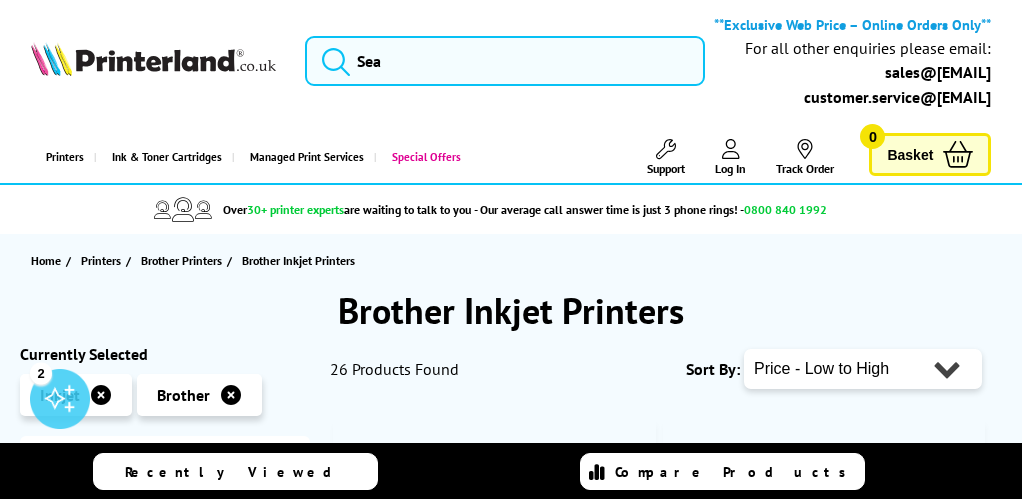 scroll, scrollTop: 0, scrollLeft: 0, axis: both 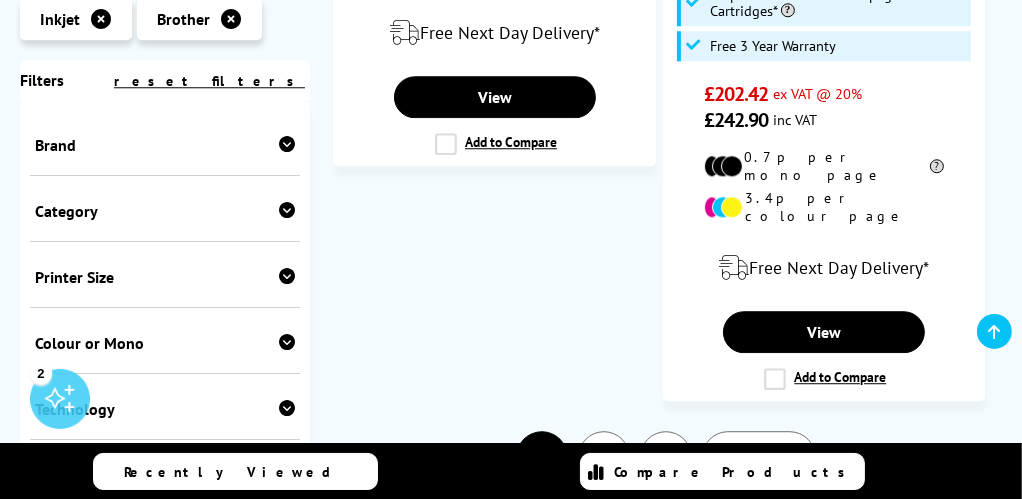 click on "2" at bounding box center (604, 457) 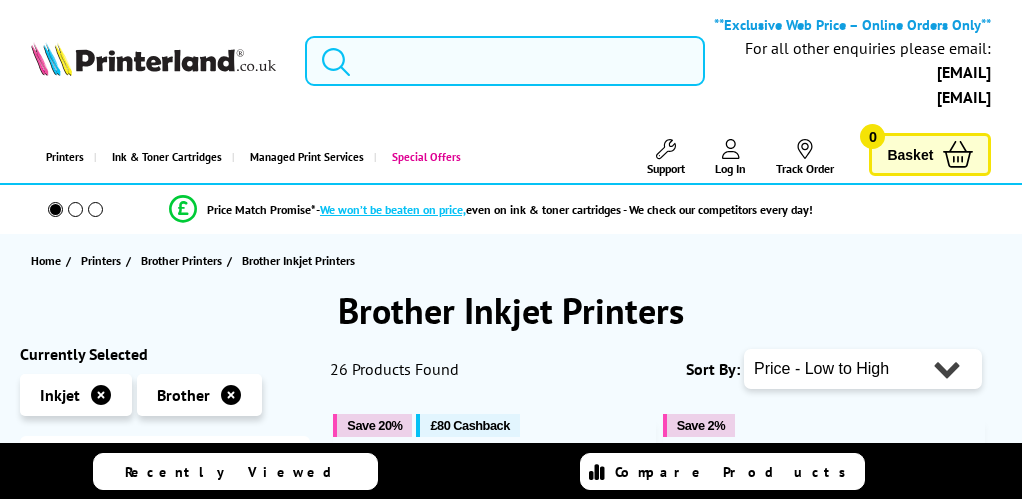 scroll, scrollTop: 0, scrollLeft: 0, axis: both 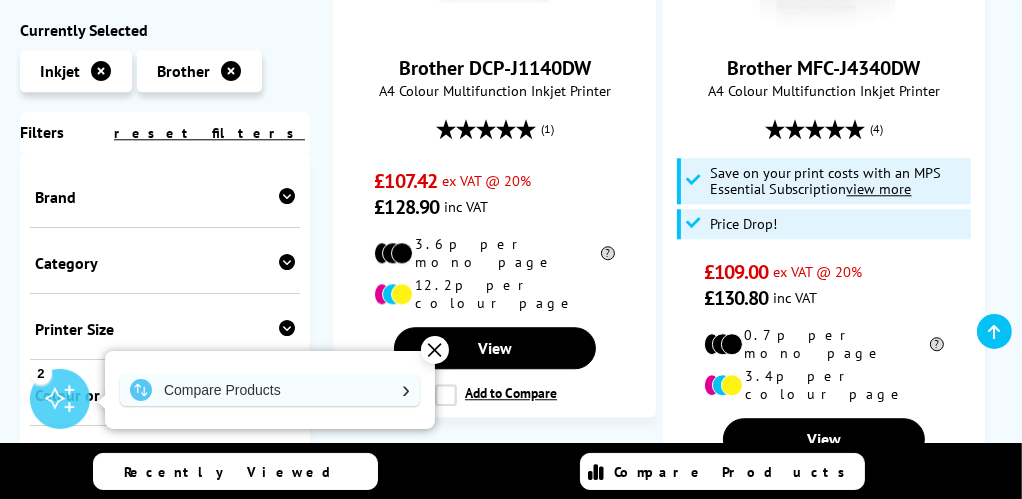 click on "3" at bounding box center (726, 564) 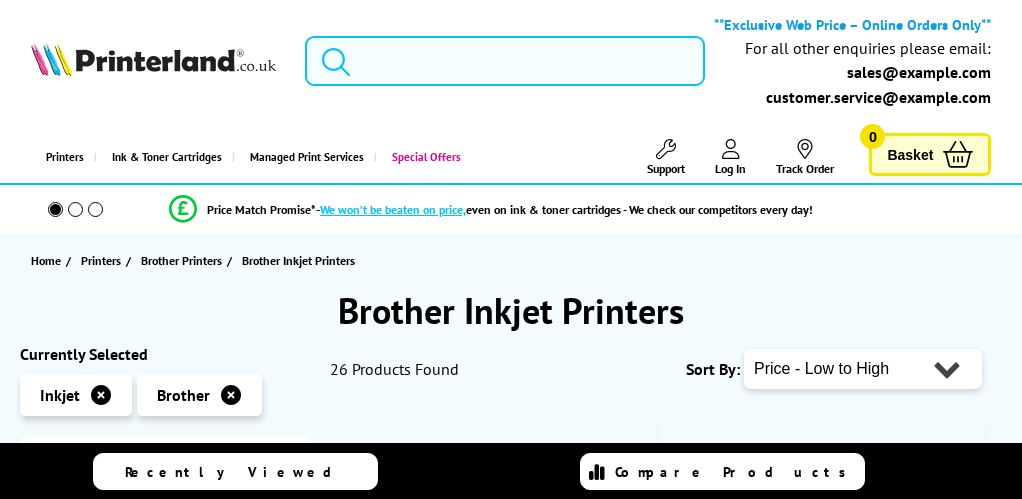 scroll, scrollTop: 0, scrollLeft: 0, axis: both 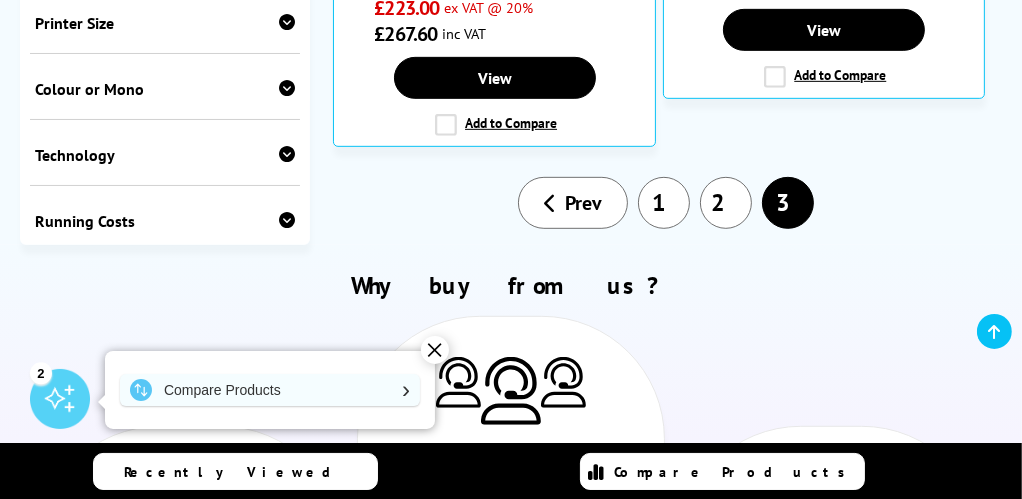 click on "2" at bounding box center [726, 203] 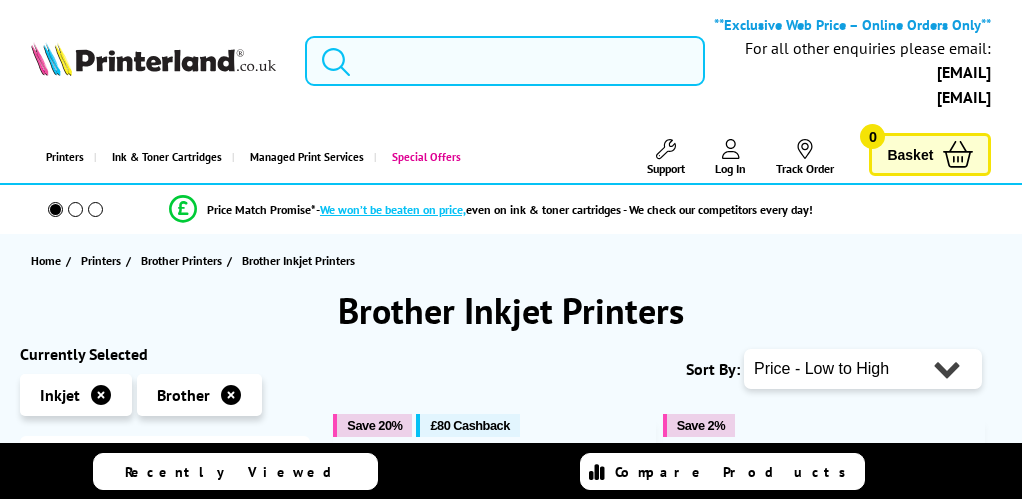 scroll, scrollTop: 0, scrollLeft: 0, axis: both 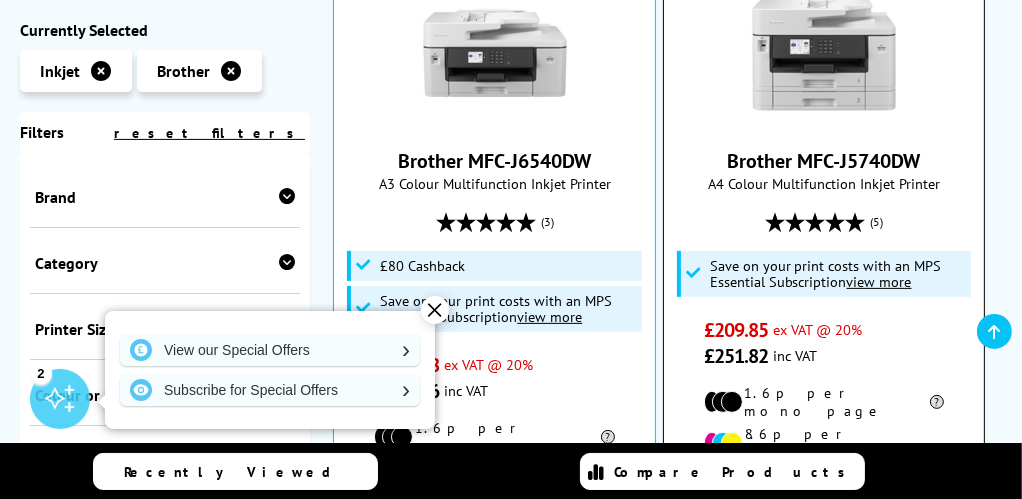 click at bounding box center [824, 53] 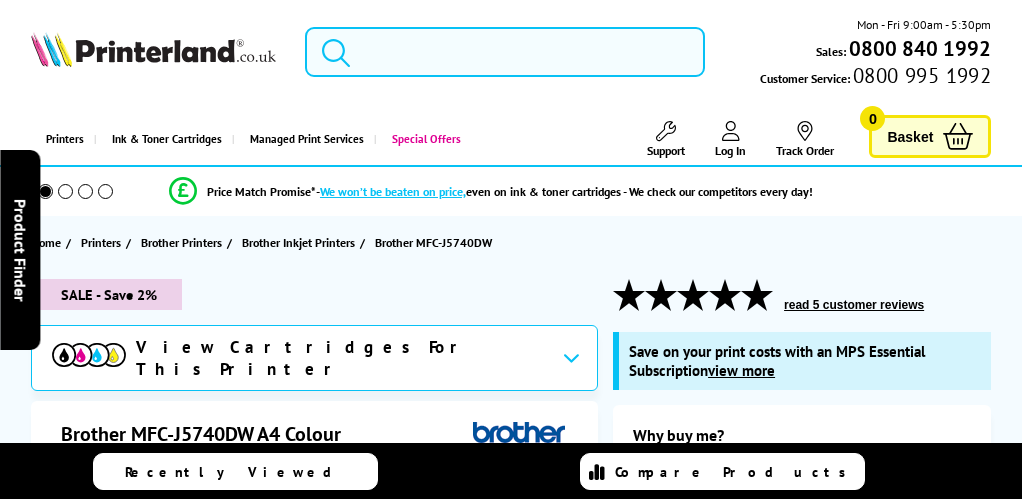 scroll, scrollTop: 0, scrollLeft: 0, axis: both 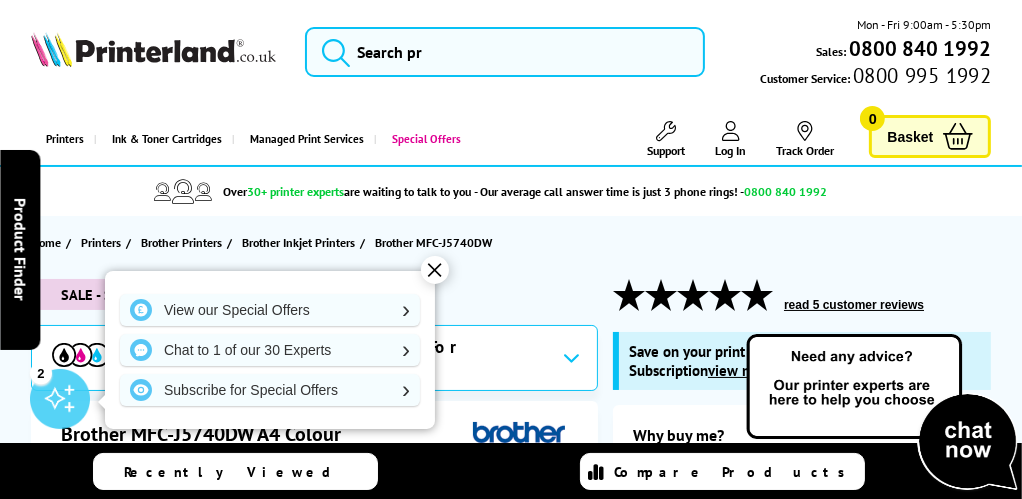 click on "✕" at bounding box center (435, 270) 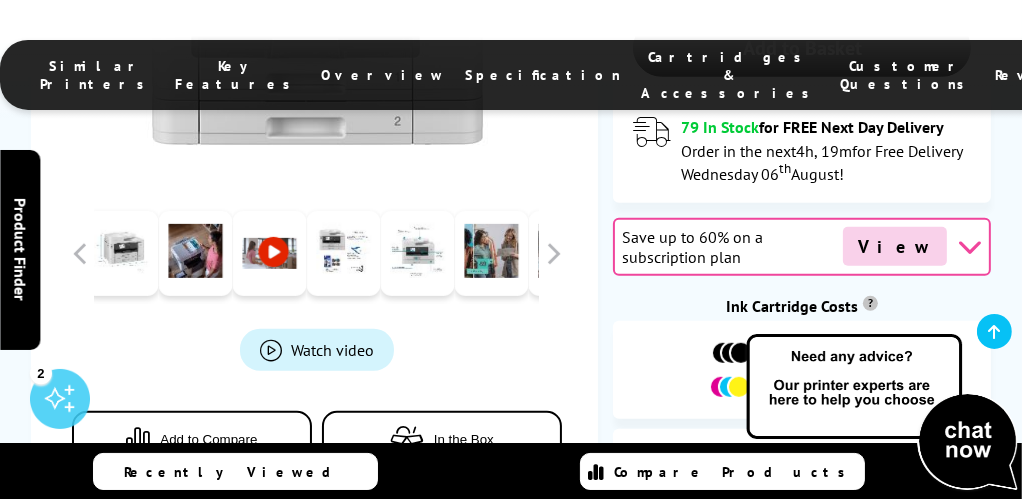 scroll, scrollTop: 960, scrollLeft: 0, axis: vertical 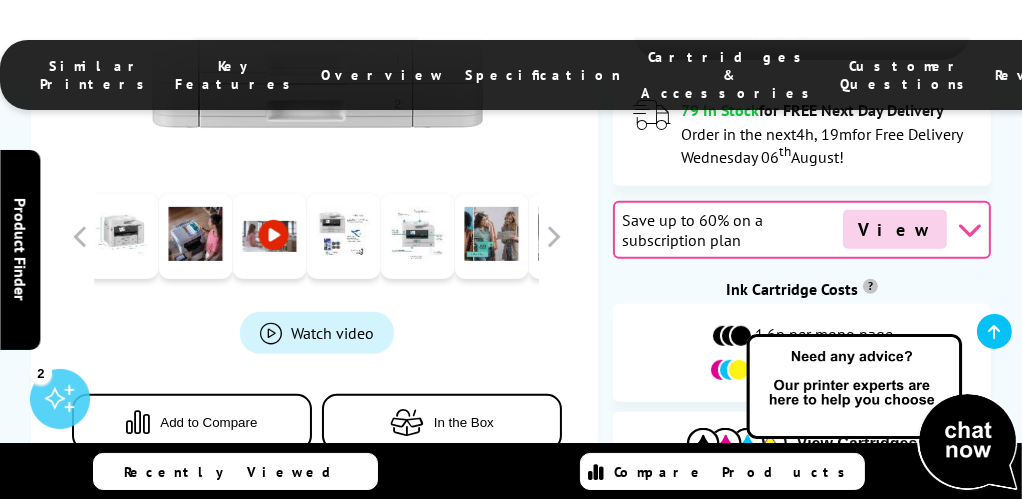 click at bounding box center [269, 236] 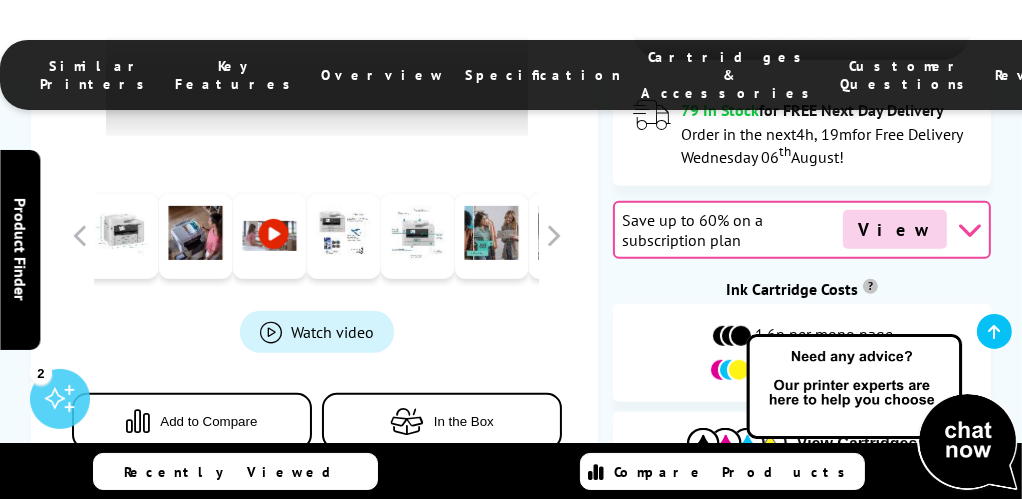 click at bounding box center (269, 236) 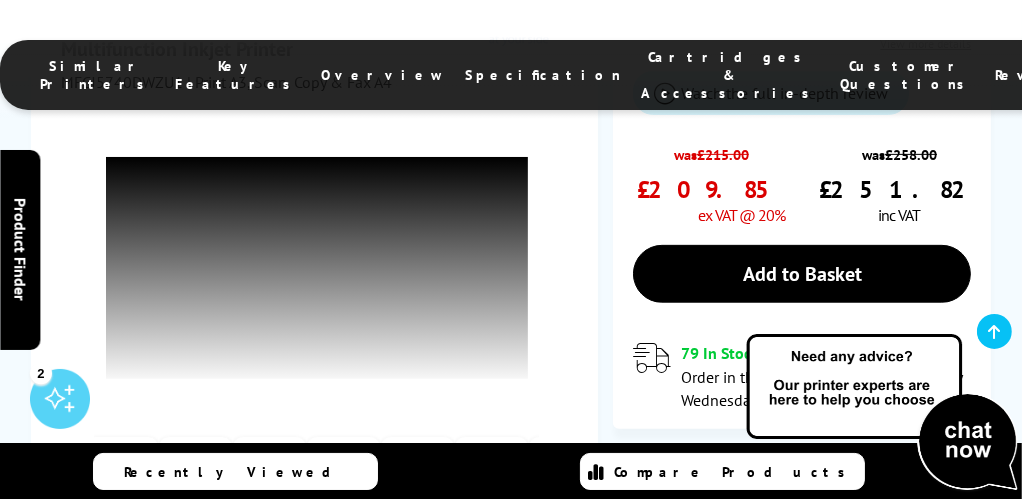 scroll, scrollTop: 701, scrollLeft: 0, axis: vertical 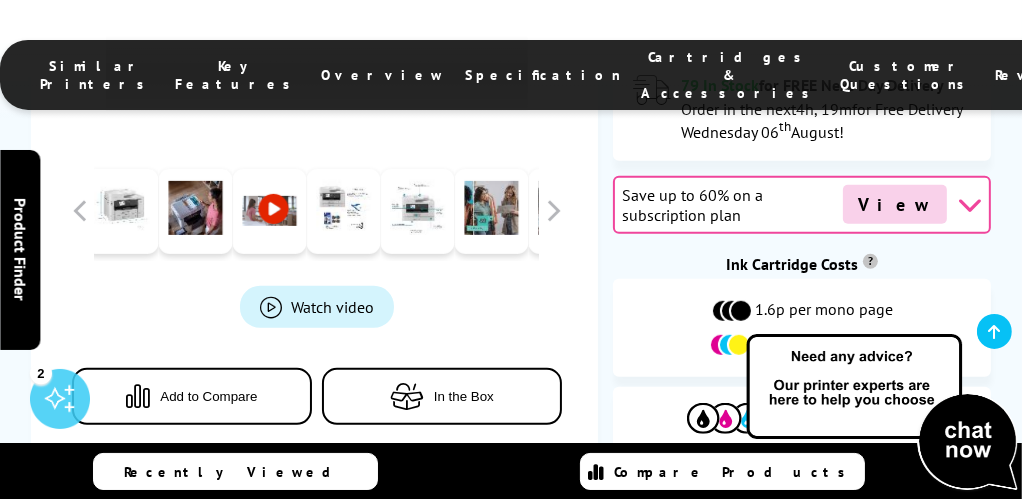 click on "In the Box" at bounding box center (464, 396) 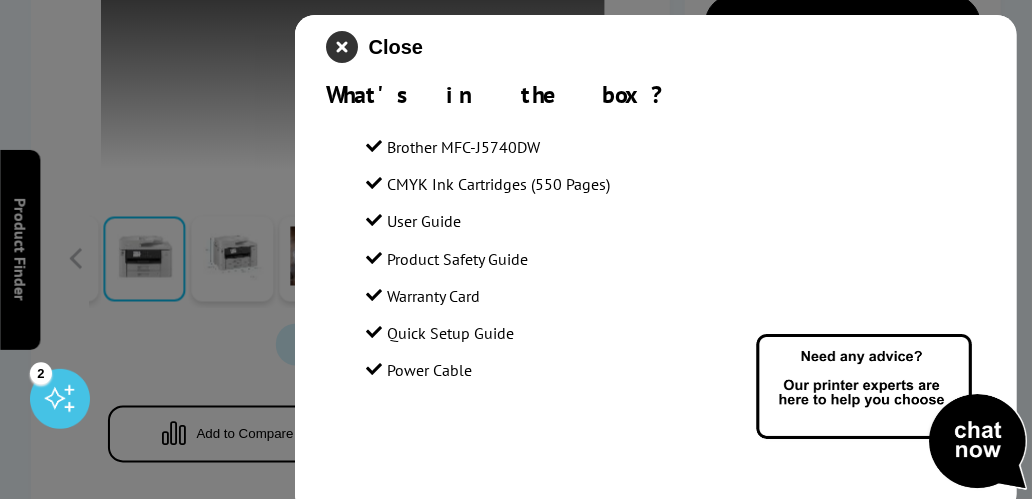 click at bounding box center (343, 47) 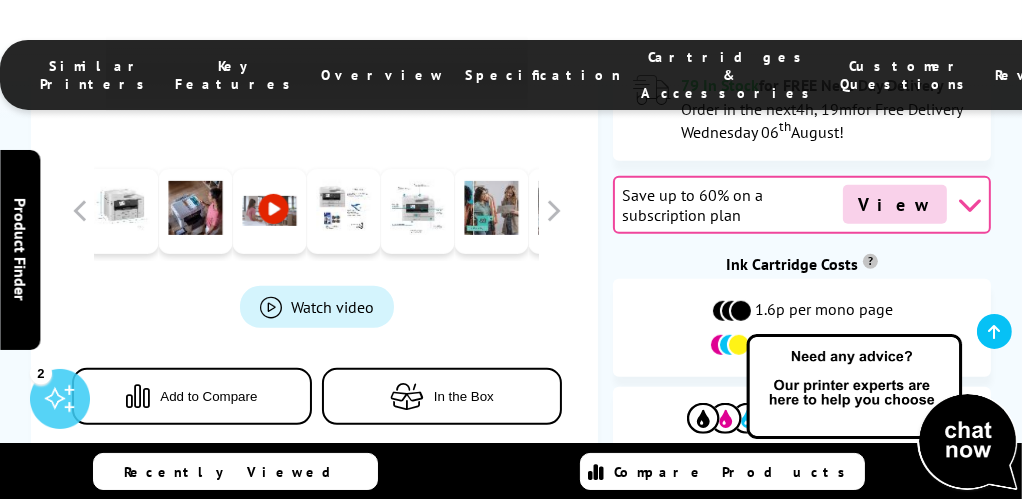 click on "Add to Compare" at bounding box center [208, 396] 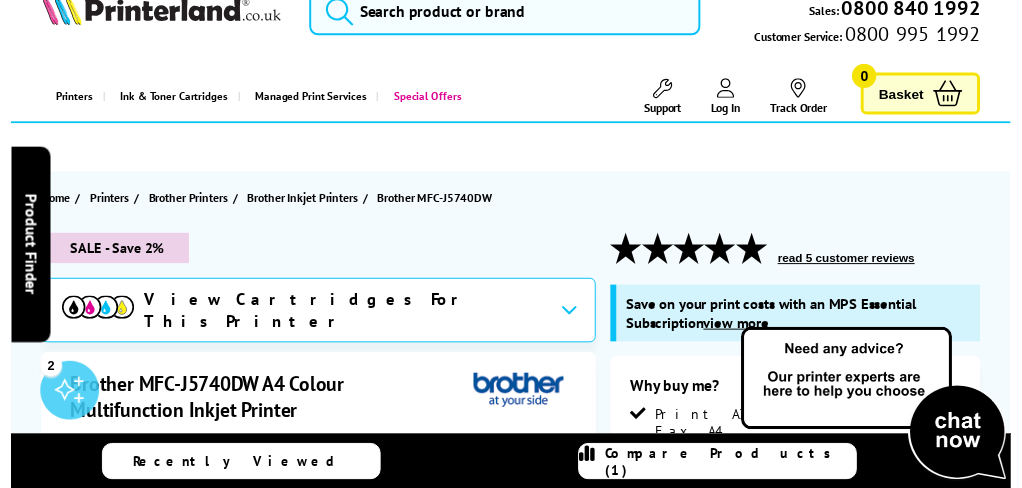 scroll, scrollTop: 0, scrollLeft: 0, axis: both 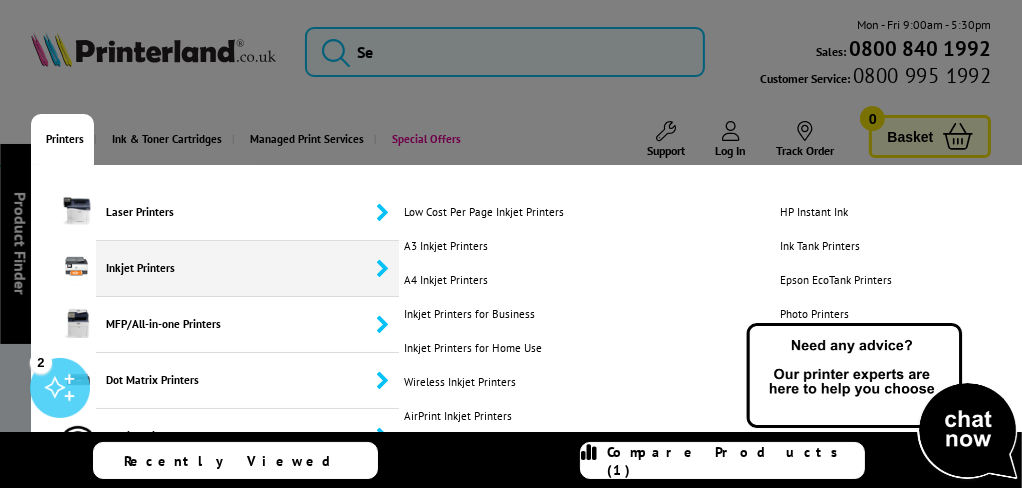 click on "Inkjet Printers" at bounding box center [248, 269] 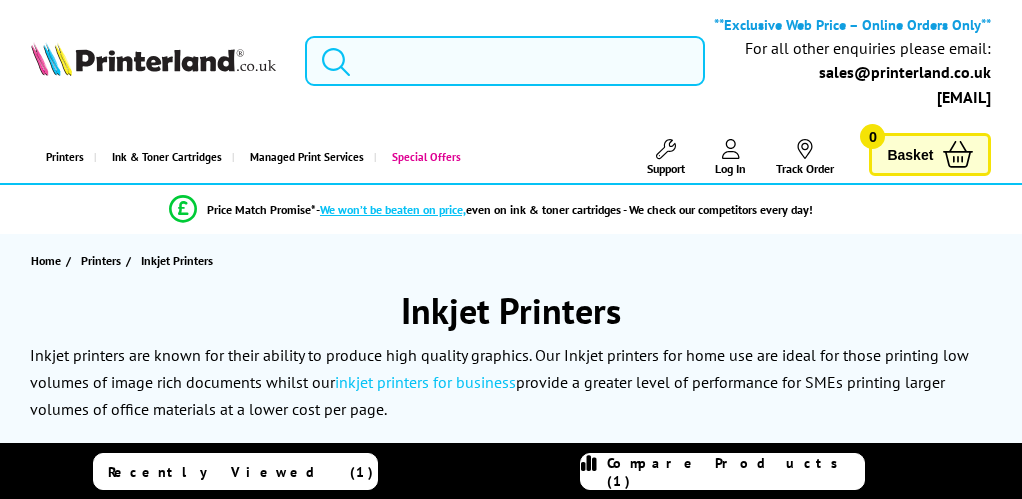 scroll, scrollTop: 0, scrollLeft: 0, axis: both 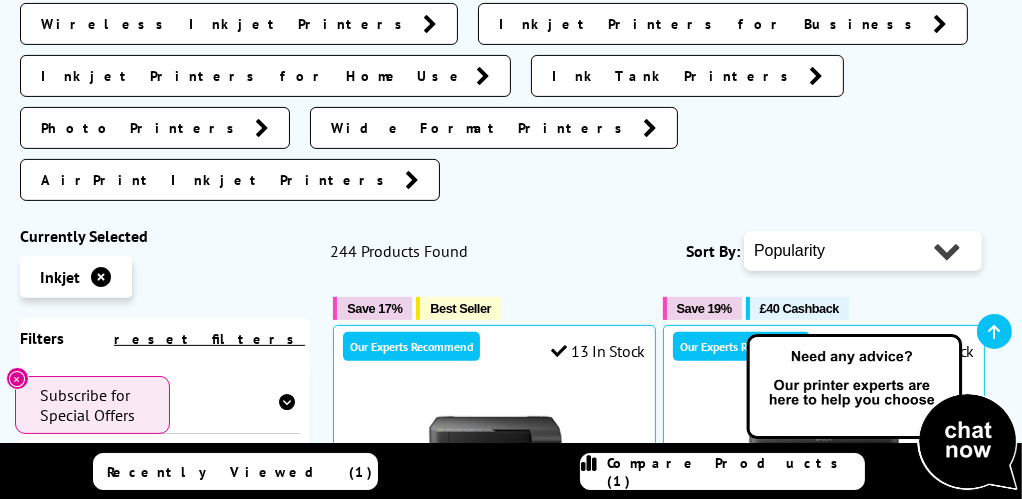click at bounding box center (287, 402) 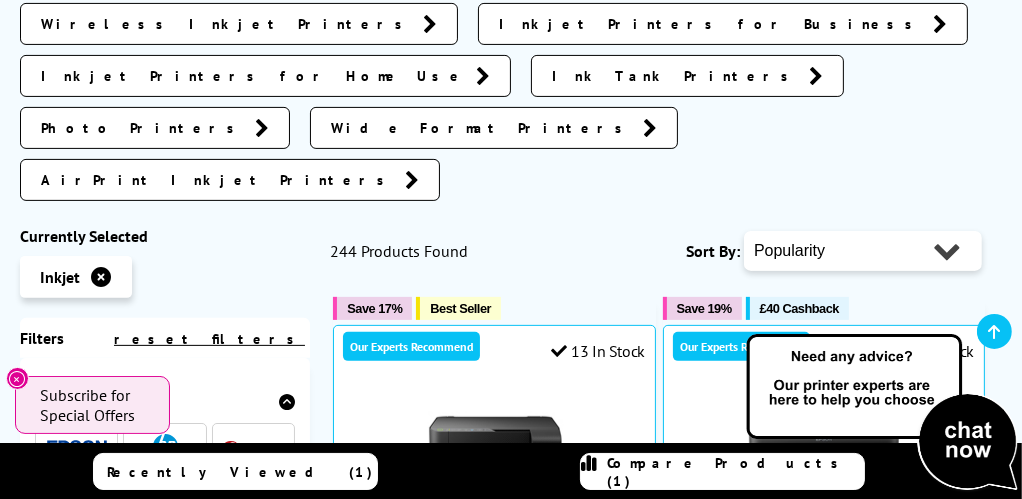 click at bounding box center (165, 446) 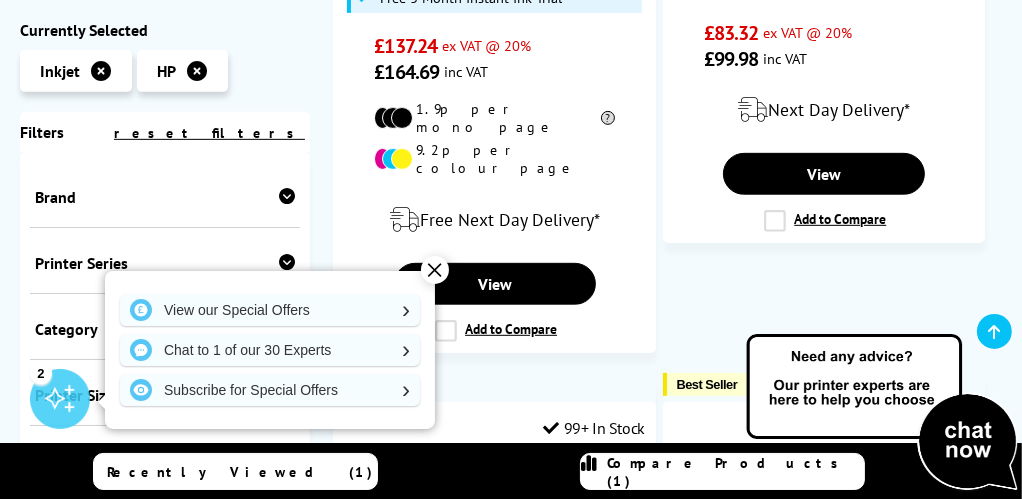 scroll, scrollTop: 847, scrollLeft: 0, axis: vertical 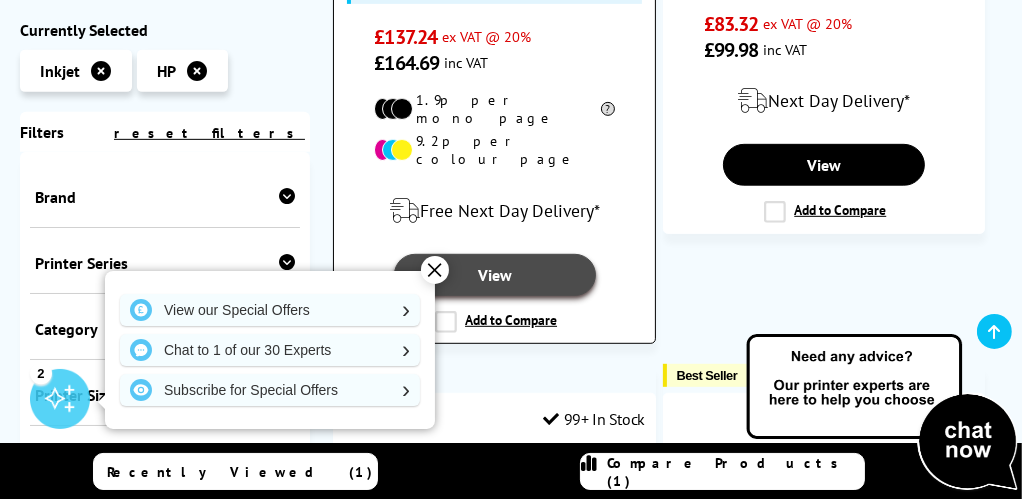 click on "View" at bounding box center (495, 275) 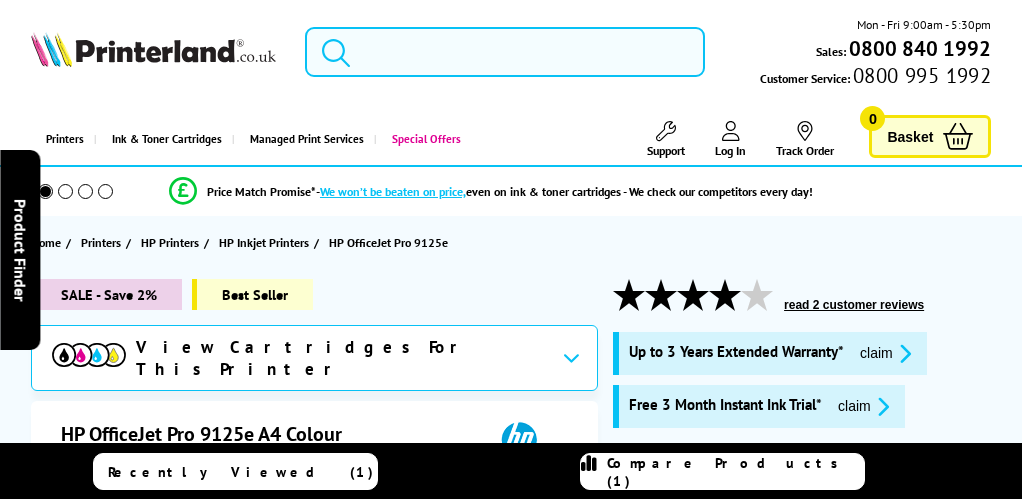 scroll, scrollTop: 0, scrollLeft: 0, axis: both 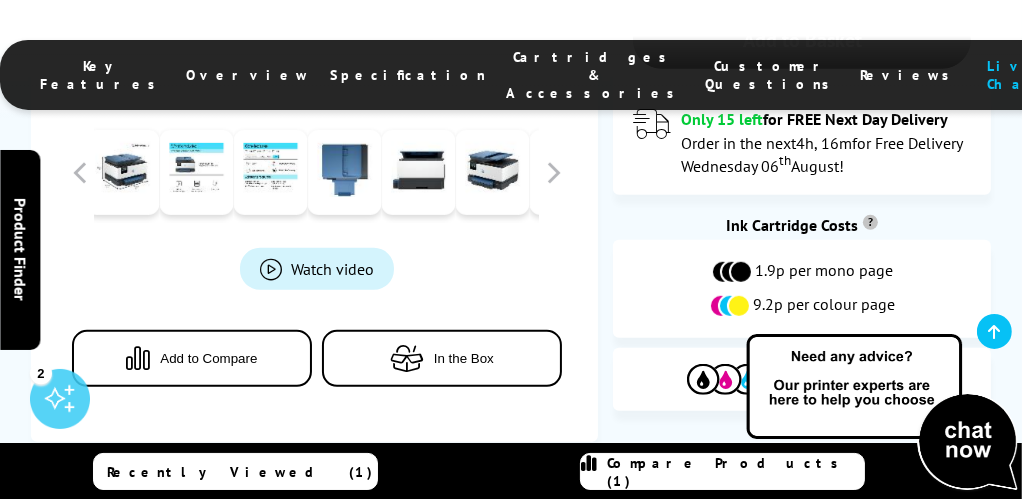 click on "Add to Compare" at bounding box center (208, 357) 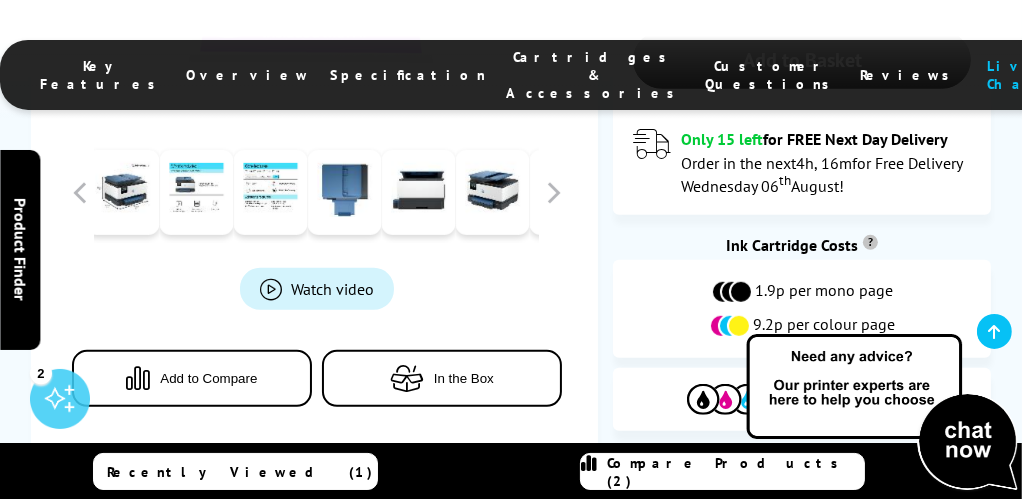 scroll, scrollTop: 0, scrollLeft: 0, axis: both 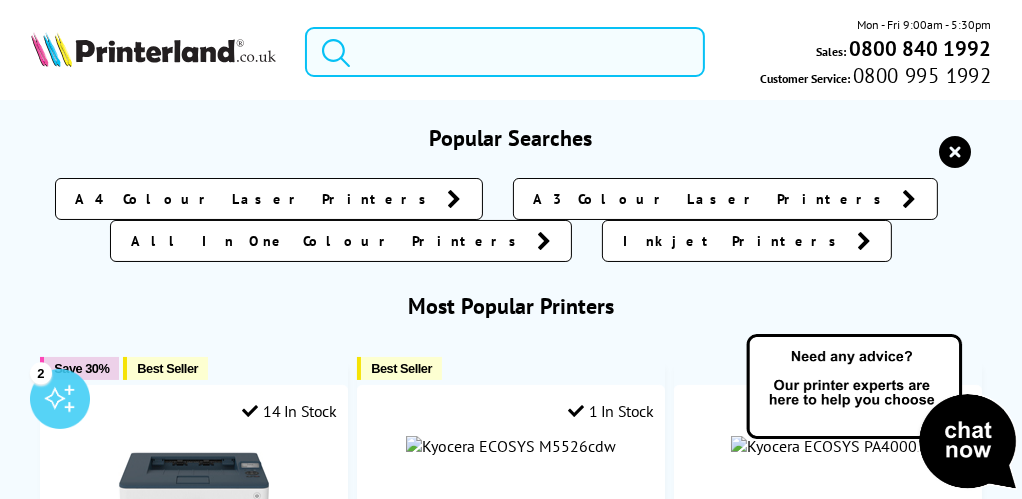 click at bounding box center [505, 52] 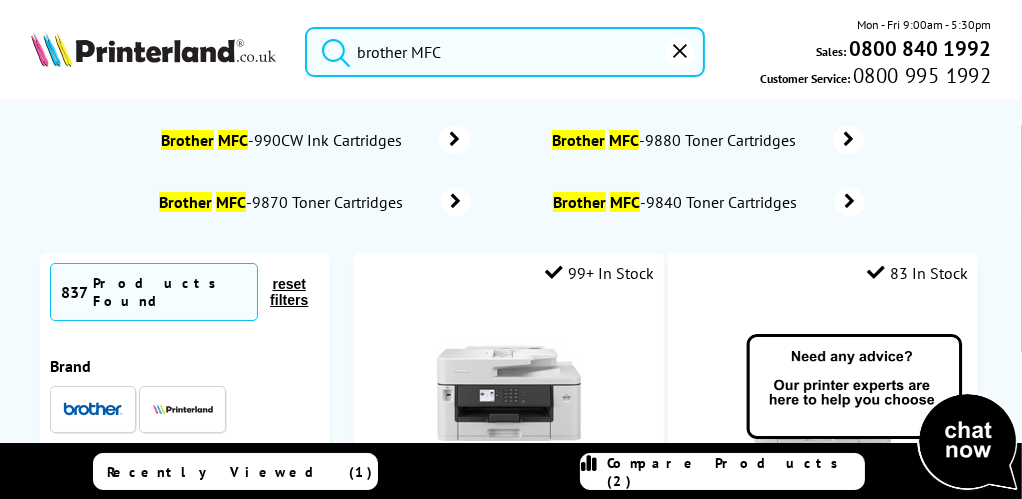 type on "brother MFC" 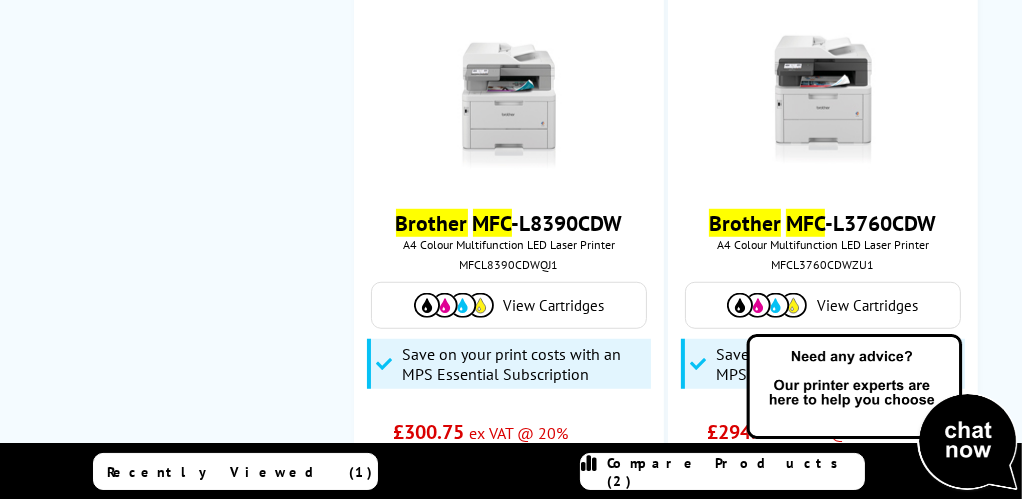 scroll, scrollTop: 1217, scrollLeft: 0, axis: vertical 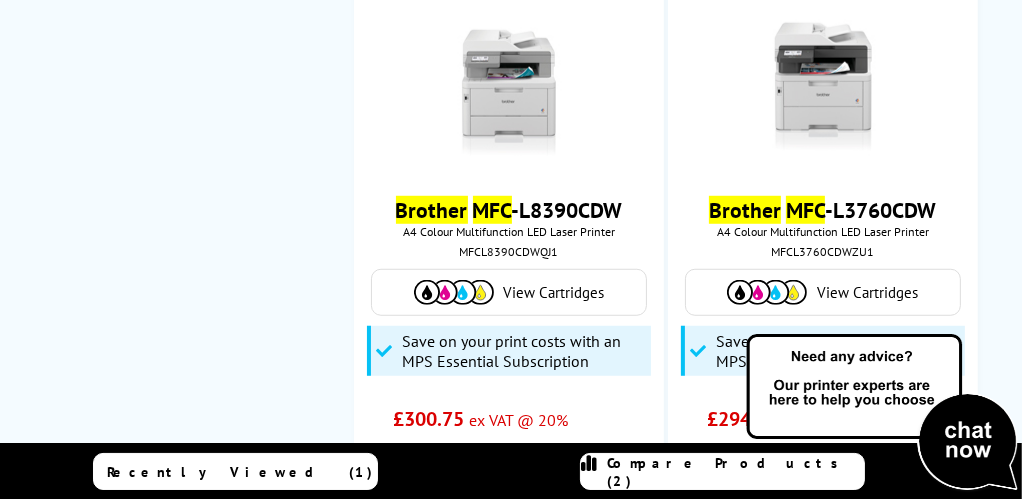 click on "Compare Products (2)" at bounding box center [735, 472] 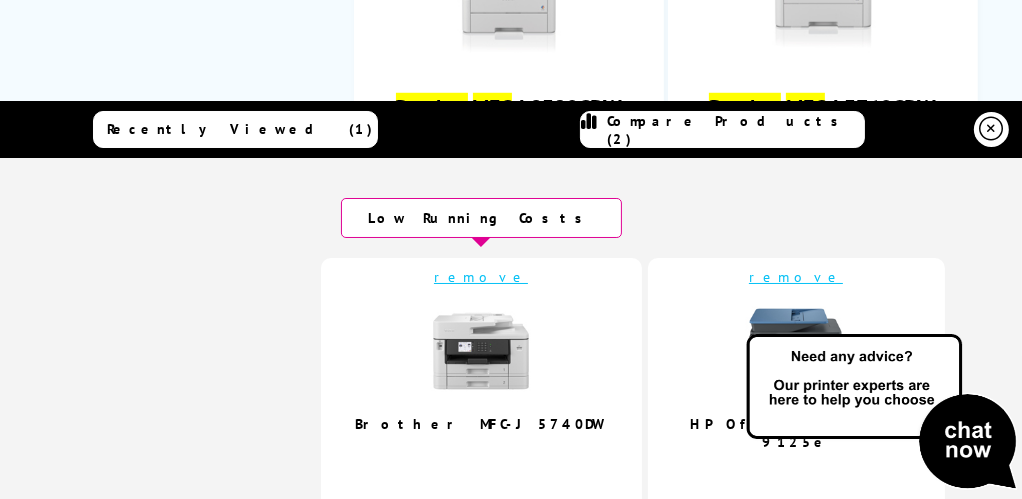 scroll, scrollTop: 1347, scrollLeft: 0, axis: vertical 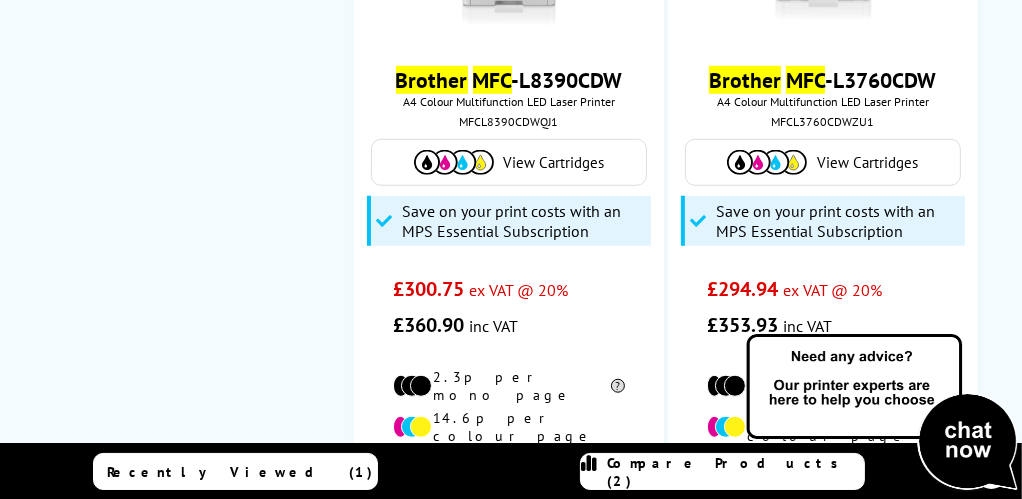 click at bounding box center [882, 413] 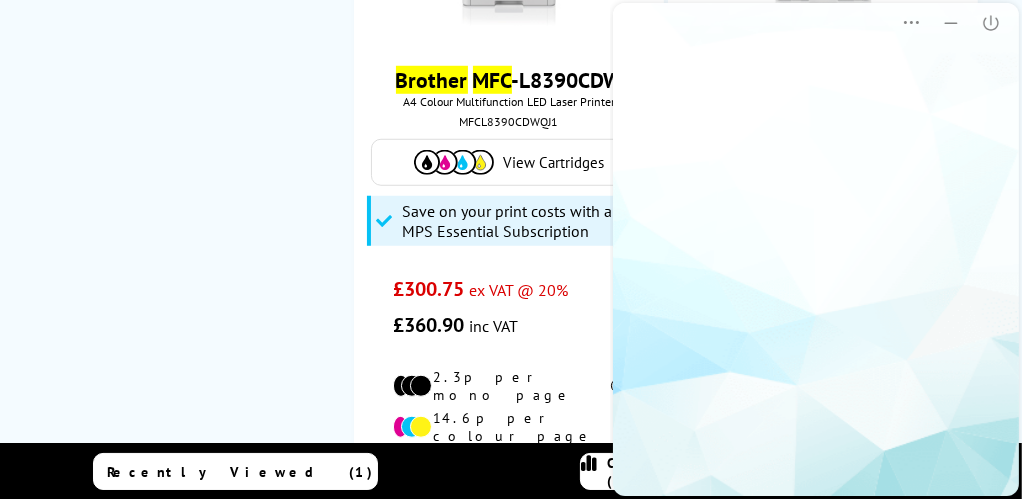 scroll, scrollTop: 0, scrollLeft: 0, axis: both 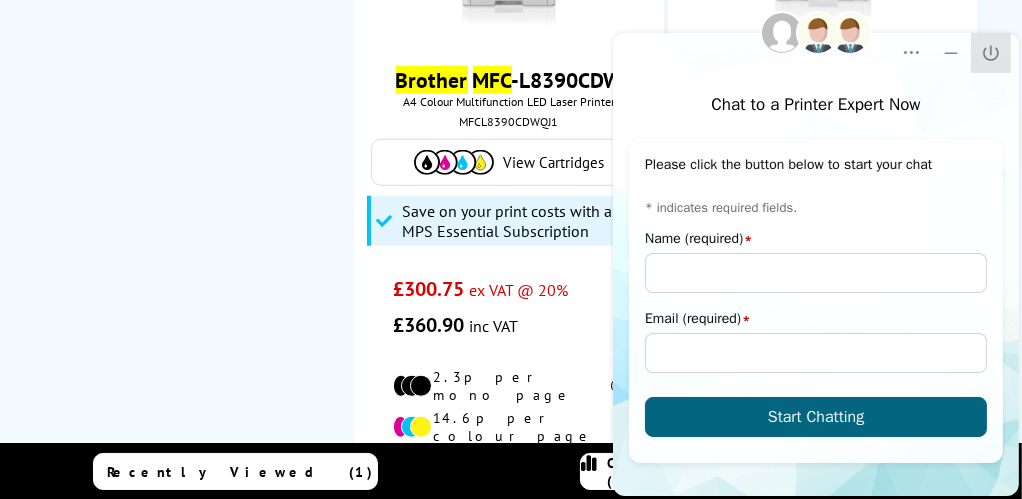 click on "Close" 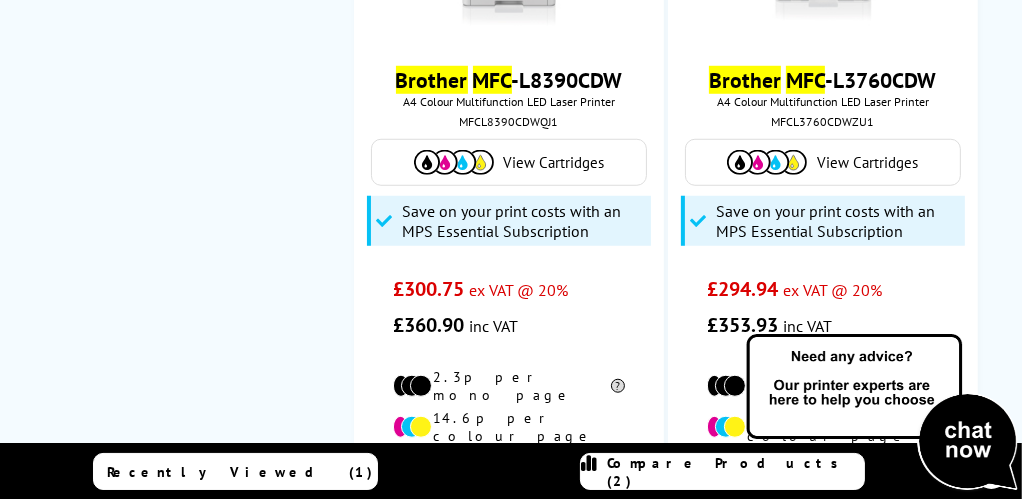 click on "Compare Products (2)" at bounding box center (735, 472) 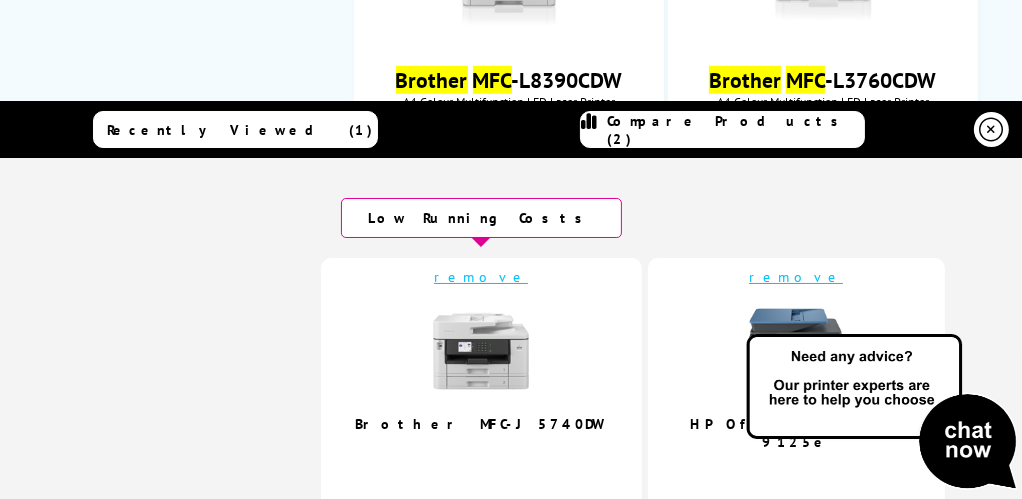 click at bounding box center [992, 129] 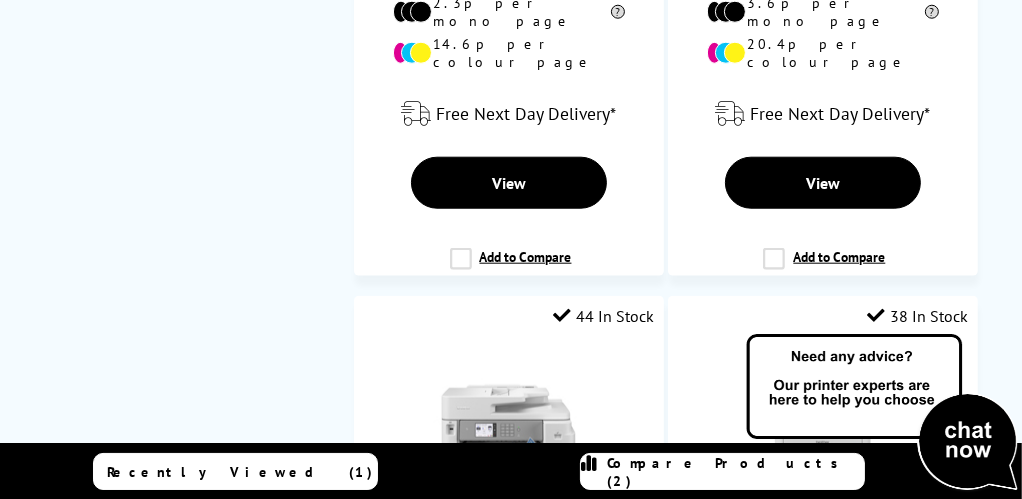 scroll, scrollTop: 1816, scrollLeft: 0, axis: vertical 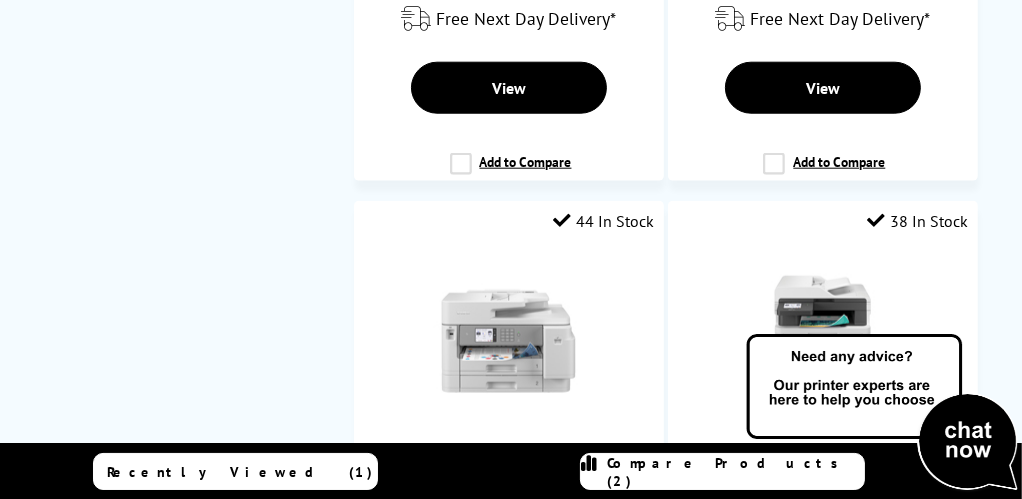 click at bounding box center (589, 472) 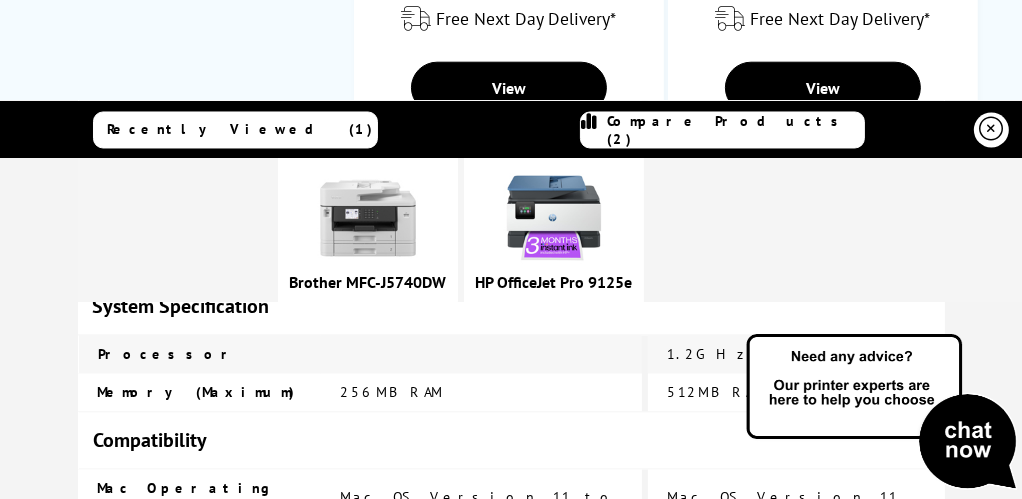 scroll, scrollTop: 3322, scrollLeft: 0, axis: vertical 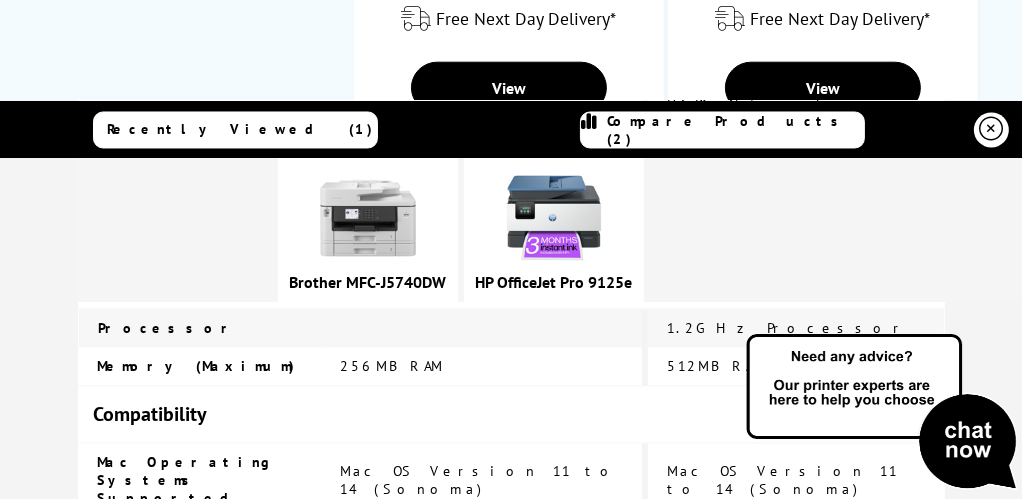 click at bounding box center [882, 413] 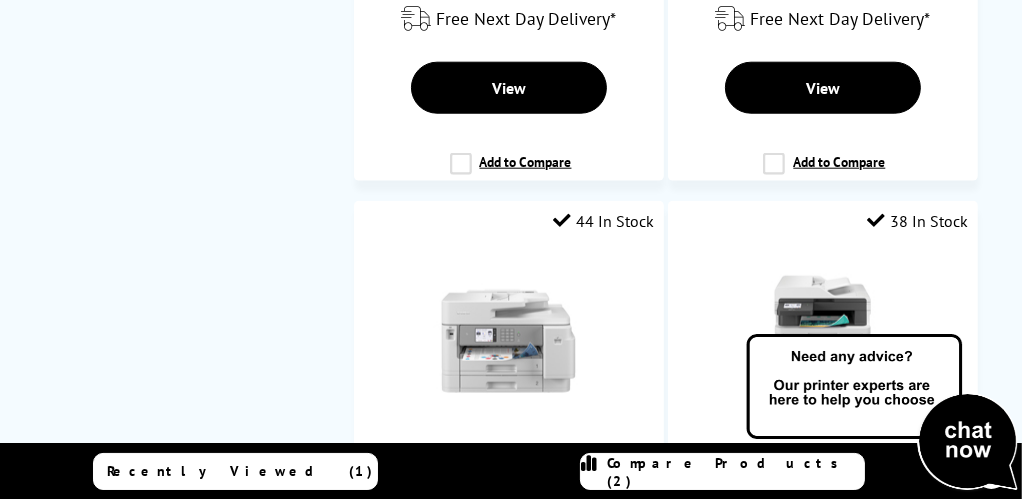 scroll, scrollTop: 0, scrollLeft: 0, axis: both 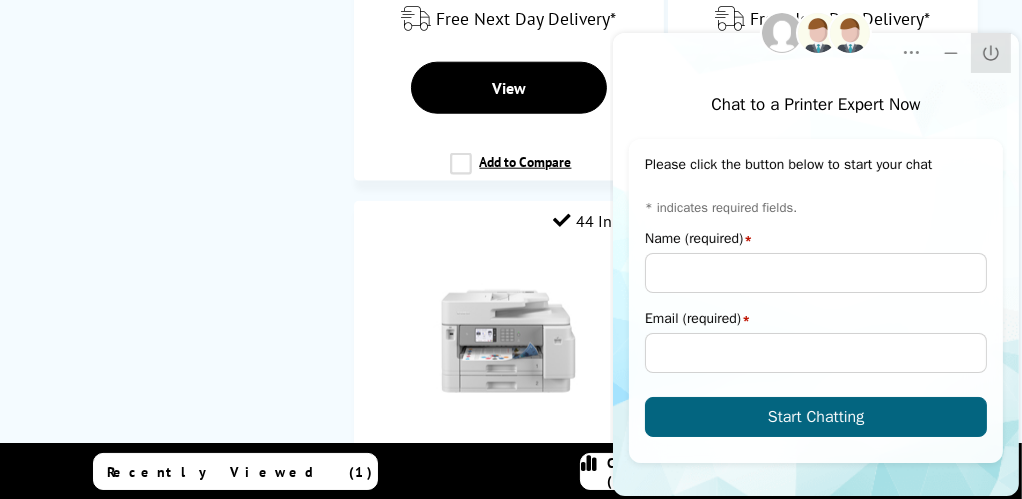 click on "Close" 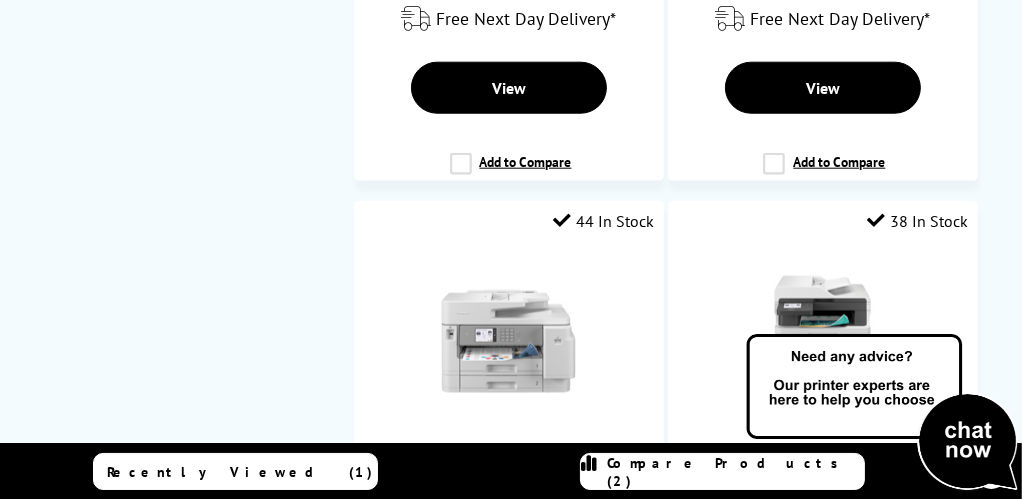 click at bounding box center (882, 413) 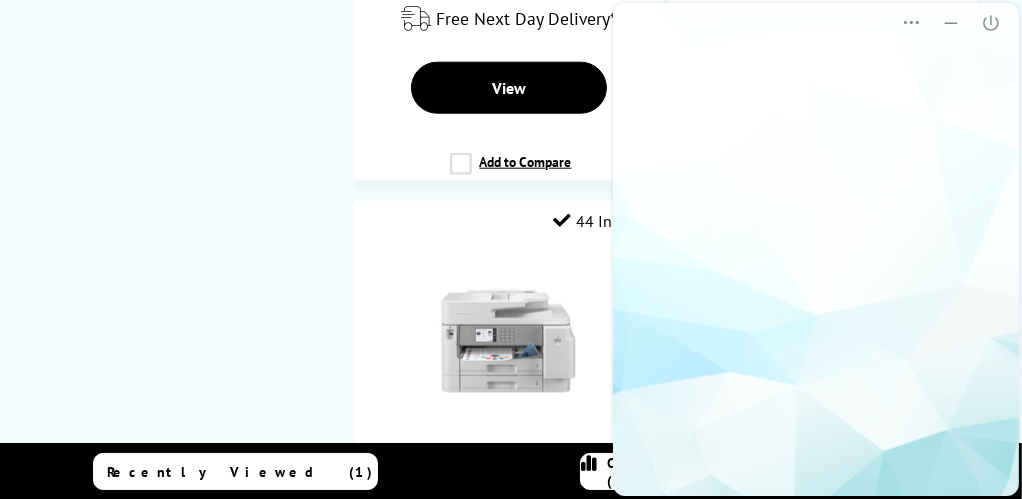 scroll, scrollTop: 0, scrollLeft: 0, axis: both 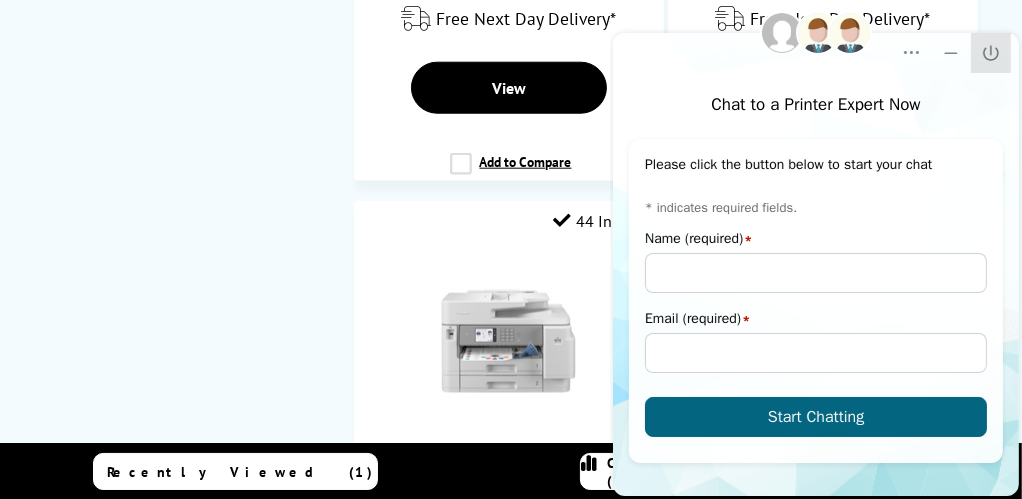 click on "Close" 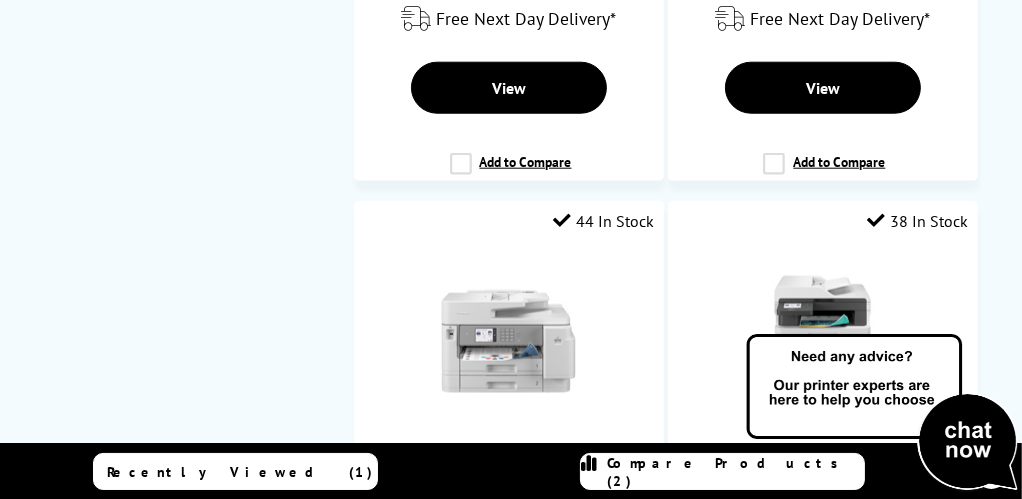 click on "Compare Products (2)" at bounding box center (722, 472) 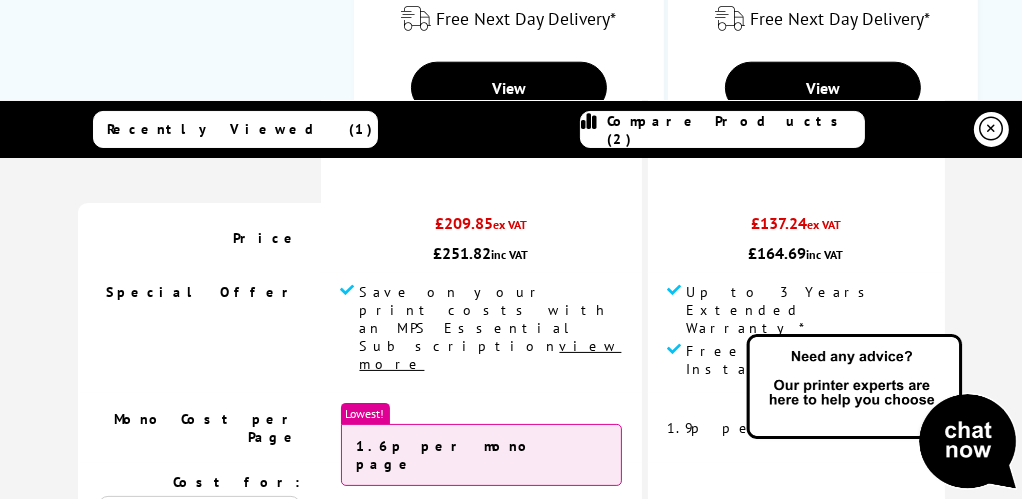 scroll, scrollTop: 148, scrollLeft: 0, axis: vertical 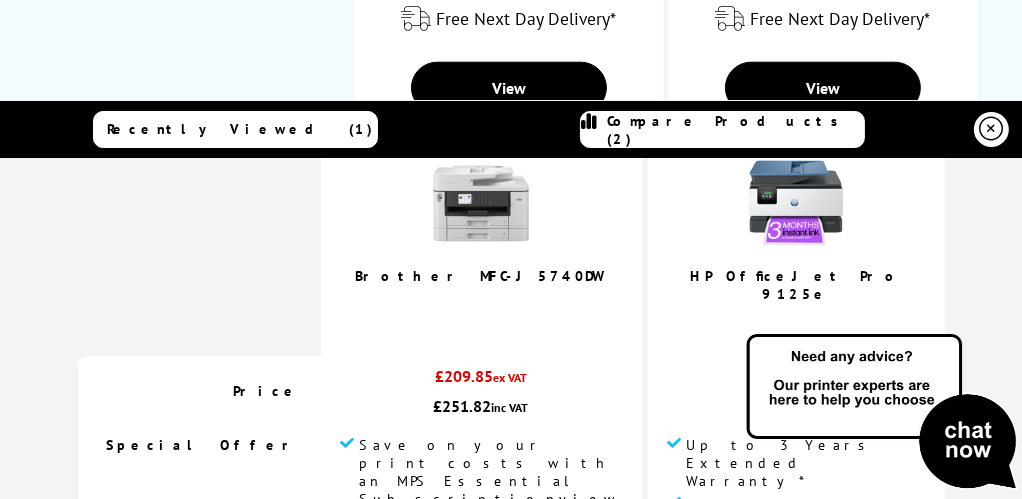 click at bounding box center [992, 129] 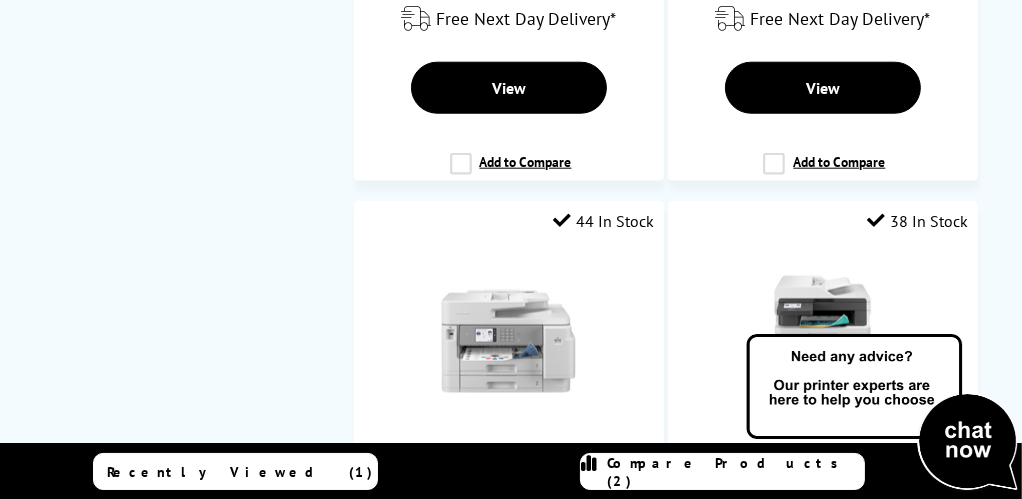 scroll, scrollTop: 0, scrollLeft: 0, axis: both 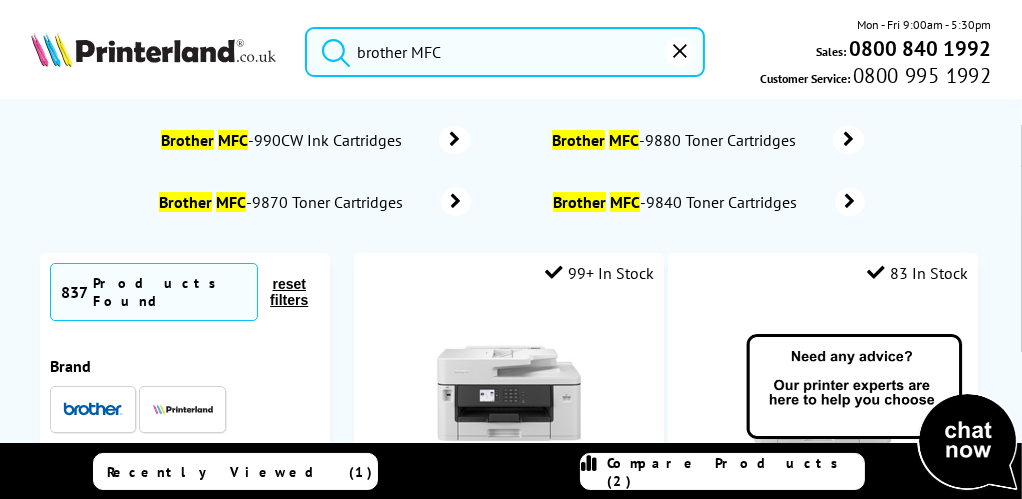 click at bounding box center [153, 49] 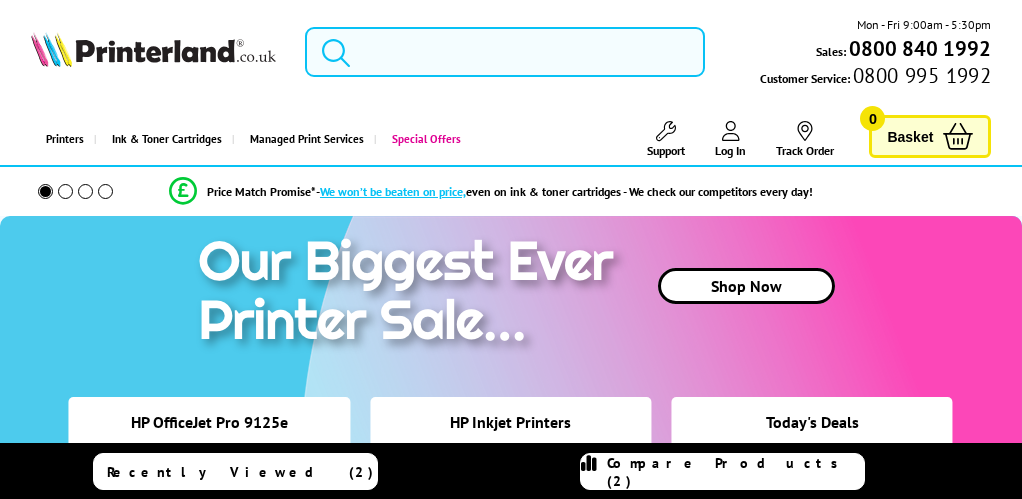 scroll, scrollTop: 0, scrollLeft: 0, axis: both 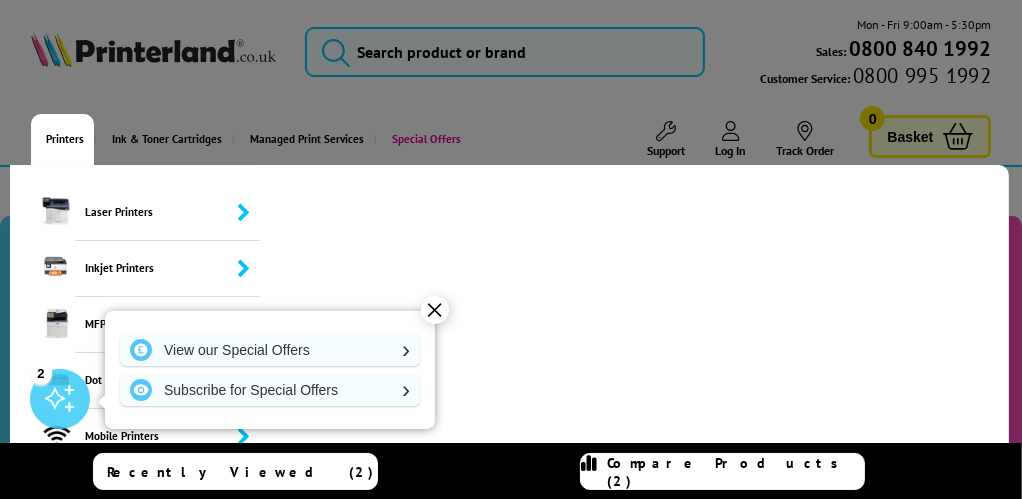 click on "Printers" at bounding box center [62, 139] 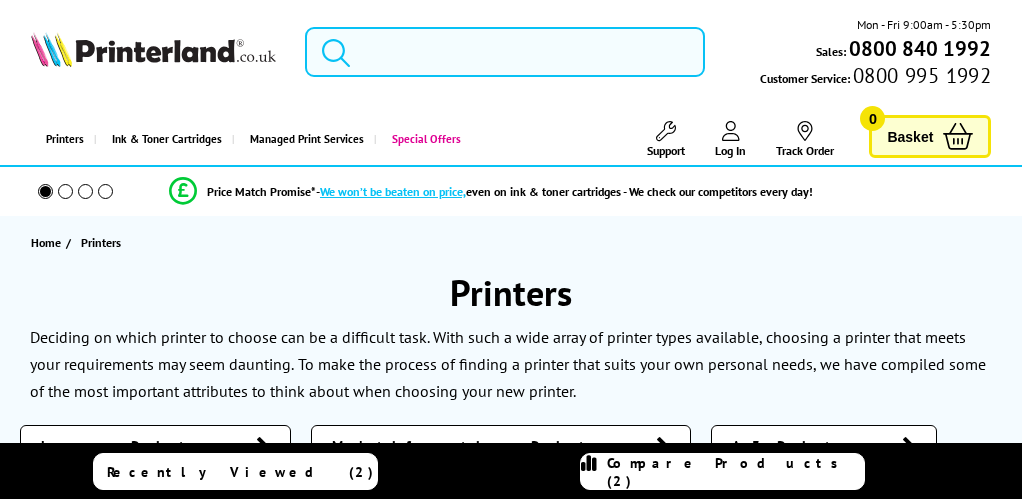 scroll, scrollTop: 0, scrollLeft: 0, axis: both 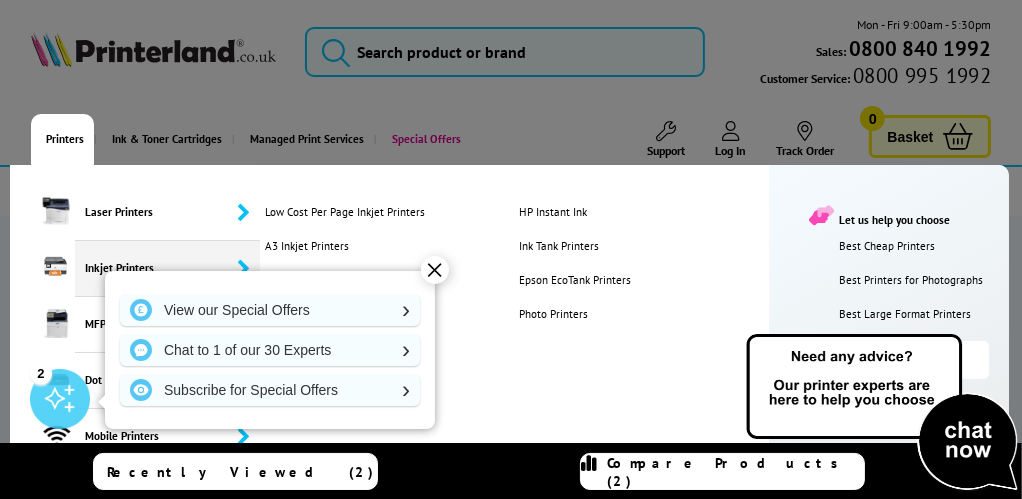 click on "Inkjet Printers" at bounding box center (167, 269) 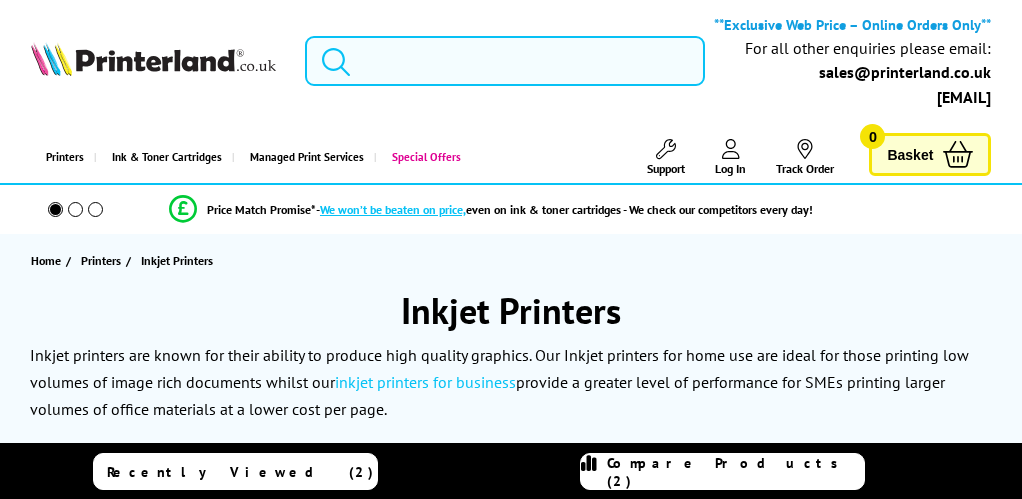 scroll, scrollTop: 0, scrollLeft: 0, axis: both 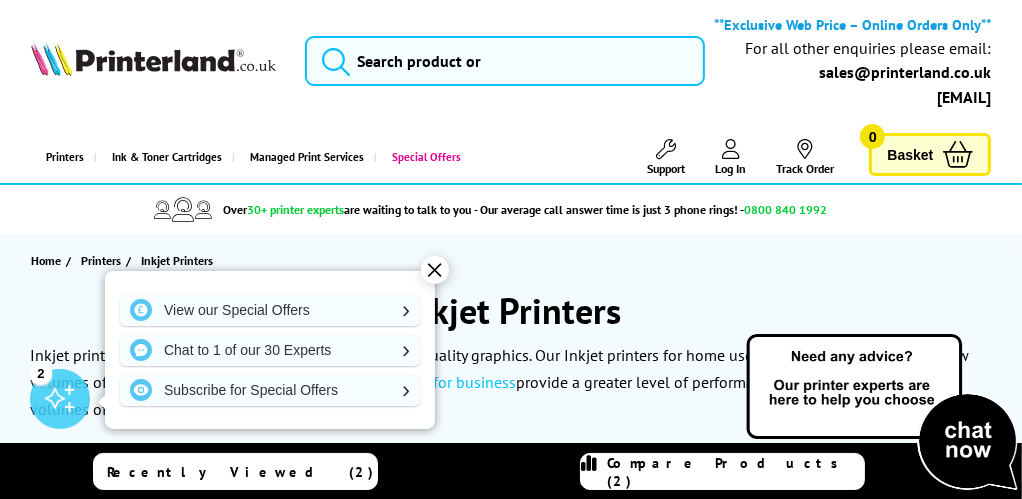 click on "✕" at bounding box center (435, 270) 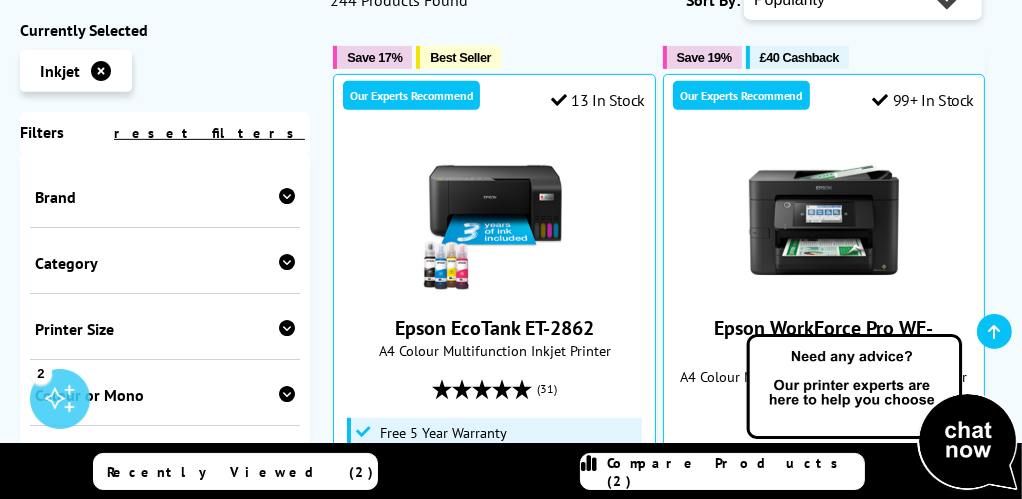 scroll, scrollTop: 774, scrollLeft: 0, axis: vertical 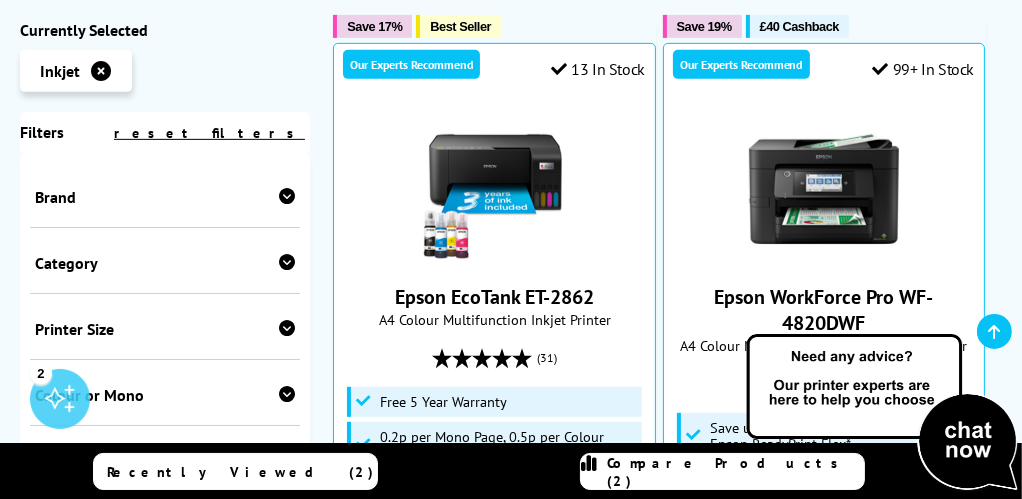 click at bounding box center (287, 328) 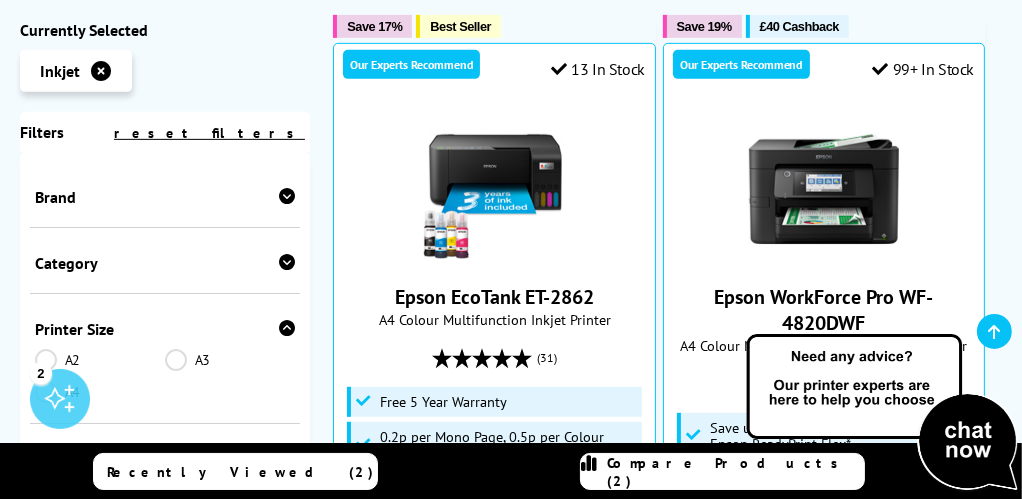 click on "A3" at bounding box center [230, 360] 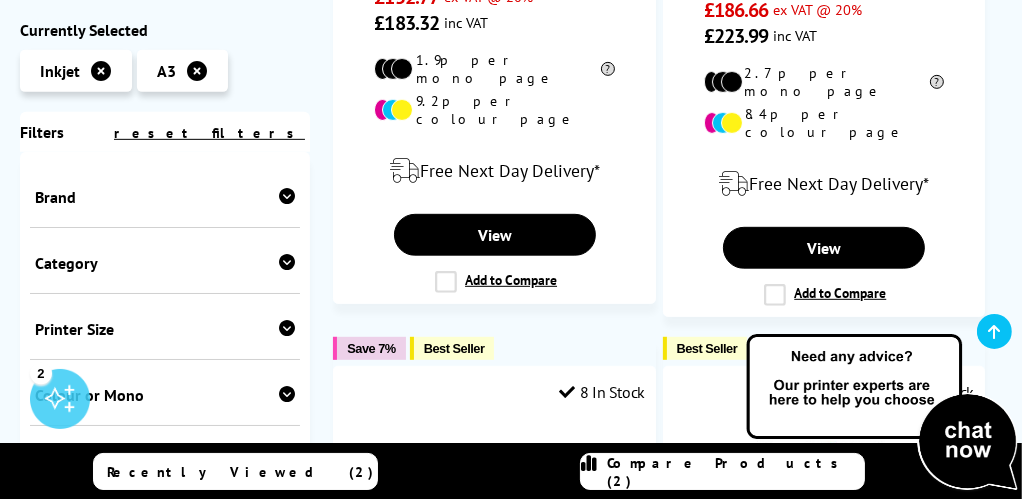 scroll, scrollTop: 896, scrollLeft: 0, axis: vertical 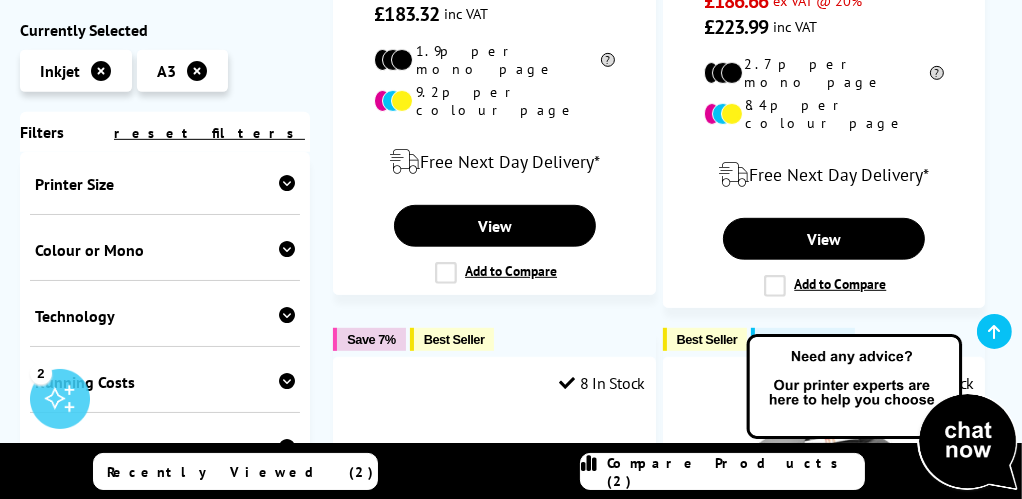 click at bounding box center [287, 249] 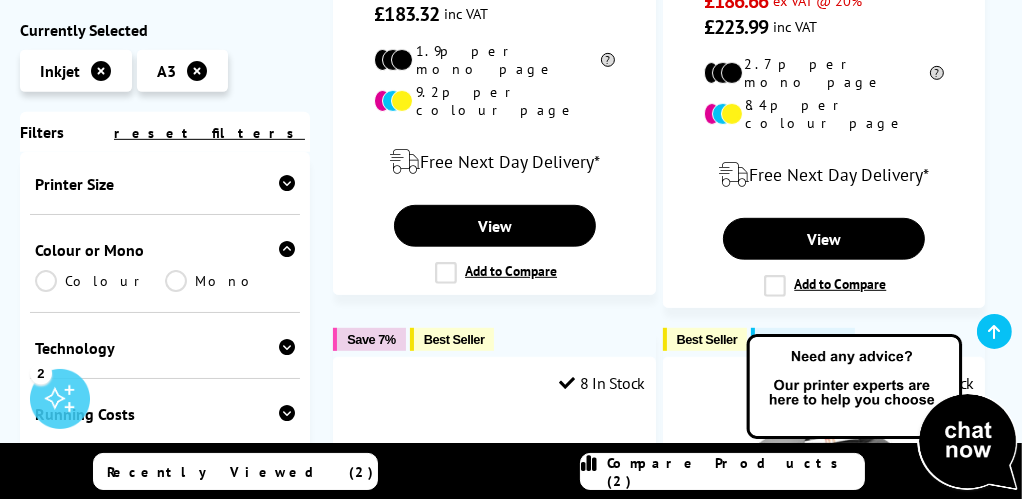 click on "Colour" at bounding box center [100, 281] 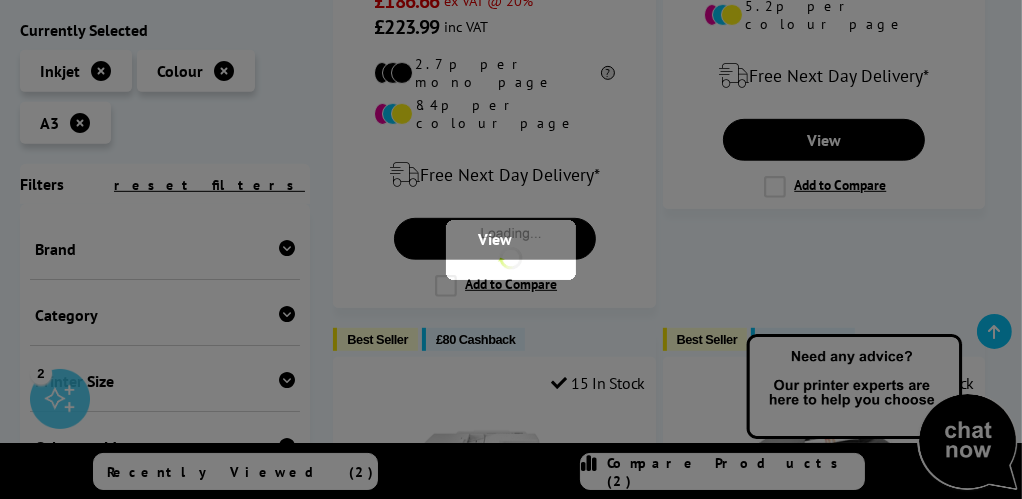 scroll, scrollTop: 145, scrollLeft: 0, axis: vertical 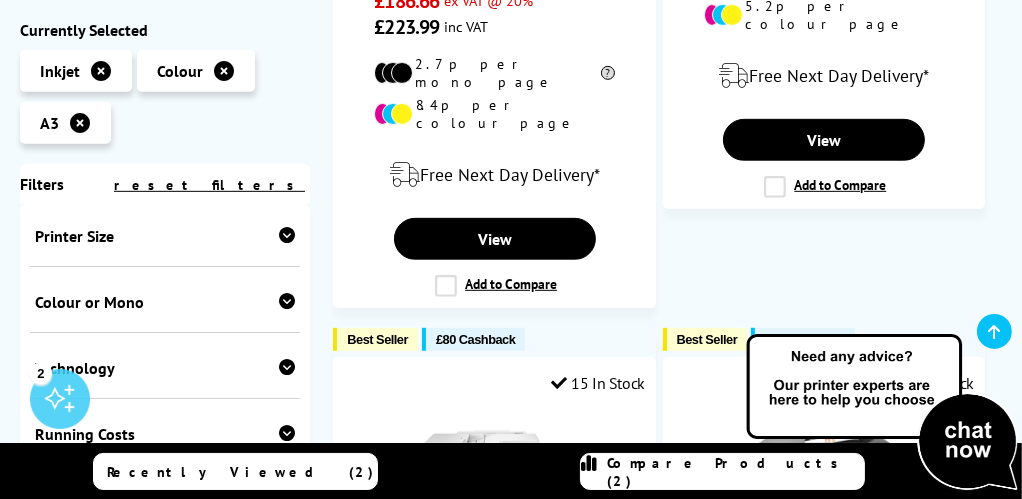 click at bounding box center [287, 367] 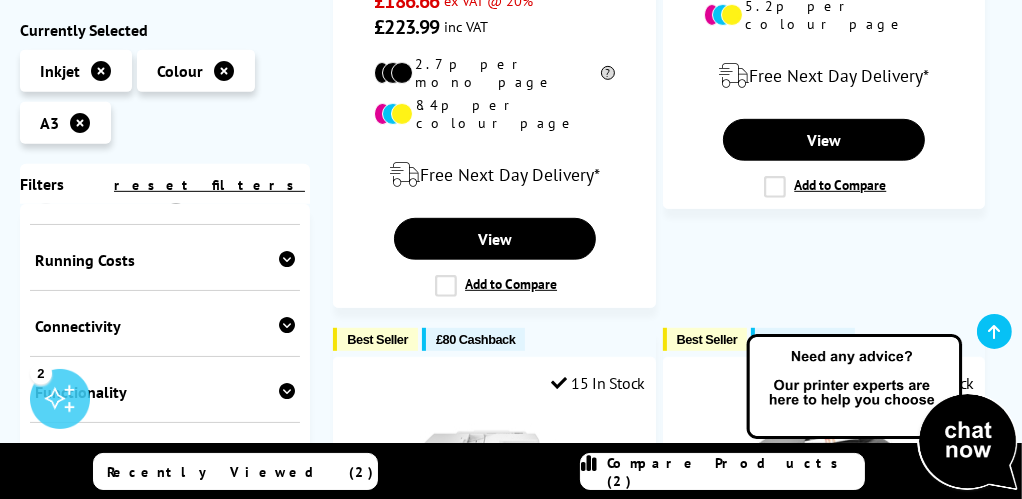 scroll, scrollTop: 353, scrollLeft: 0, axis: vertical 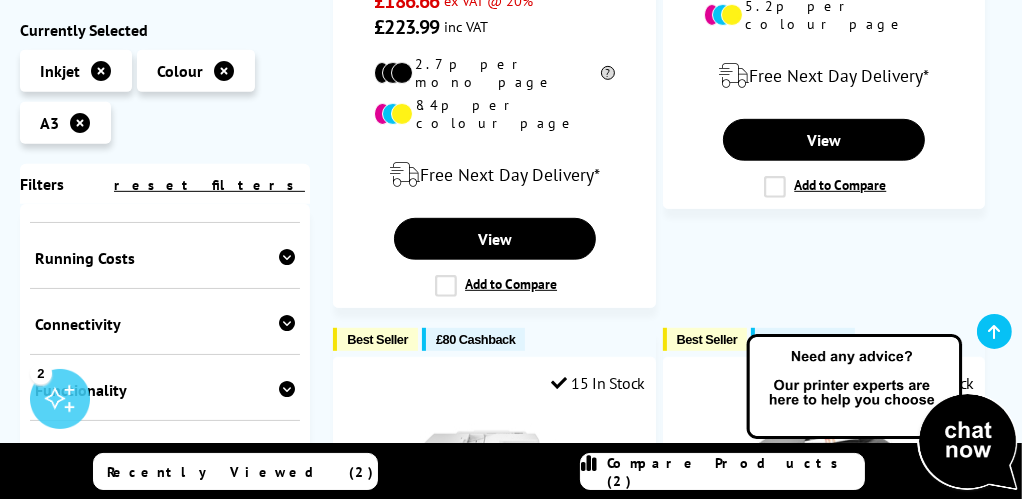 click at bounding box center [287, 323] 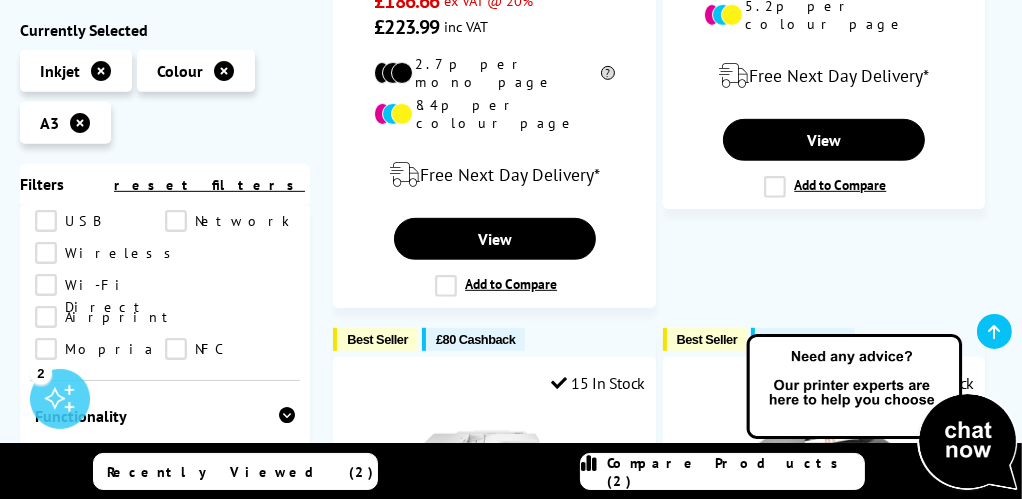 scroll, scrollTop: 491, scrollLeft: 0, axis: vertical 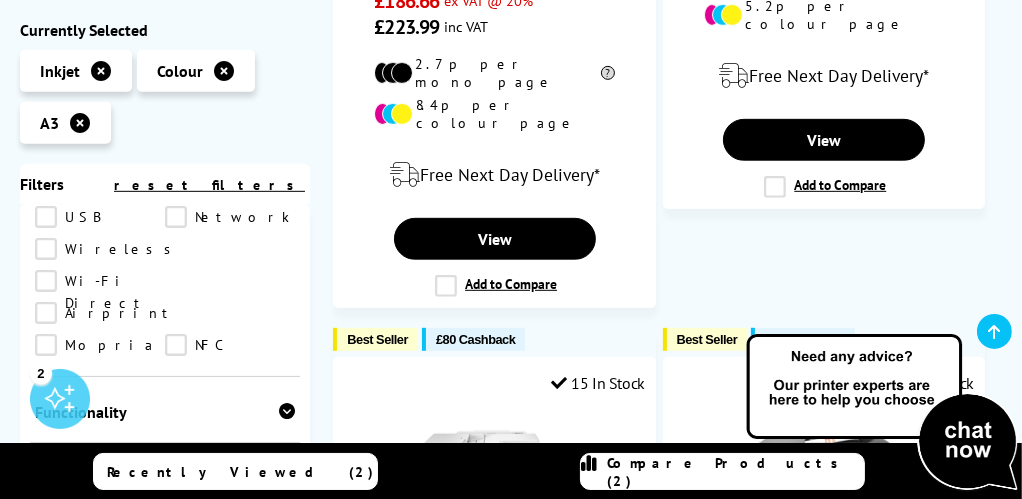 click on "Wi-Fi Direct" at bounding box center (100, 281) 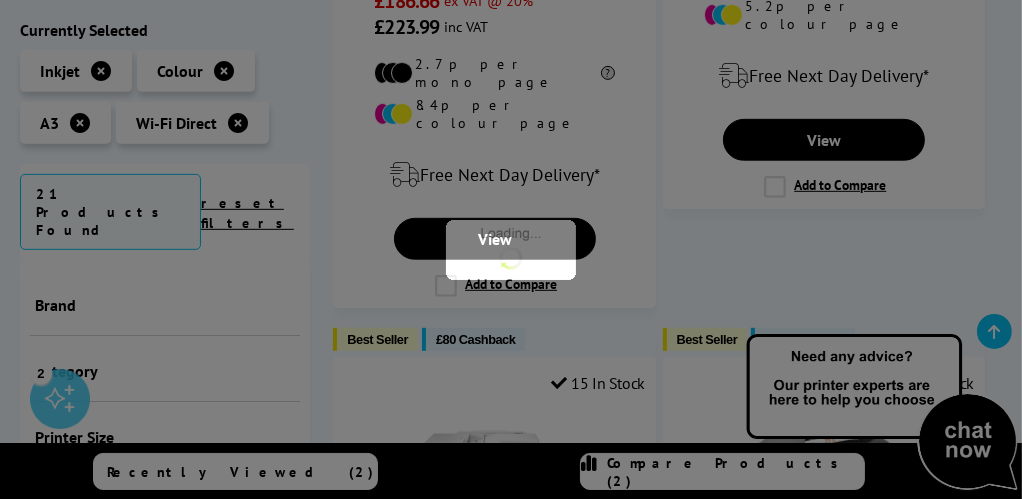 scroll, scrollTop: 491, scrollLeft: 0, axis: vertical 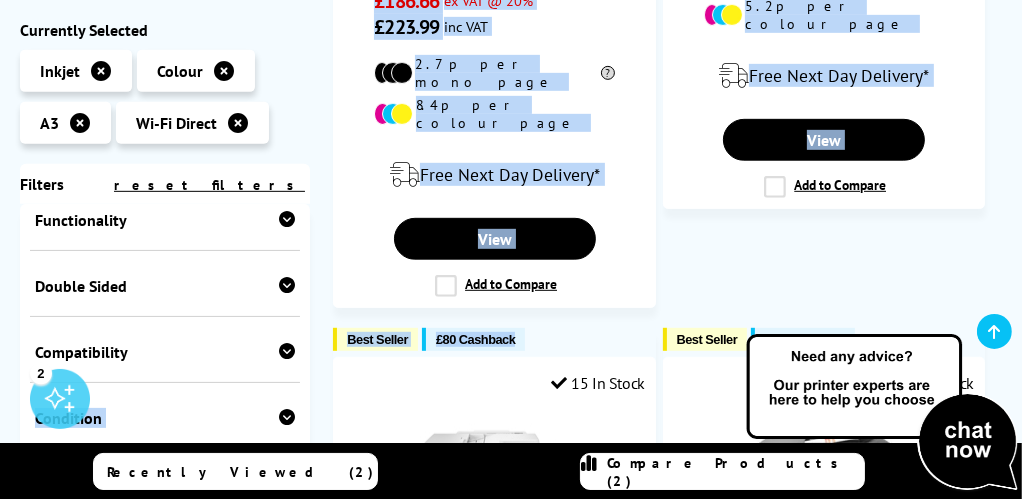 drag, startPoint x: 310, startPoint y: 349, endPoint x: 305, endPoint y: 375, distance: 26.476404 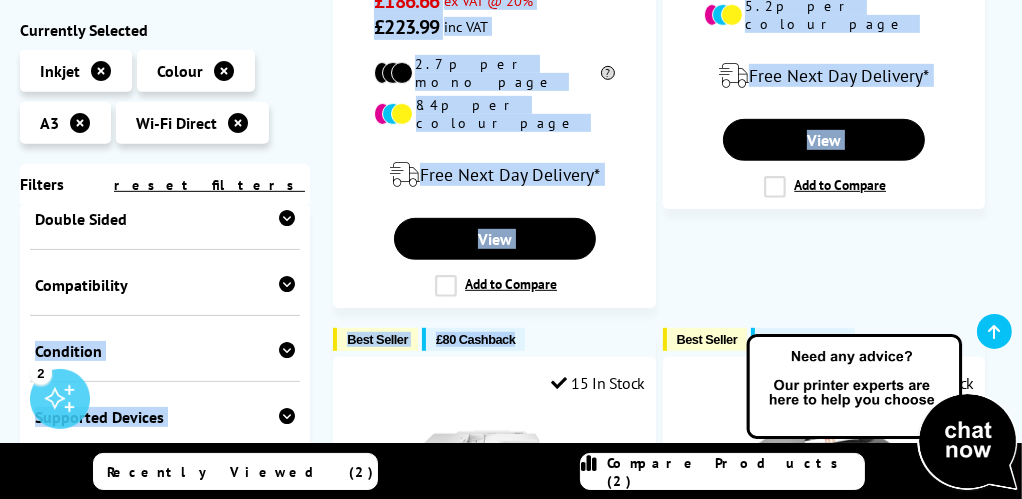 scroll, scrollTop: 561, scrollLeft: 0, axis: vertical 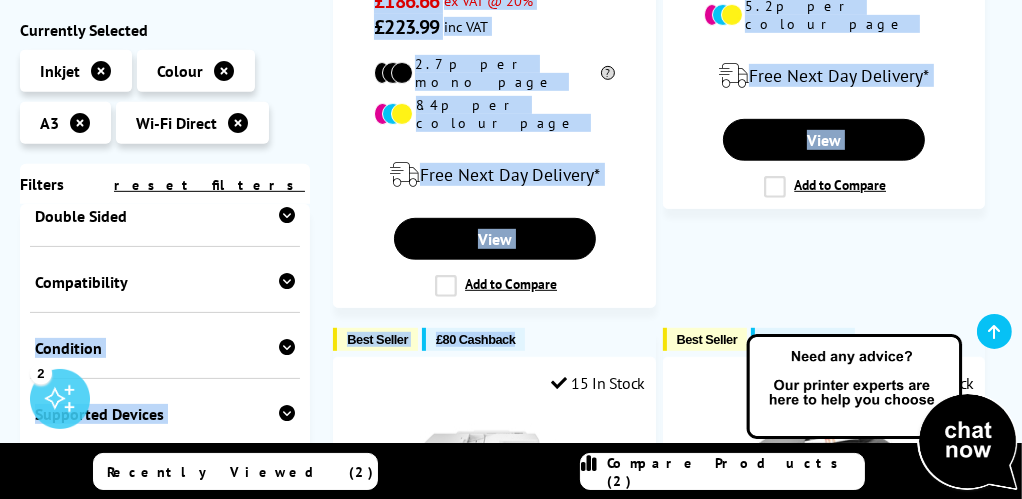 click at bounding box center [287, 281] 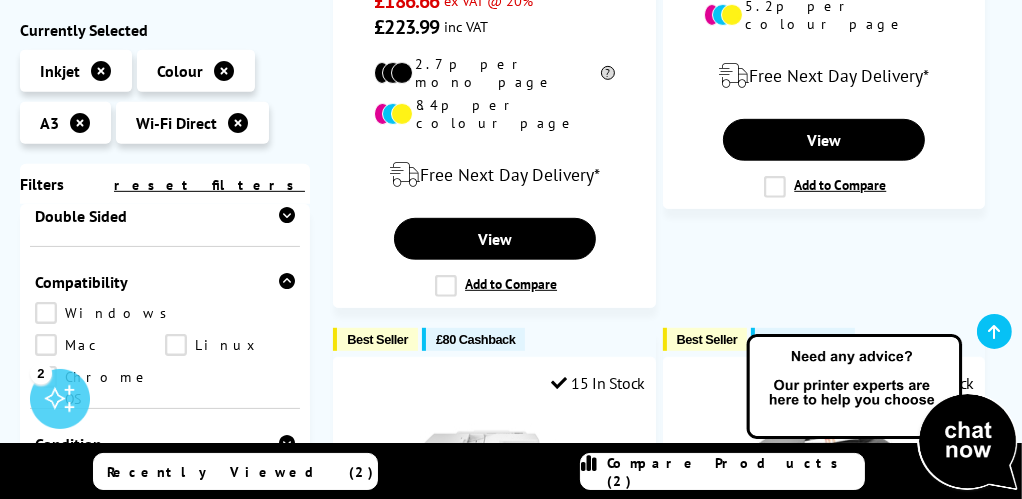 click on "Windows" at bounding box center [106, 313] 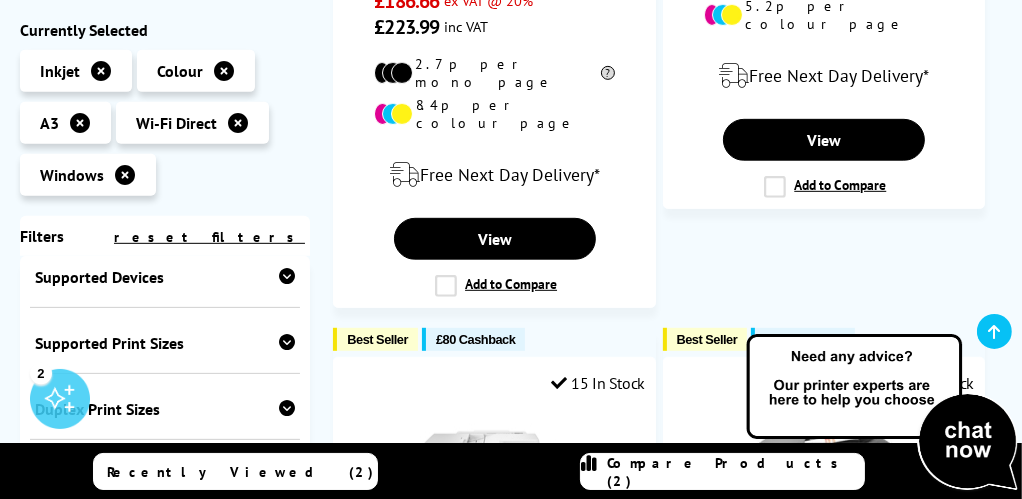 scroll, scrollTop: 752, scrollLeft: 0, axis: vertical 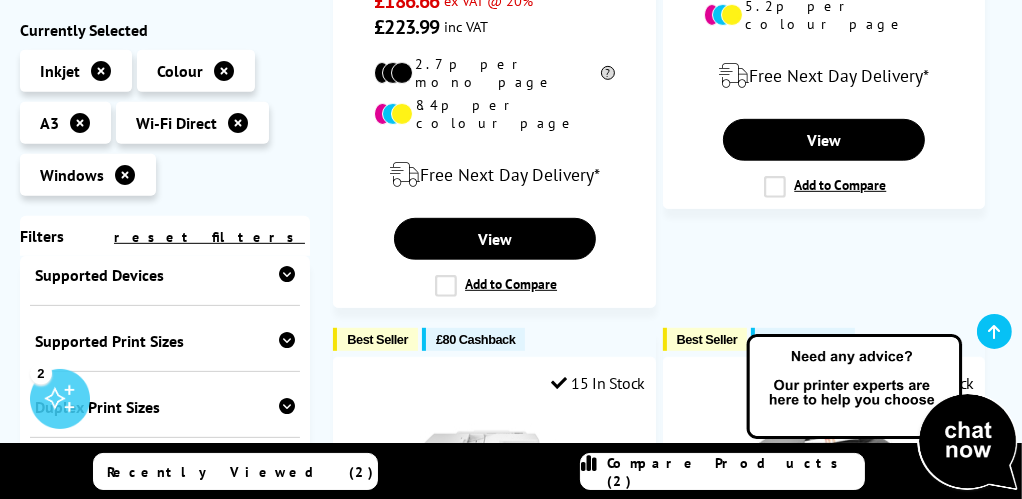 click at bounding box center (287, 274) 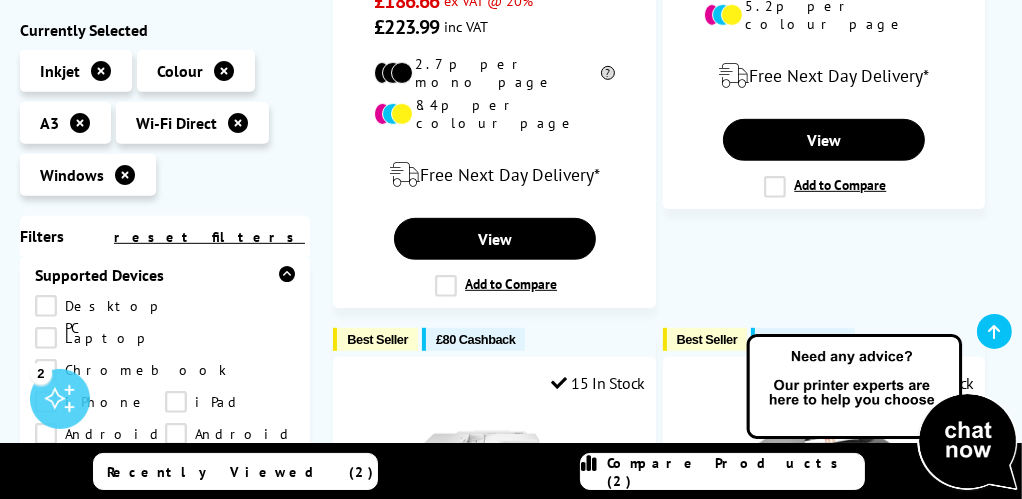 click on "Android Tablet" at bounding box center (230, 434) 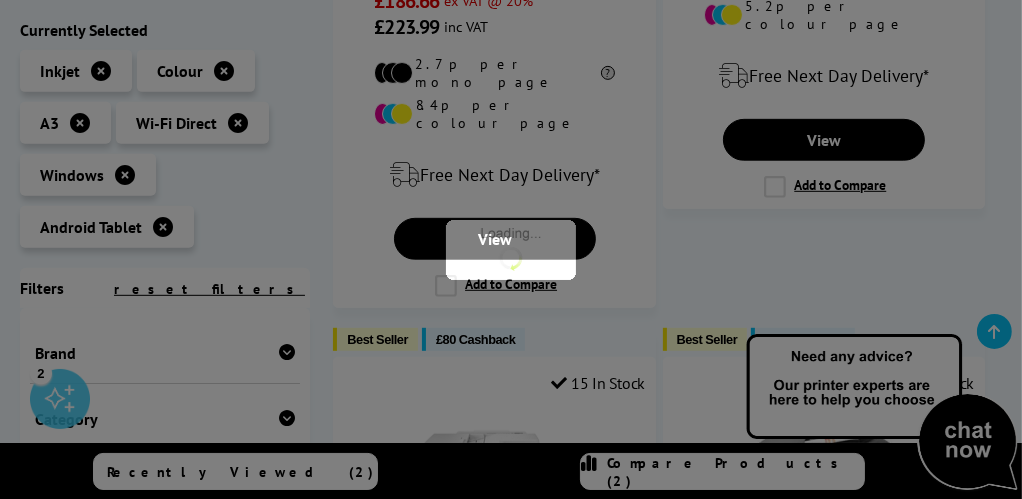 scroll, scrollTop: 752, scrollLeft: 0, axis: vertical 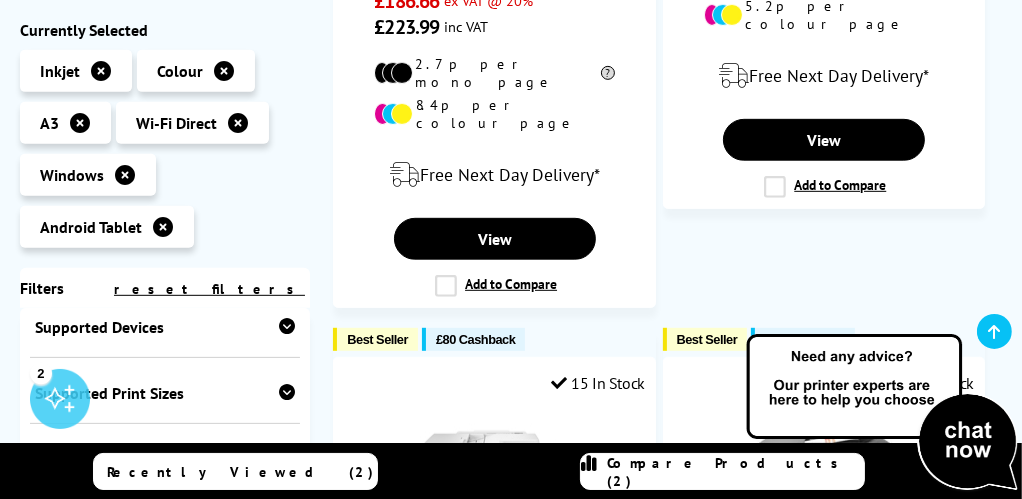 click at bounding box center (287, 326) 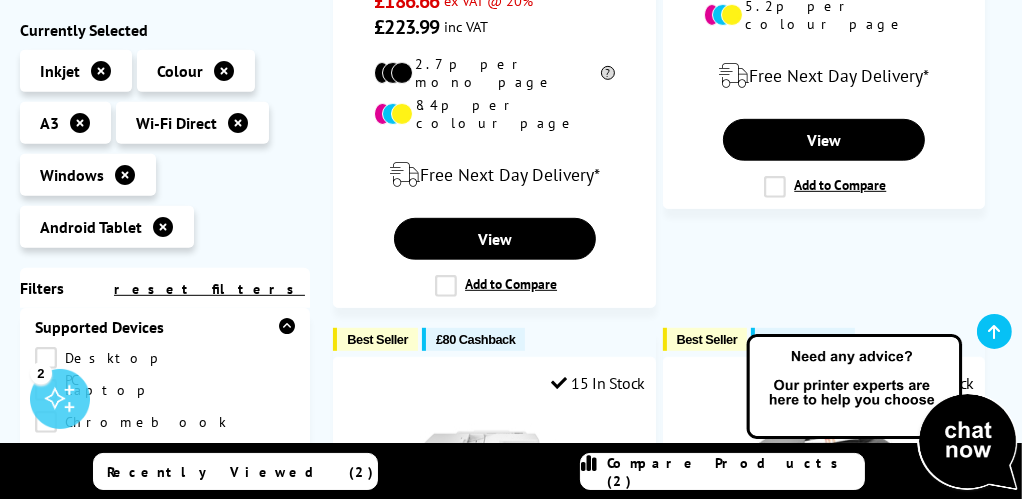 click on "Laptop" at bounding box center [100, 390] 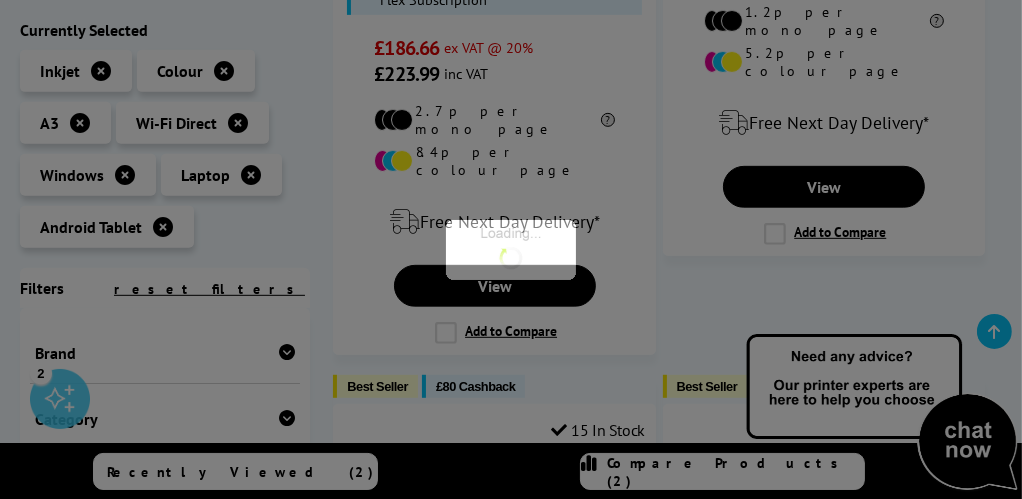 scroll, scrollTop: 752, scrollLeft: 0, axis: vertical 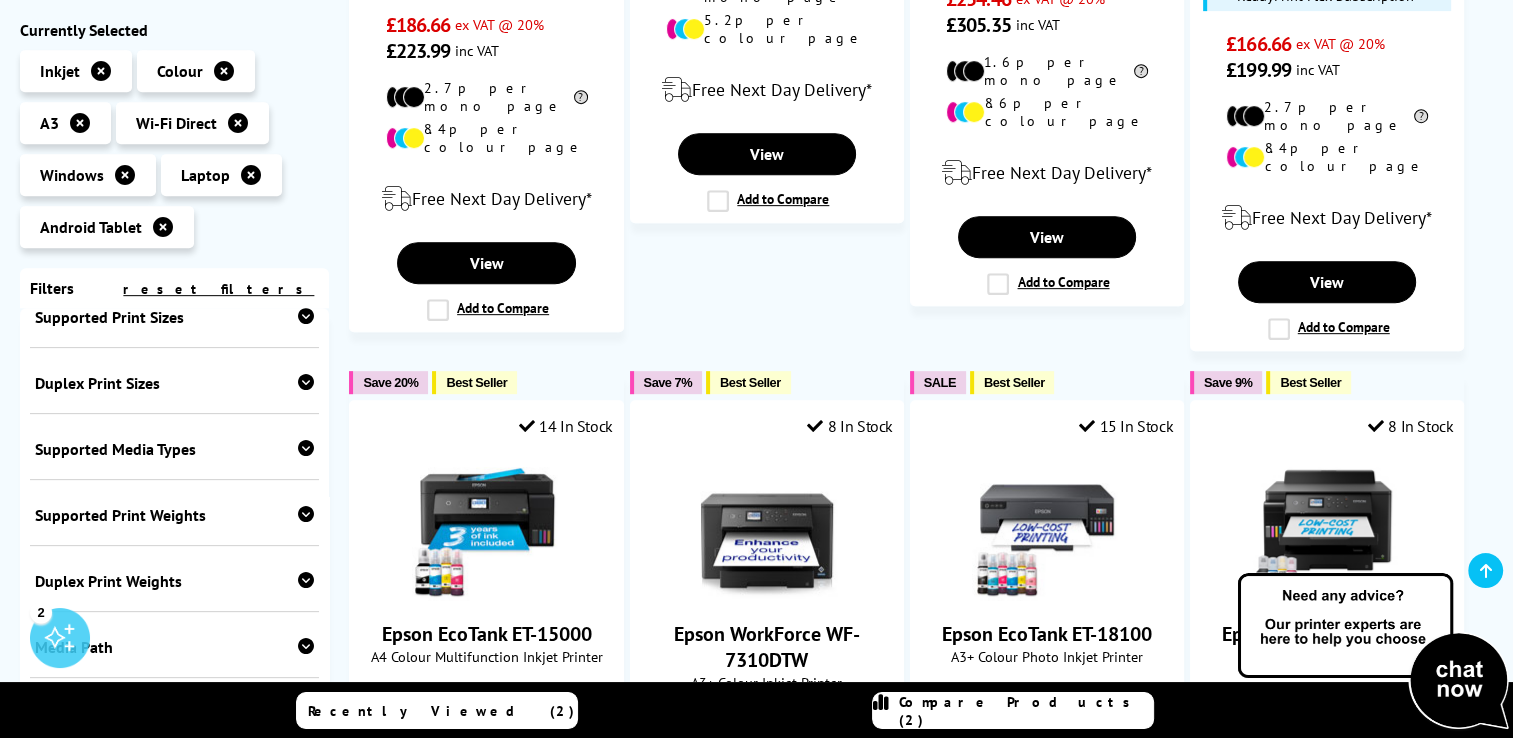 click at bounding box center [306, 316] 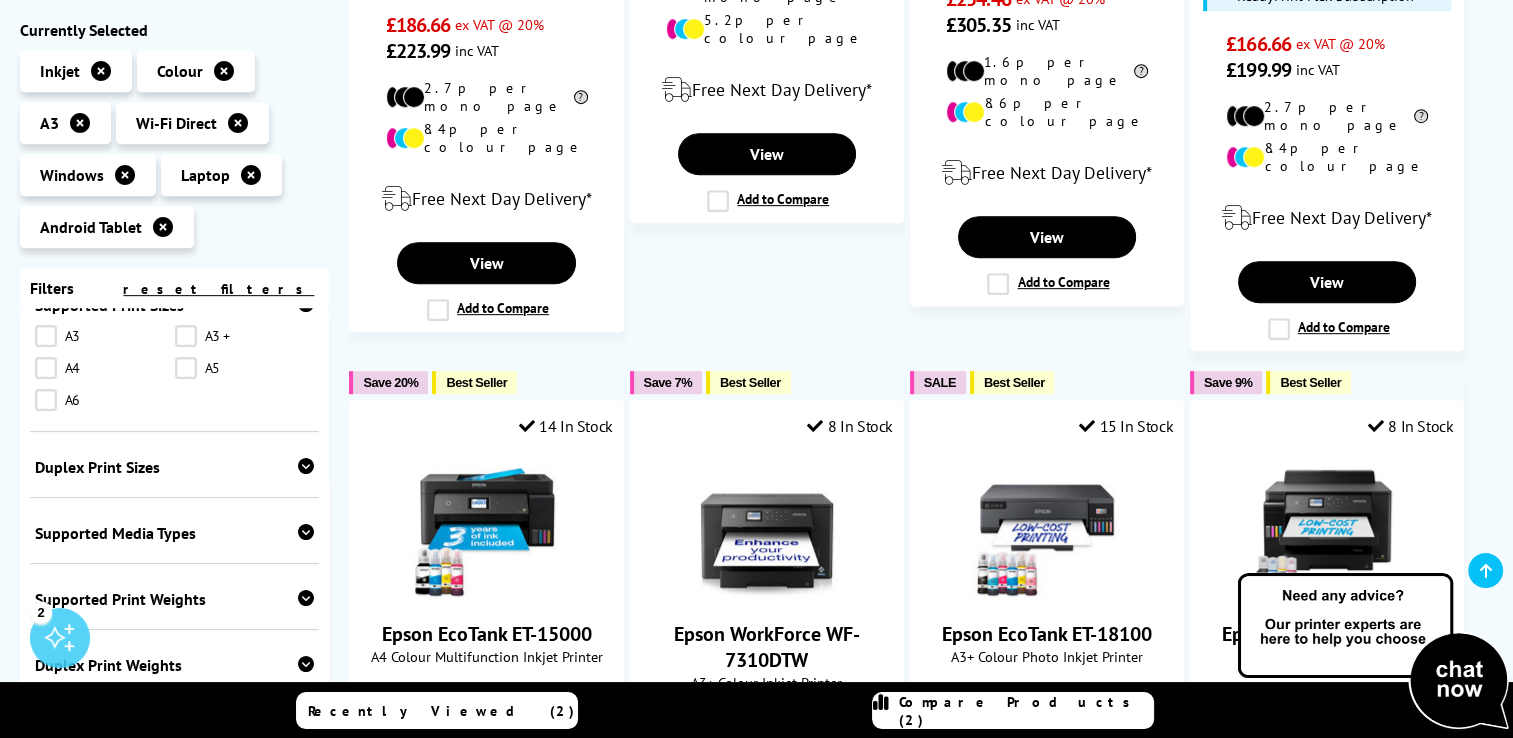 click on "A4" at bounding box center [105, 368] 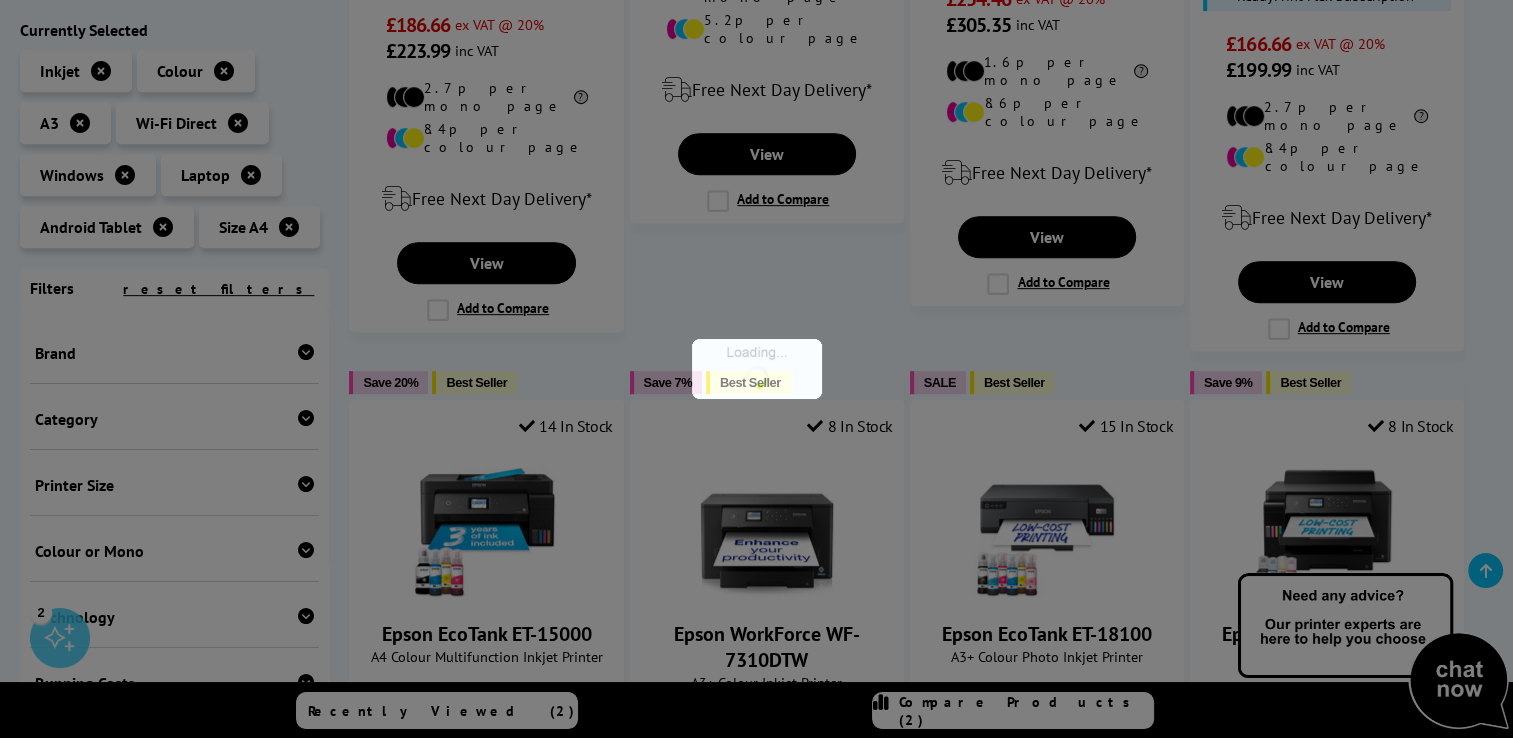 scroll, scrollTop: 840, scrollLeft: 0, axis: vertical 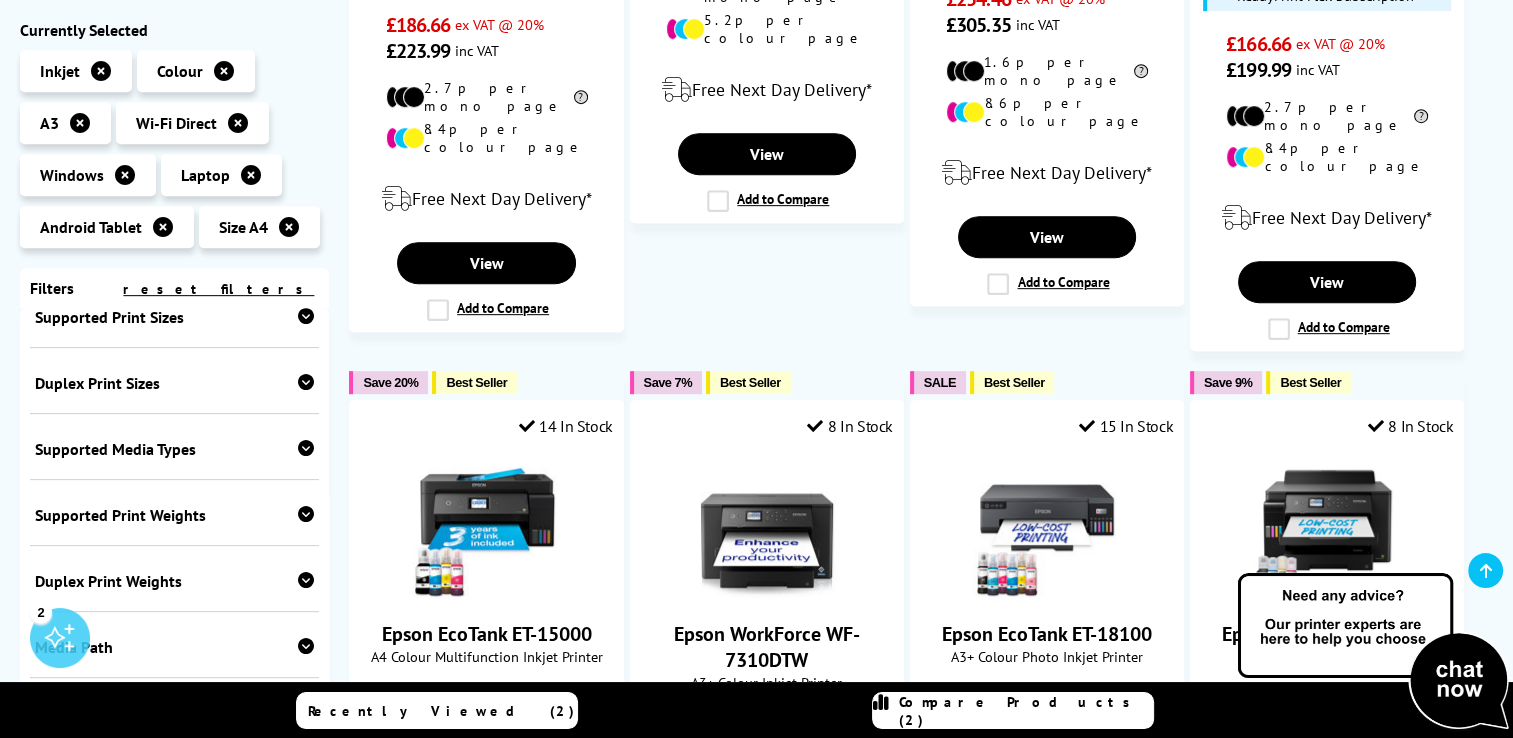click at bounding box center (306, 316) 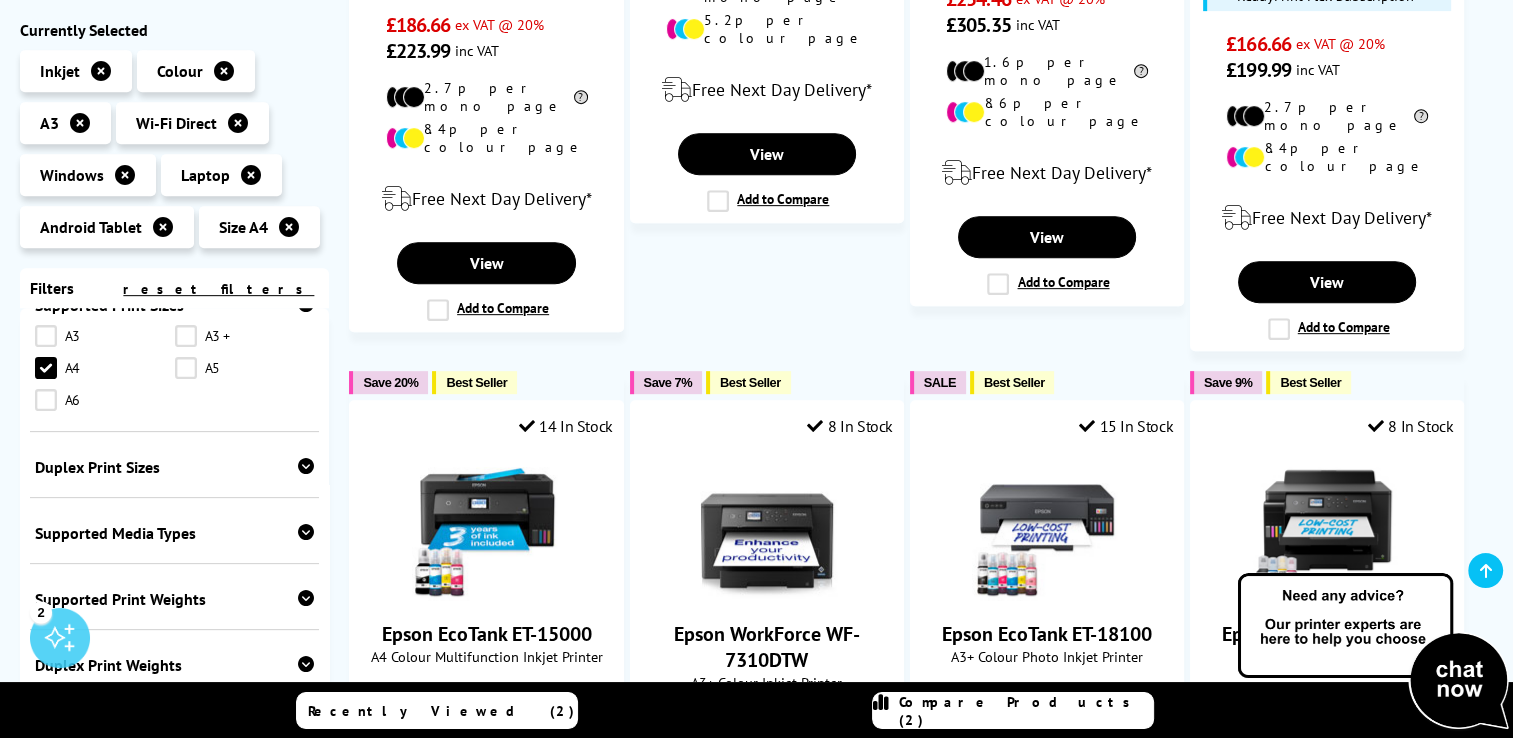 click on "A3" at bounding box center [105, 336] 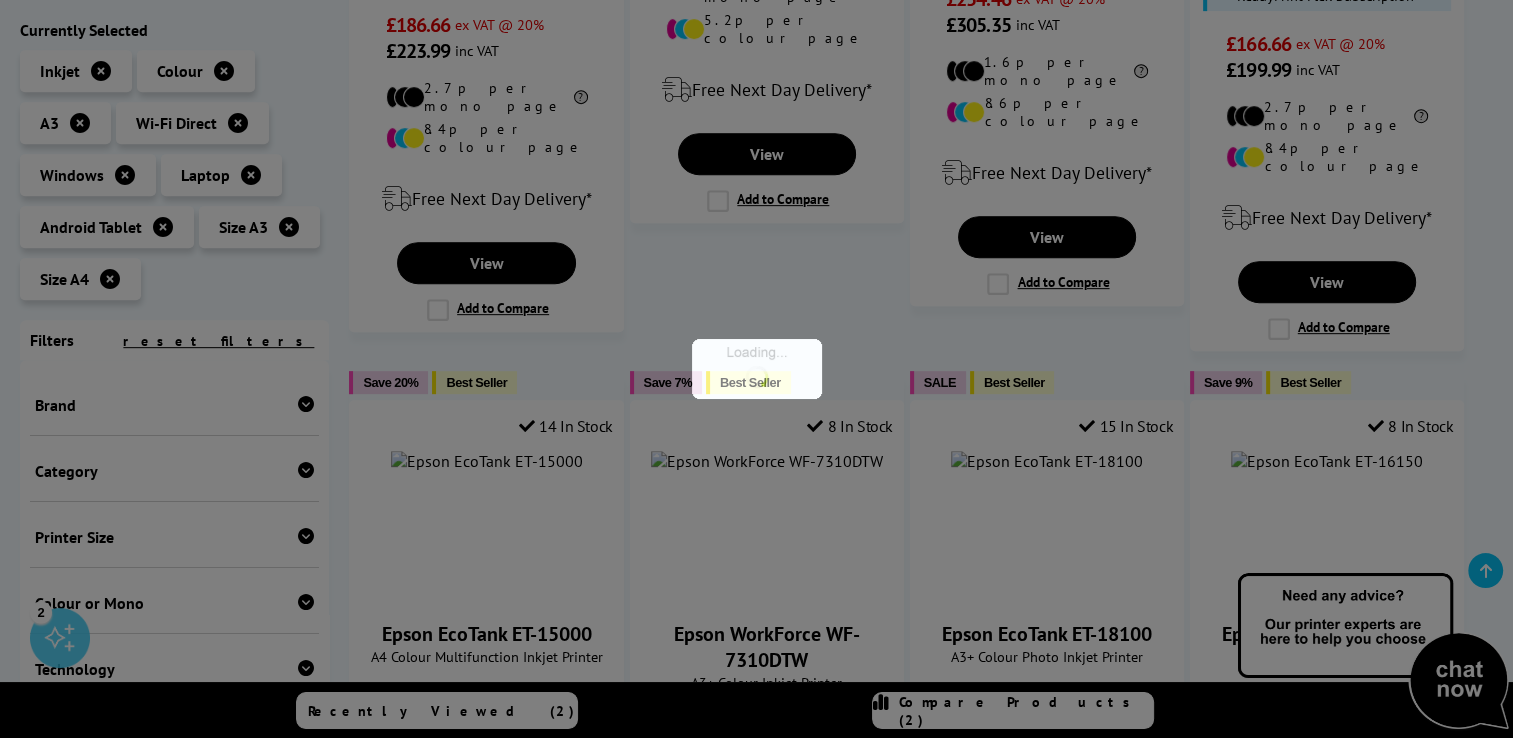 scroll, scrollTop: 840, scrollLeft: 0, axis: vertical 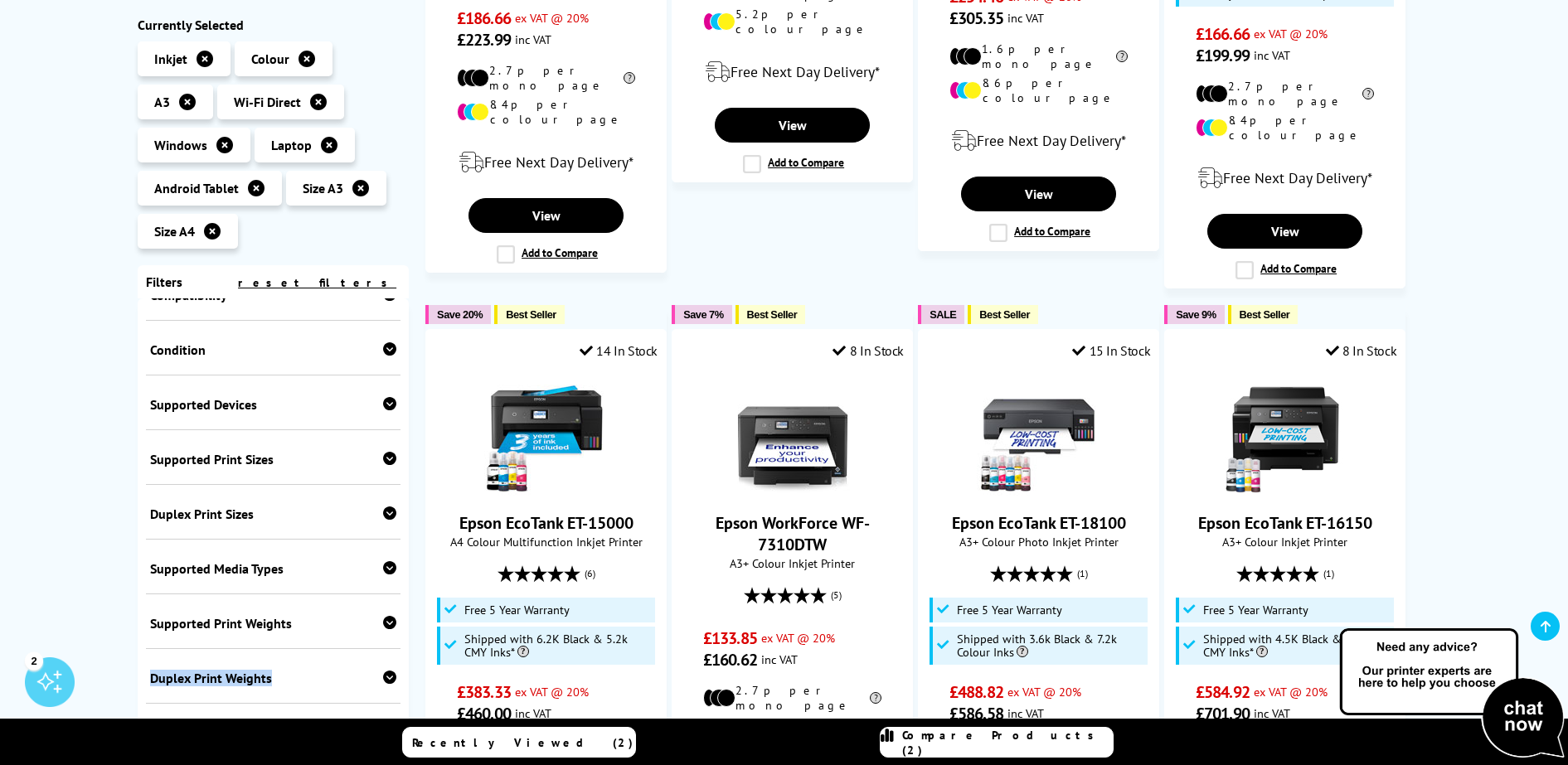 drag, startPoint x: 403, startPoint y: 617, endPoint x: 405, endPoint y: 654, distance: 37.054015 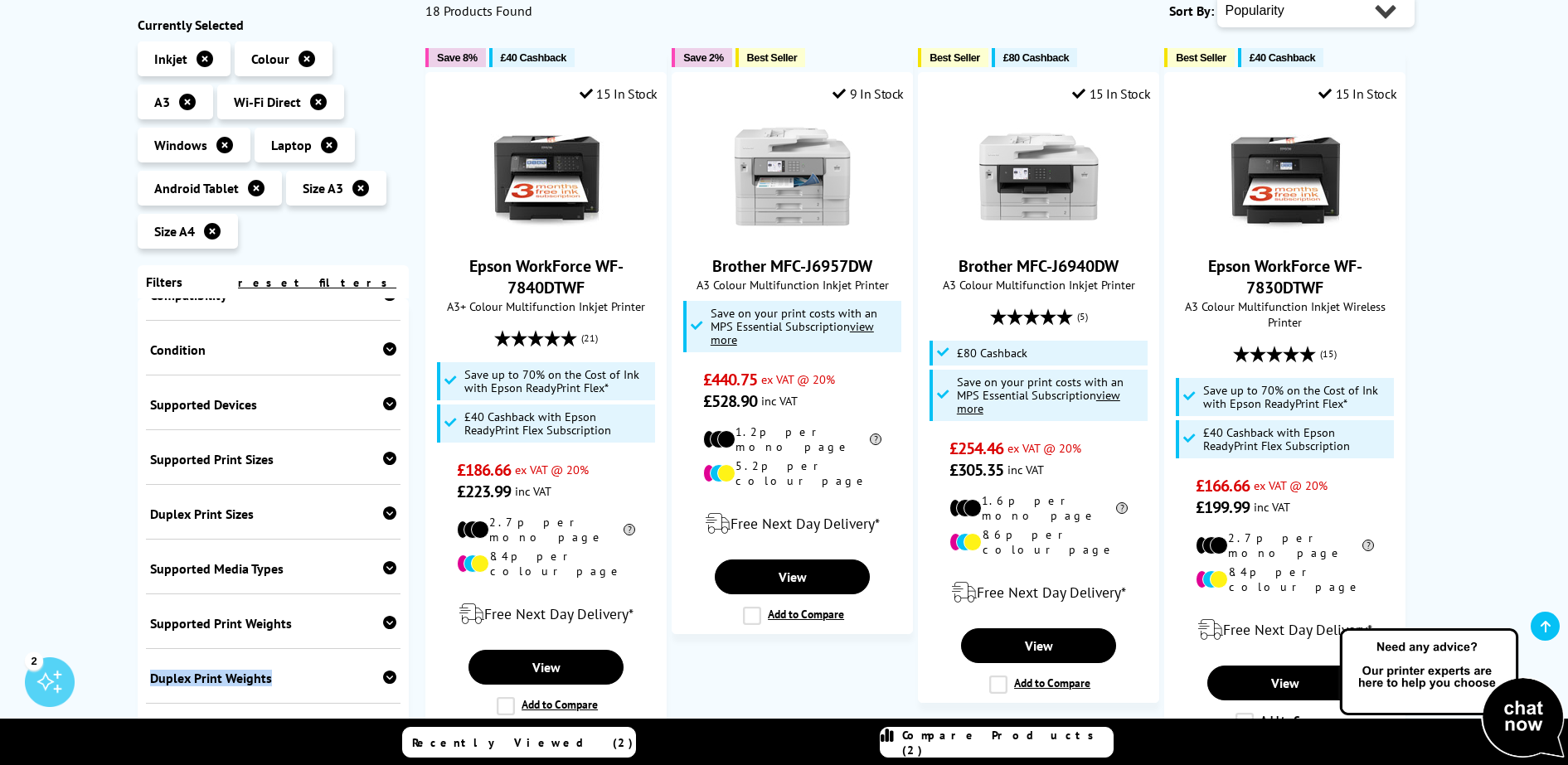 scroll, scrollTop: 256, scrollLeft: 0, axis: vertical 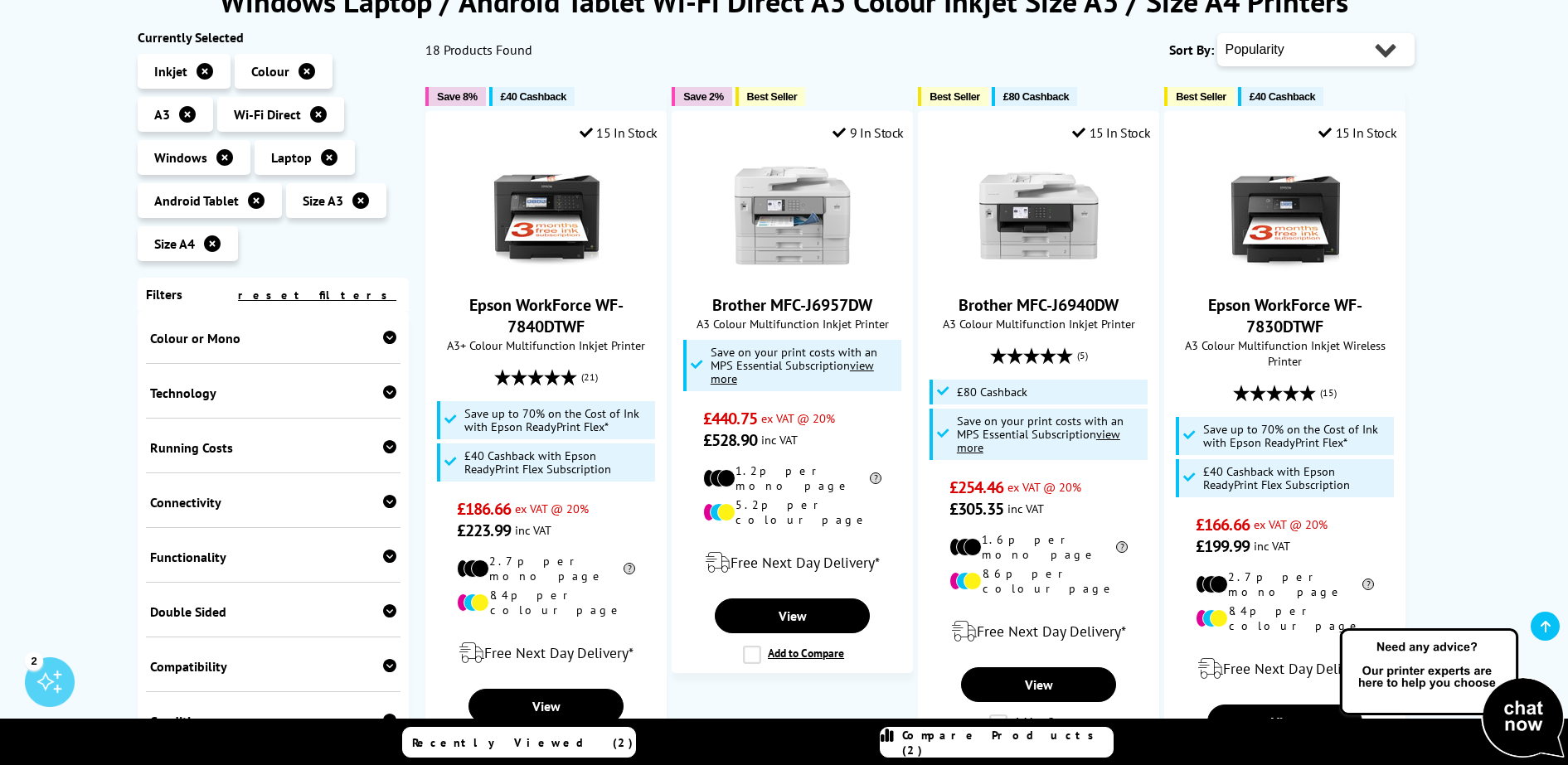 click at bounding box center (390, 392) 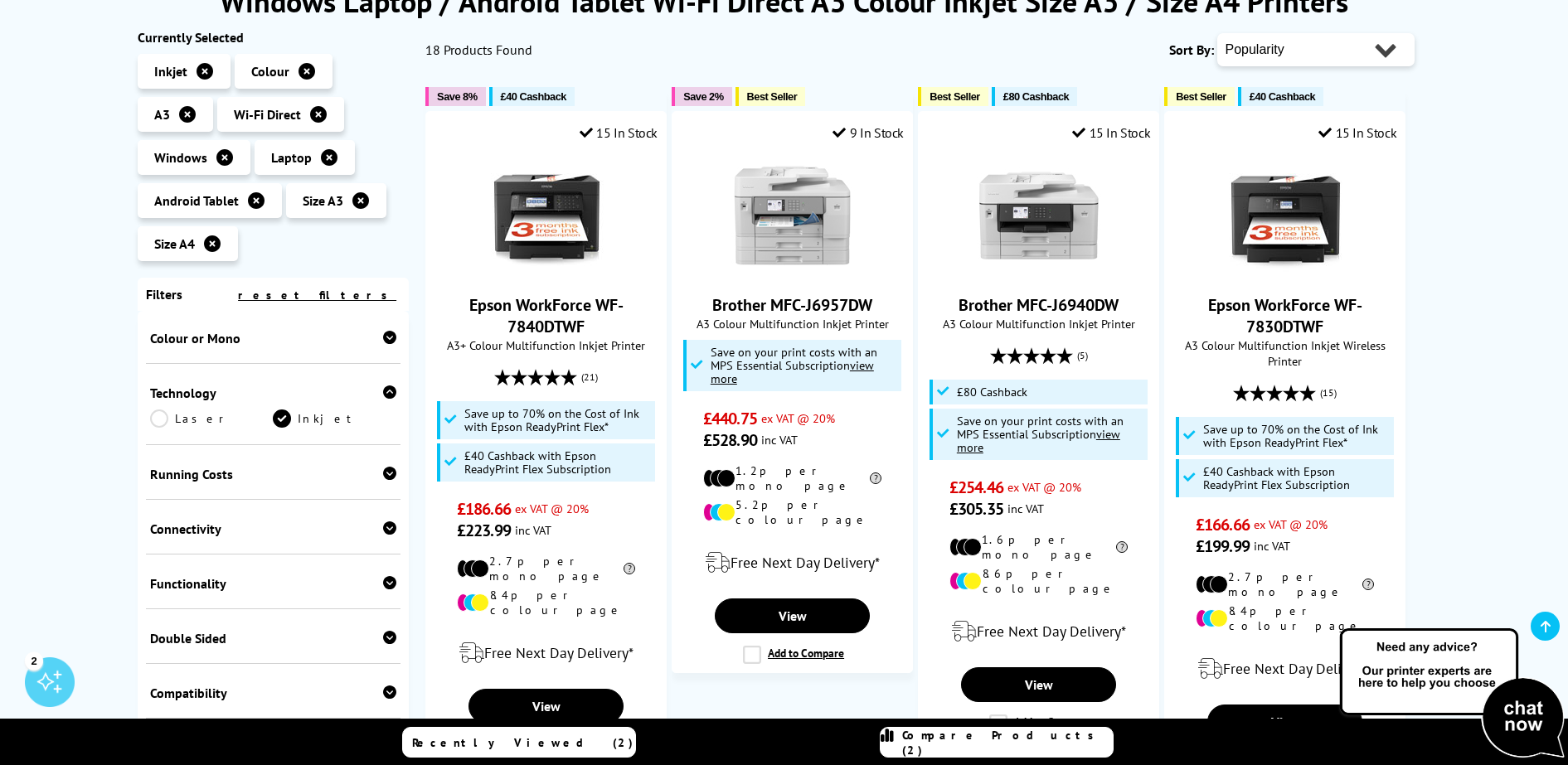 click at bounding box center [390, 392] 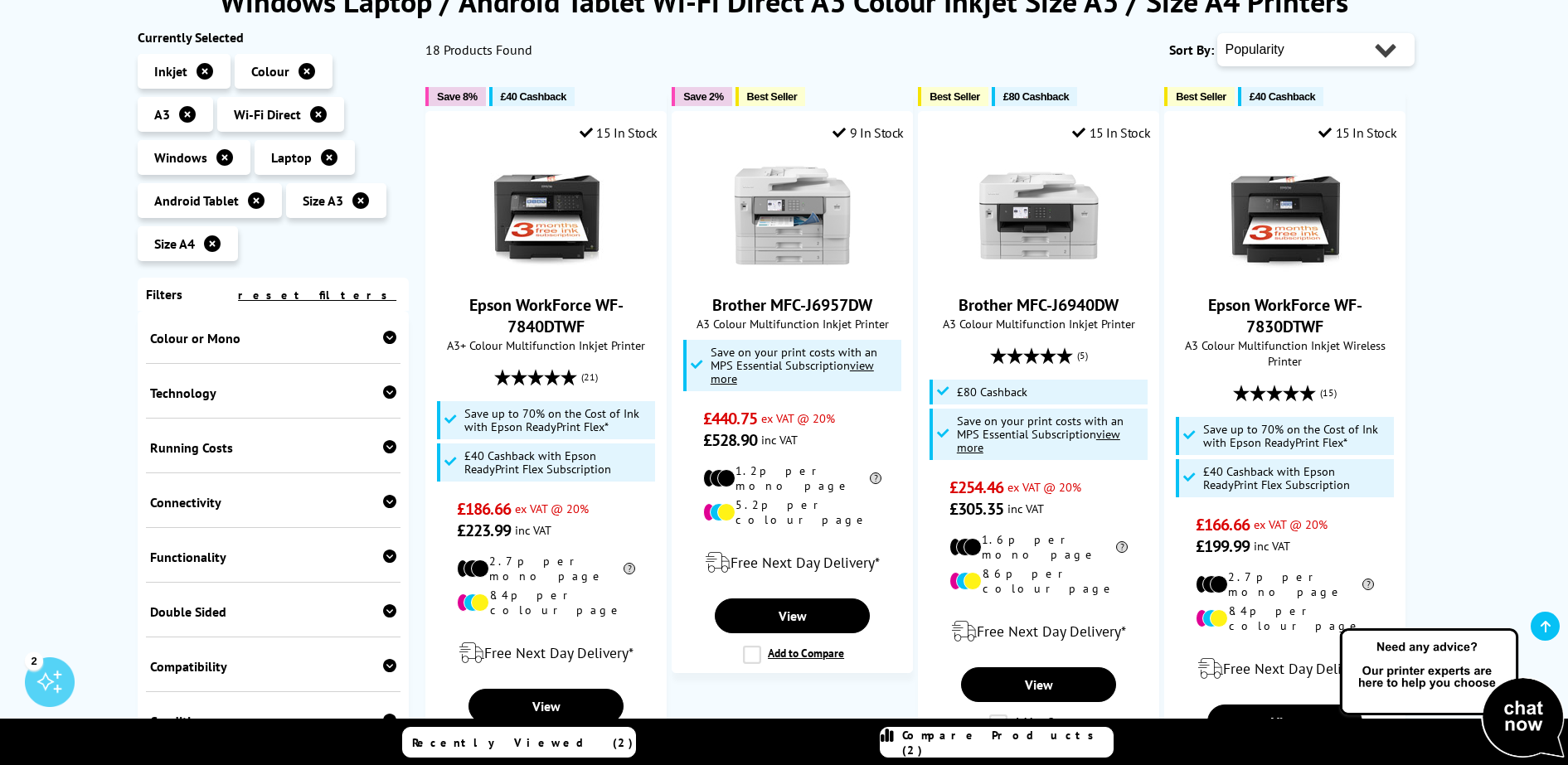 click at bounding box center [390, 447] 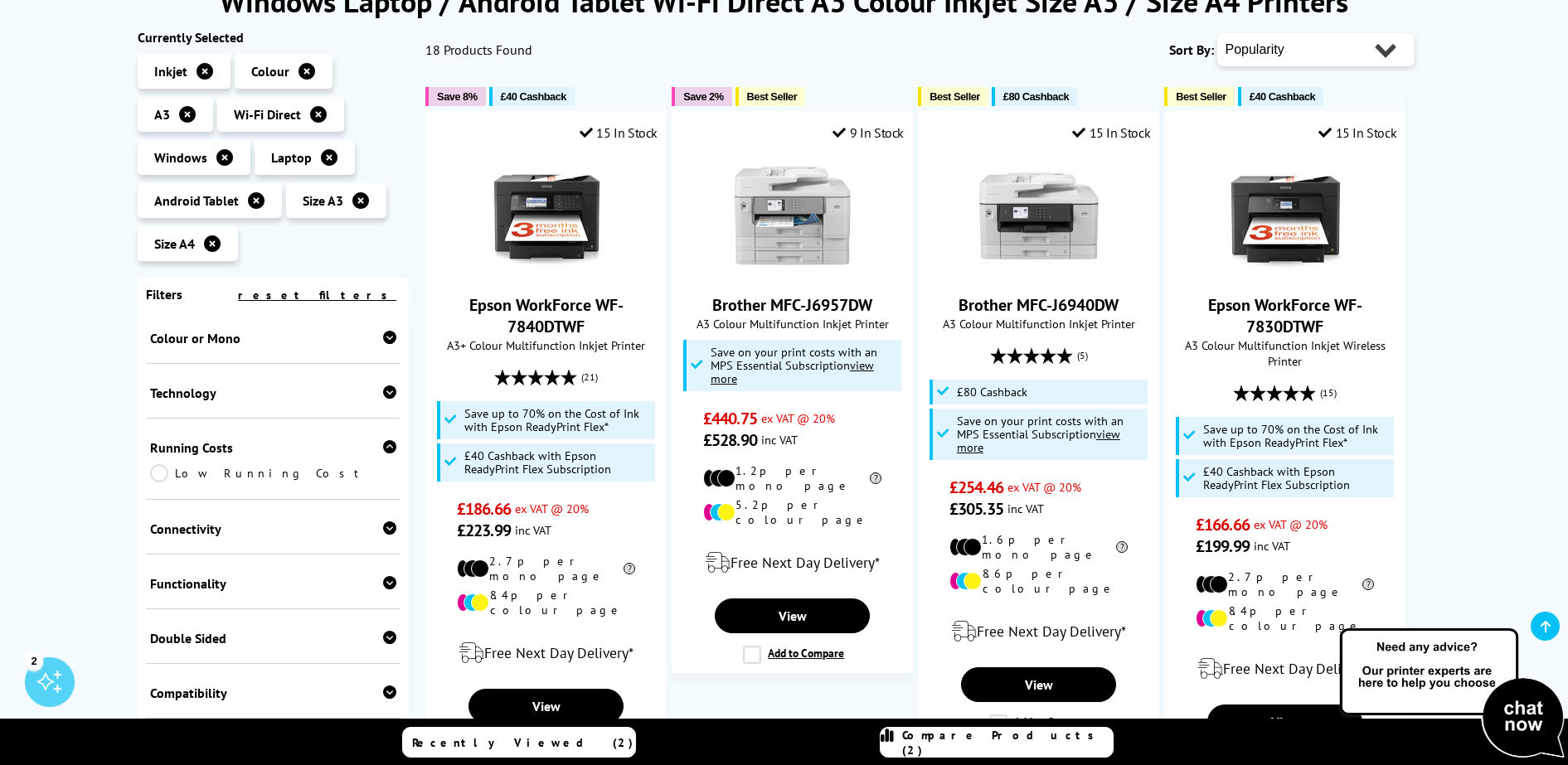 click at bounding box center (390, 447) 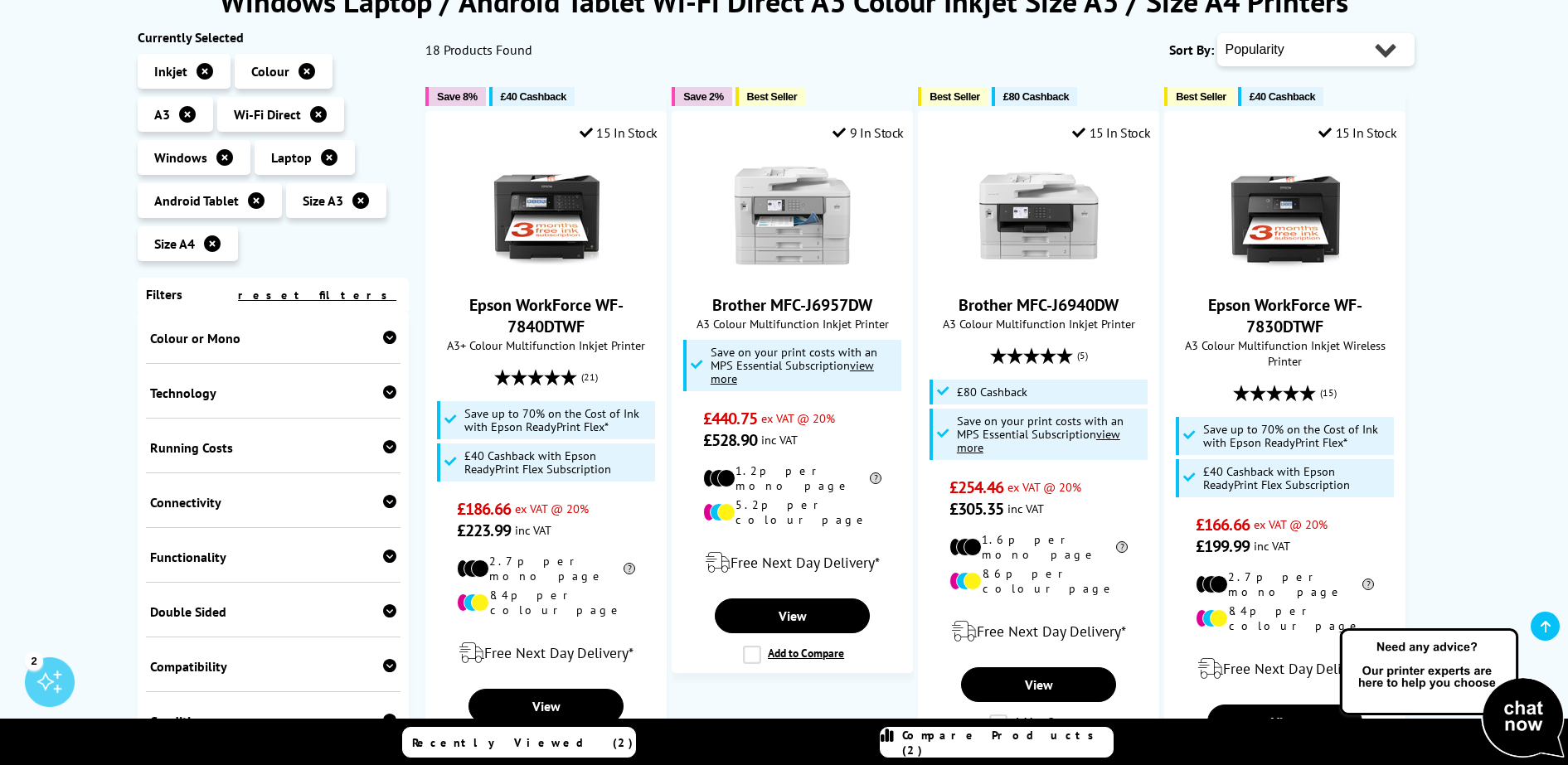 click at bounding box center (390, 556) 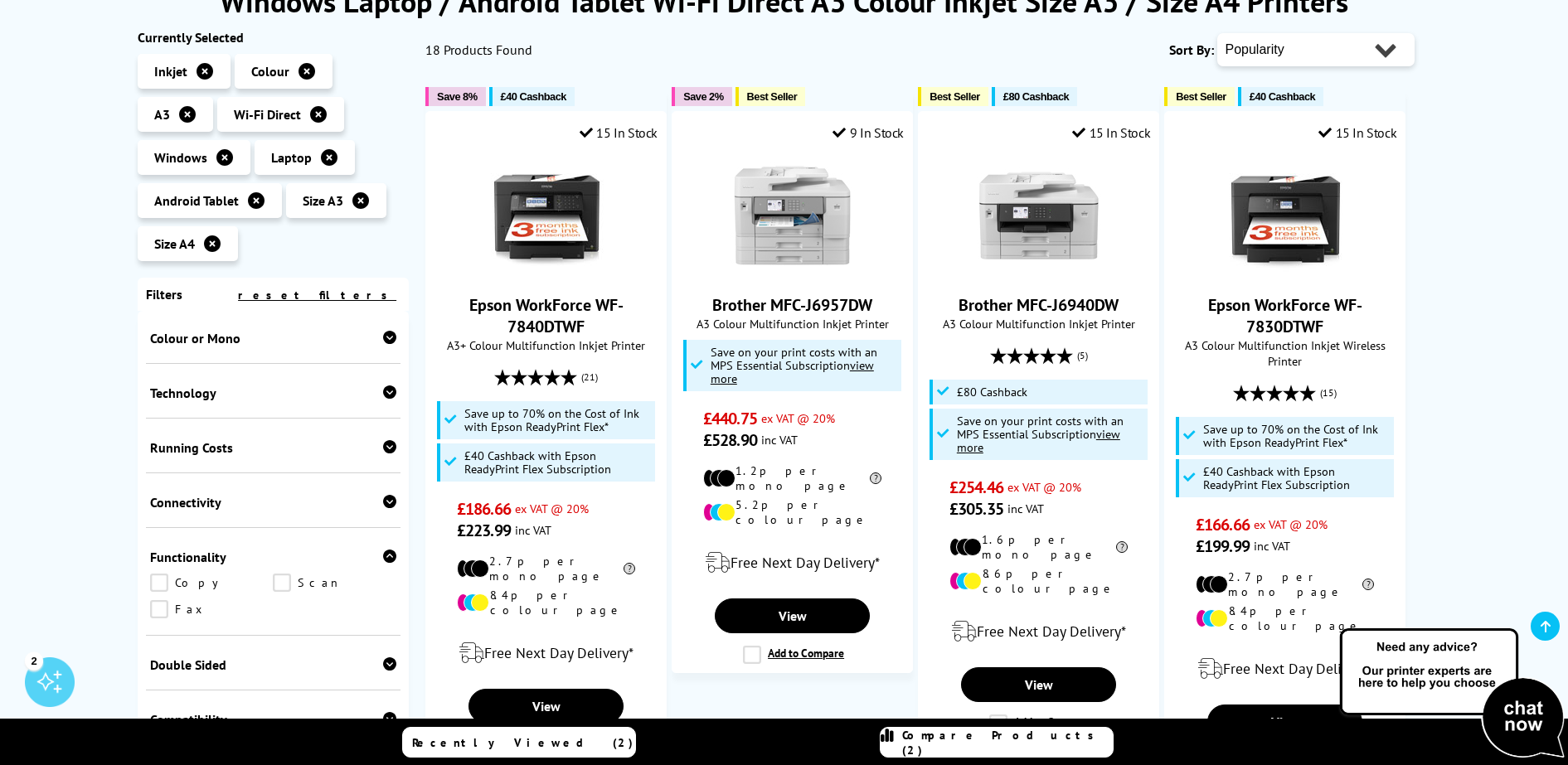 click on "Copy" at bounding box center (211, 583) 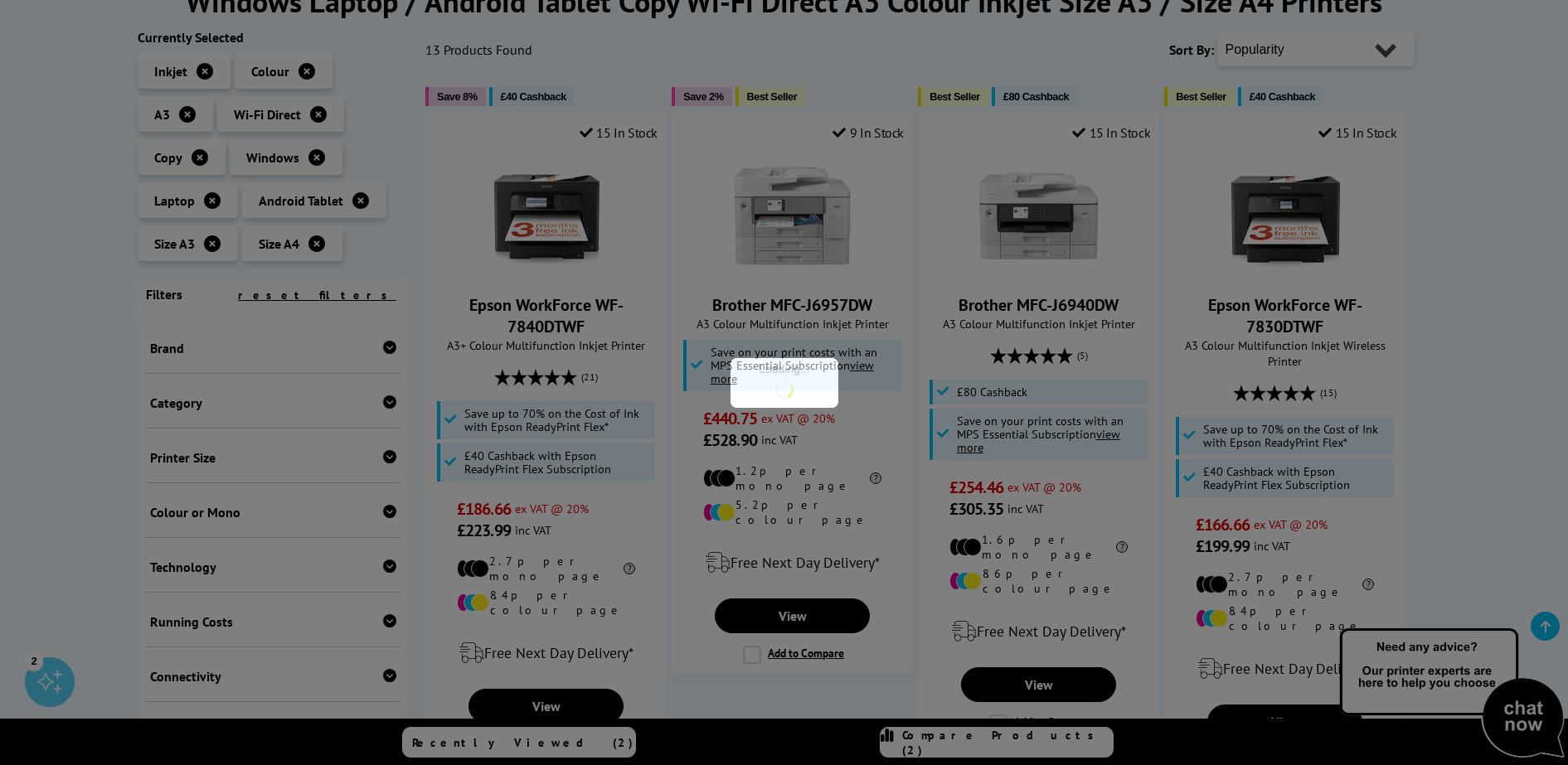 scroll, scrollTop: 174, scrollLeft: 0, axis: vertical 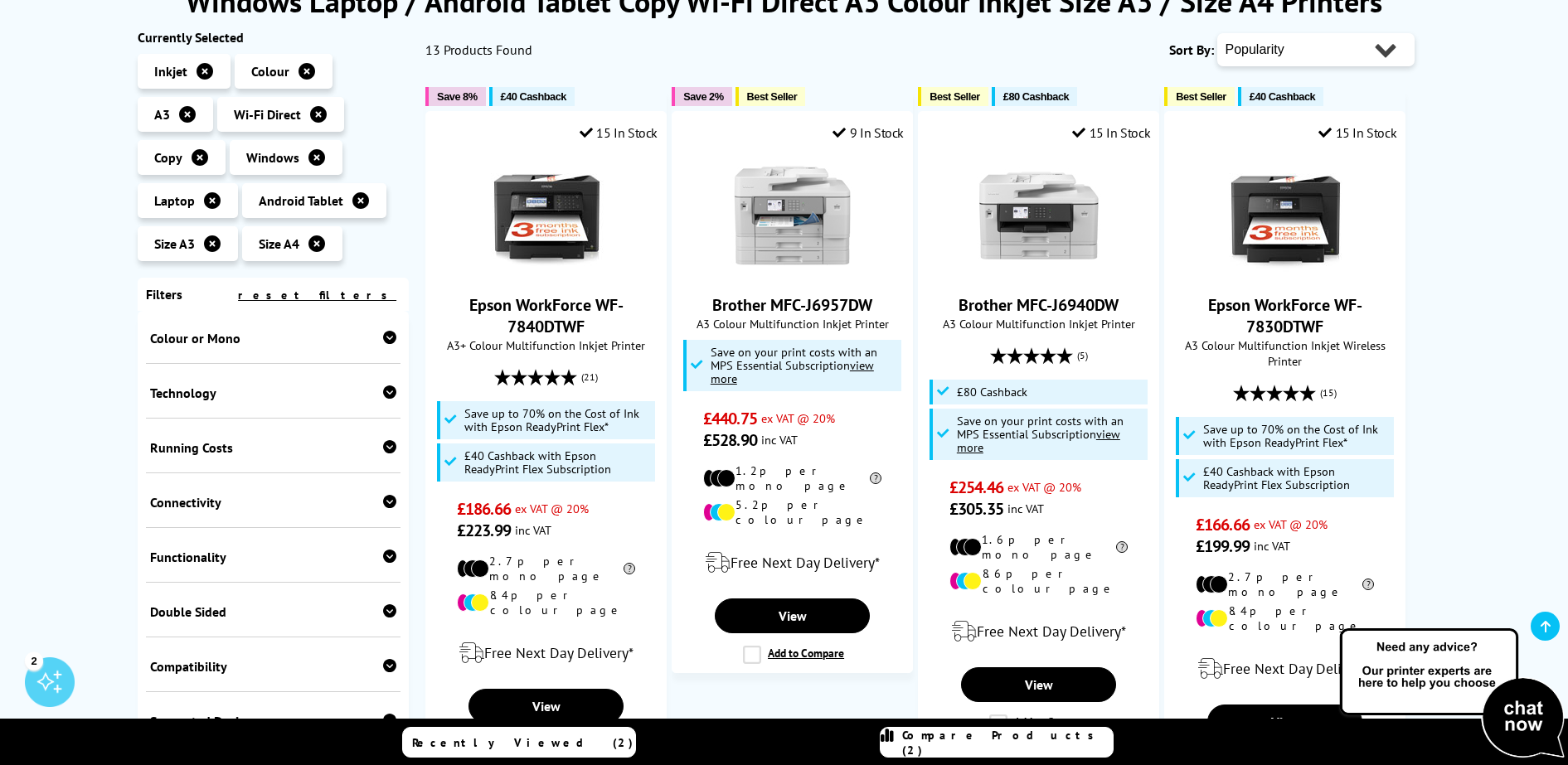 click at bounding box center [390, 556] 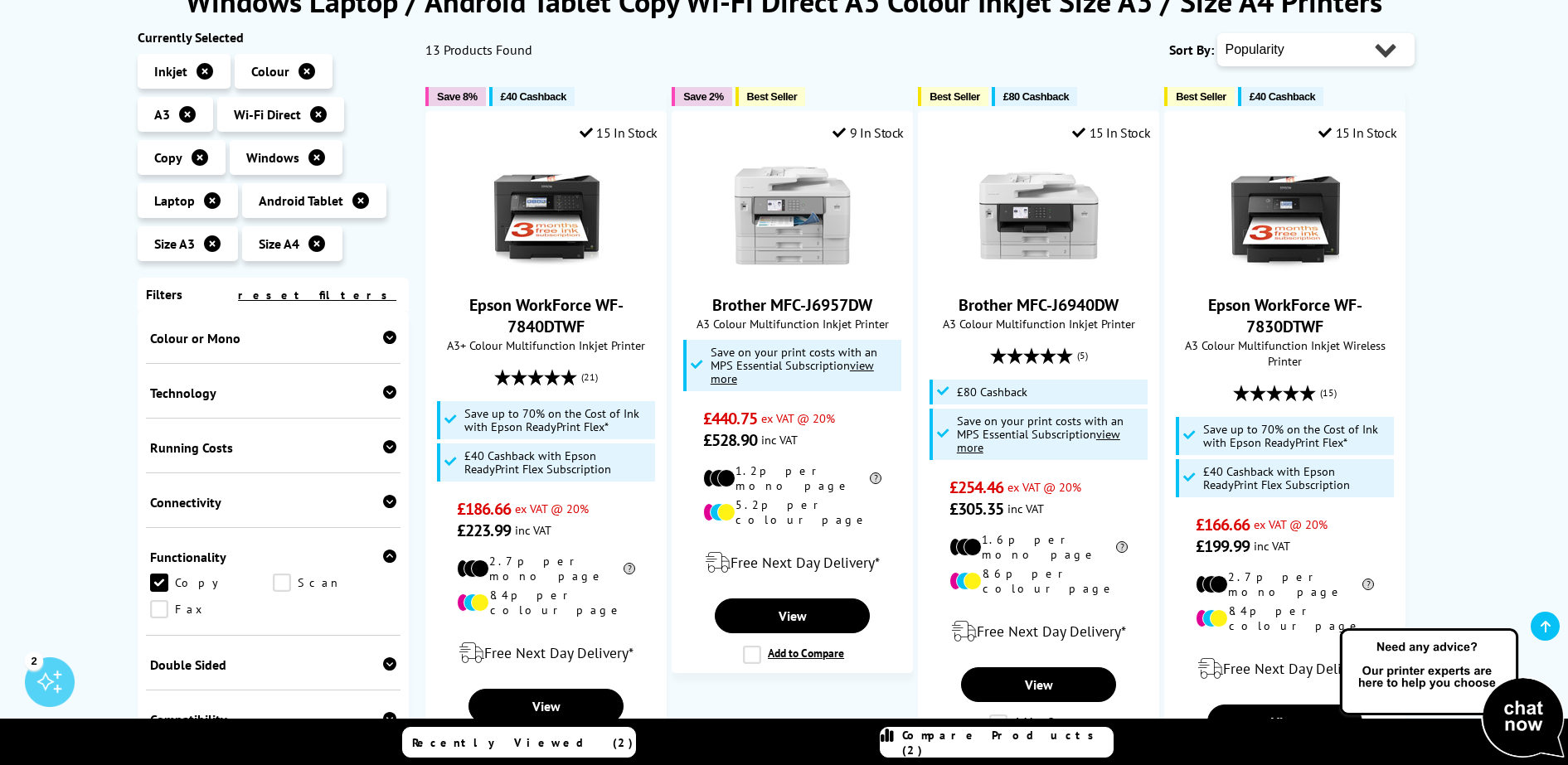 click on "Scan" at bounding box center [334, 583] 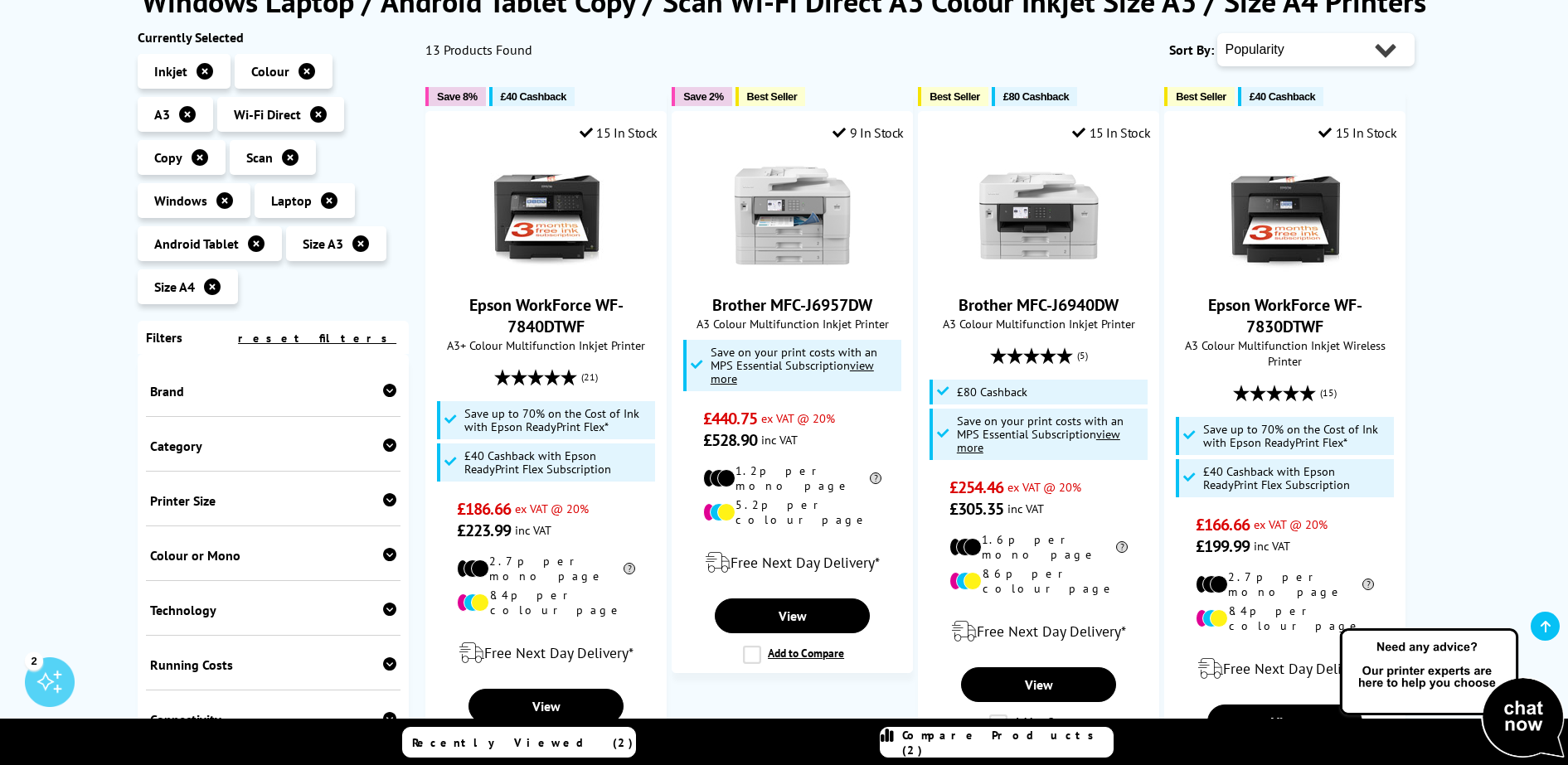 scroll, scrollTop: 174, scrollLeft: 0, axis: vertical 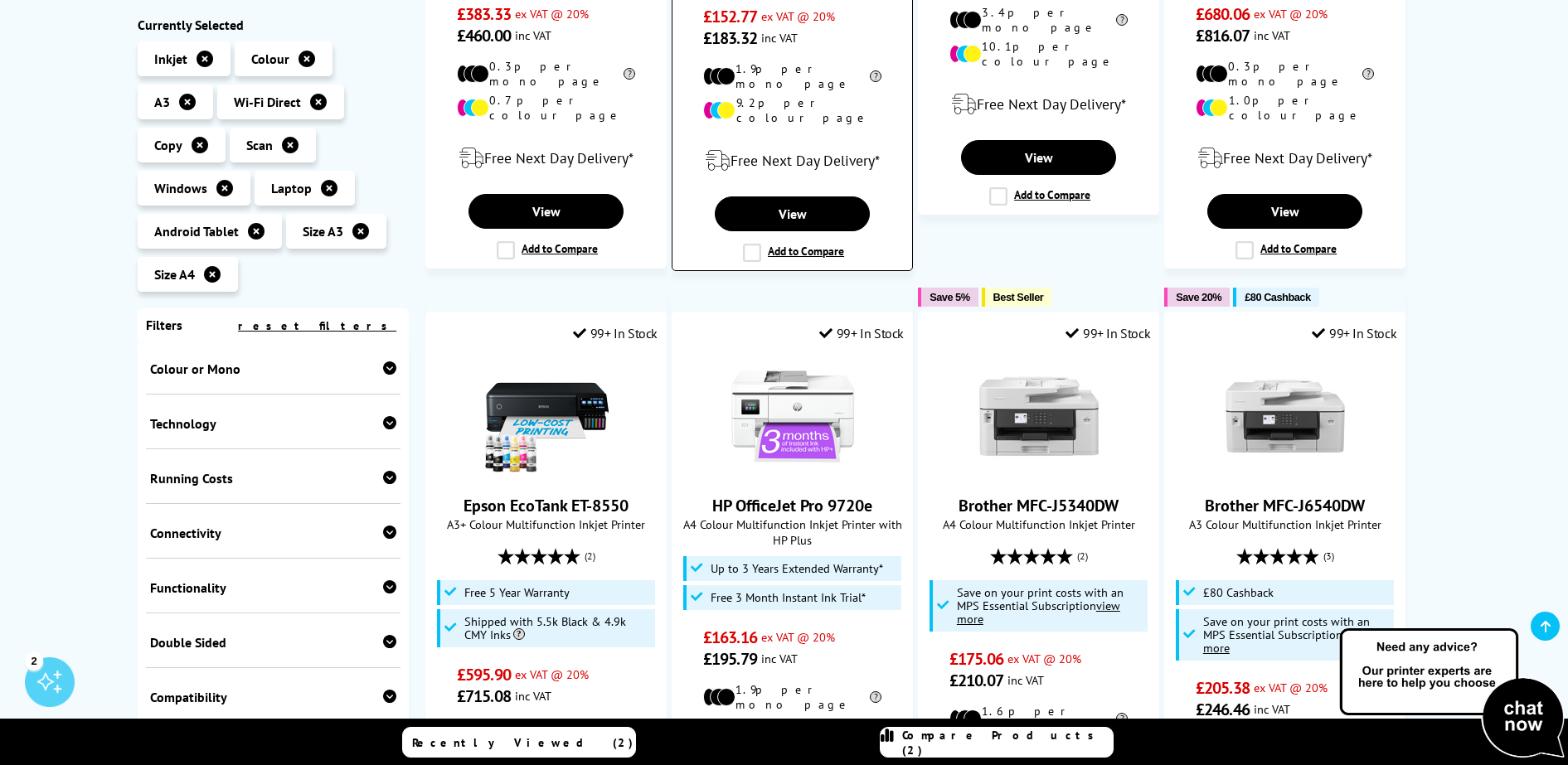 click on "Add to Compare" at bounding box center [794, 253] 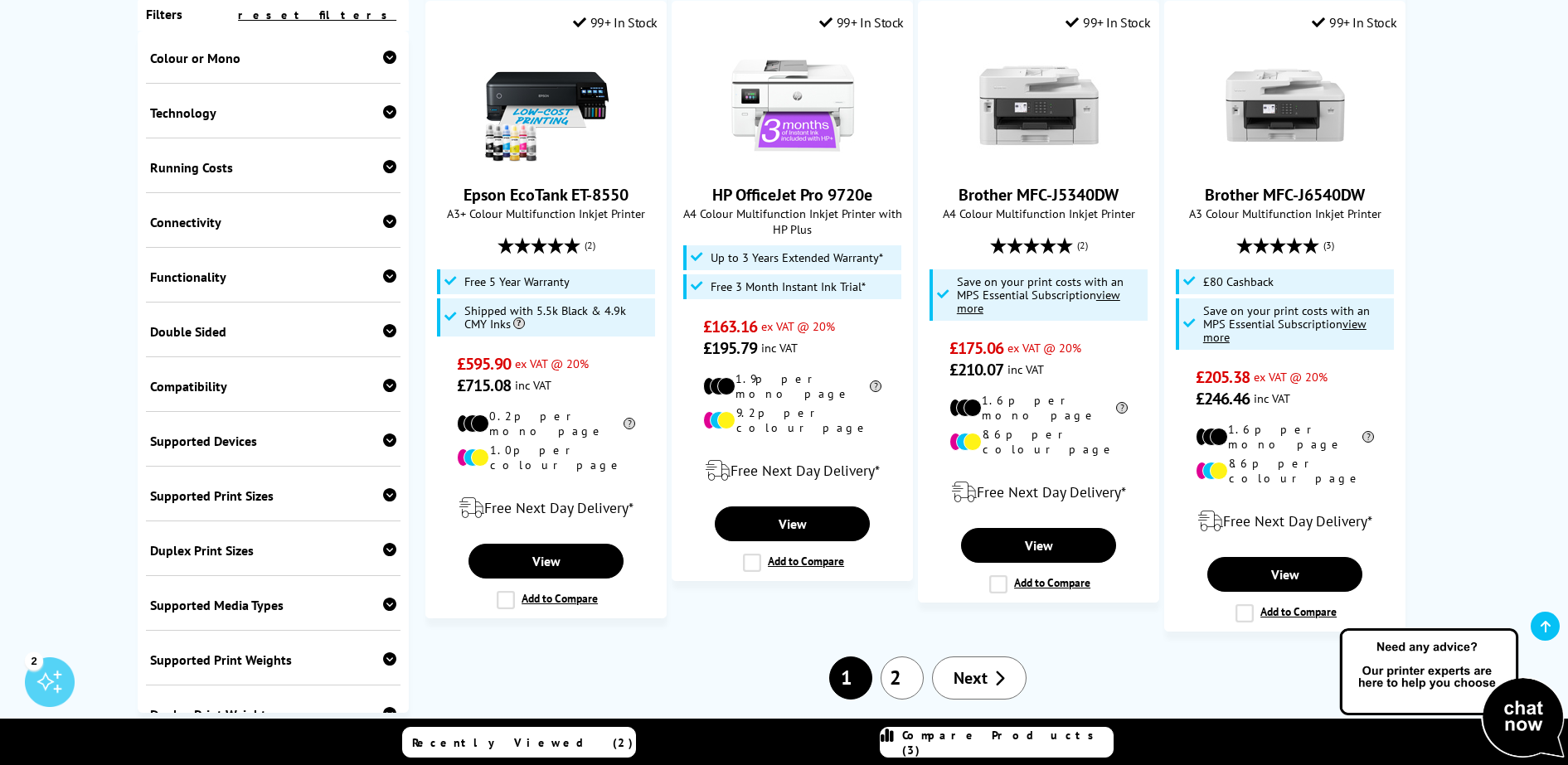 scroll, scrollTop: 1750, scrollLeft: 0, axis: vertical 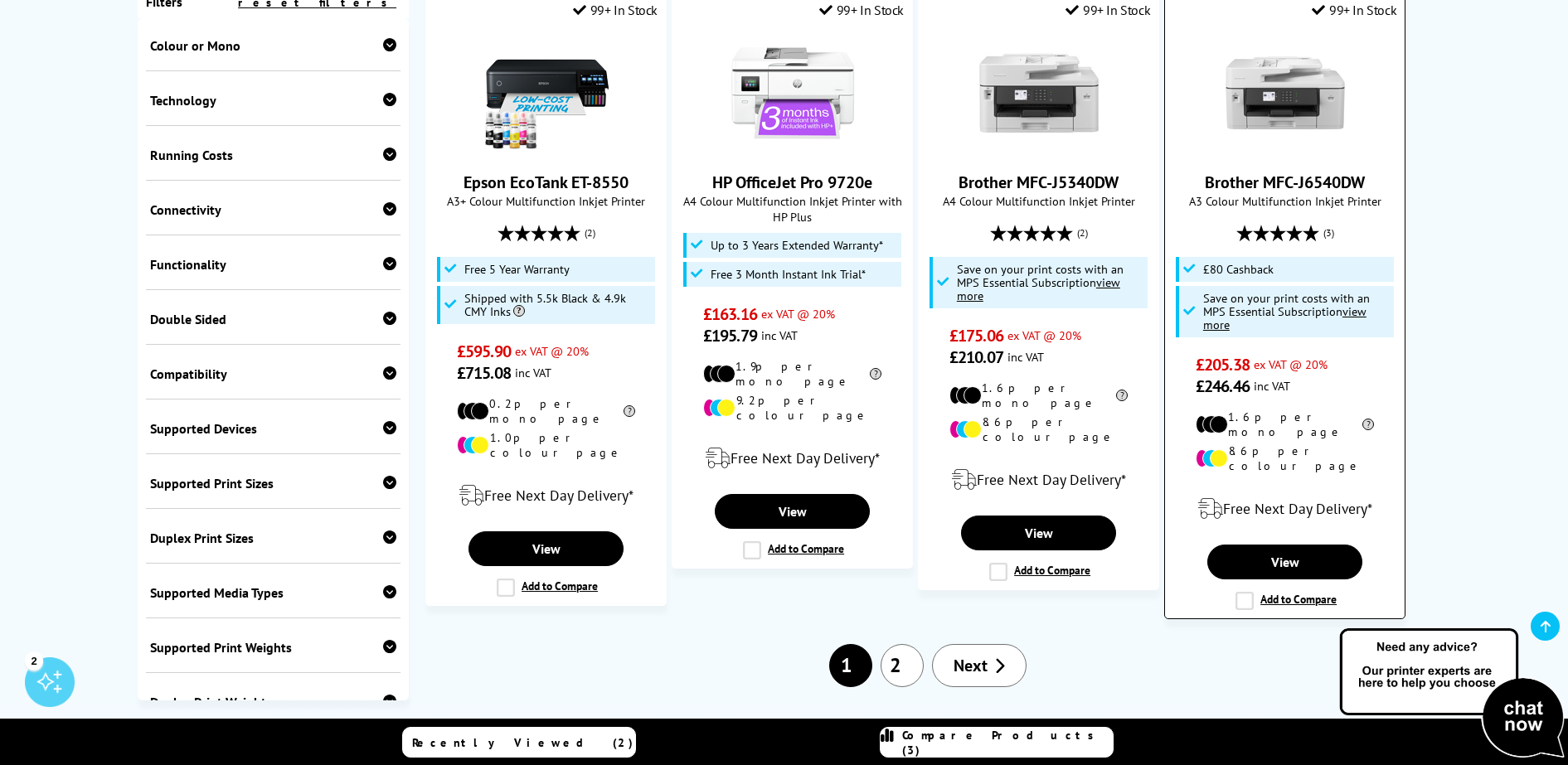 click on "Add to Compare" at bounding box center [1286, 601] 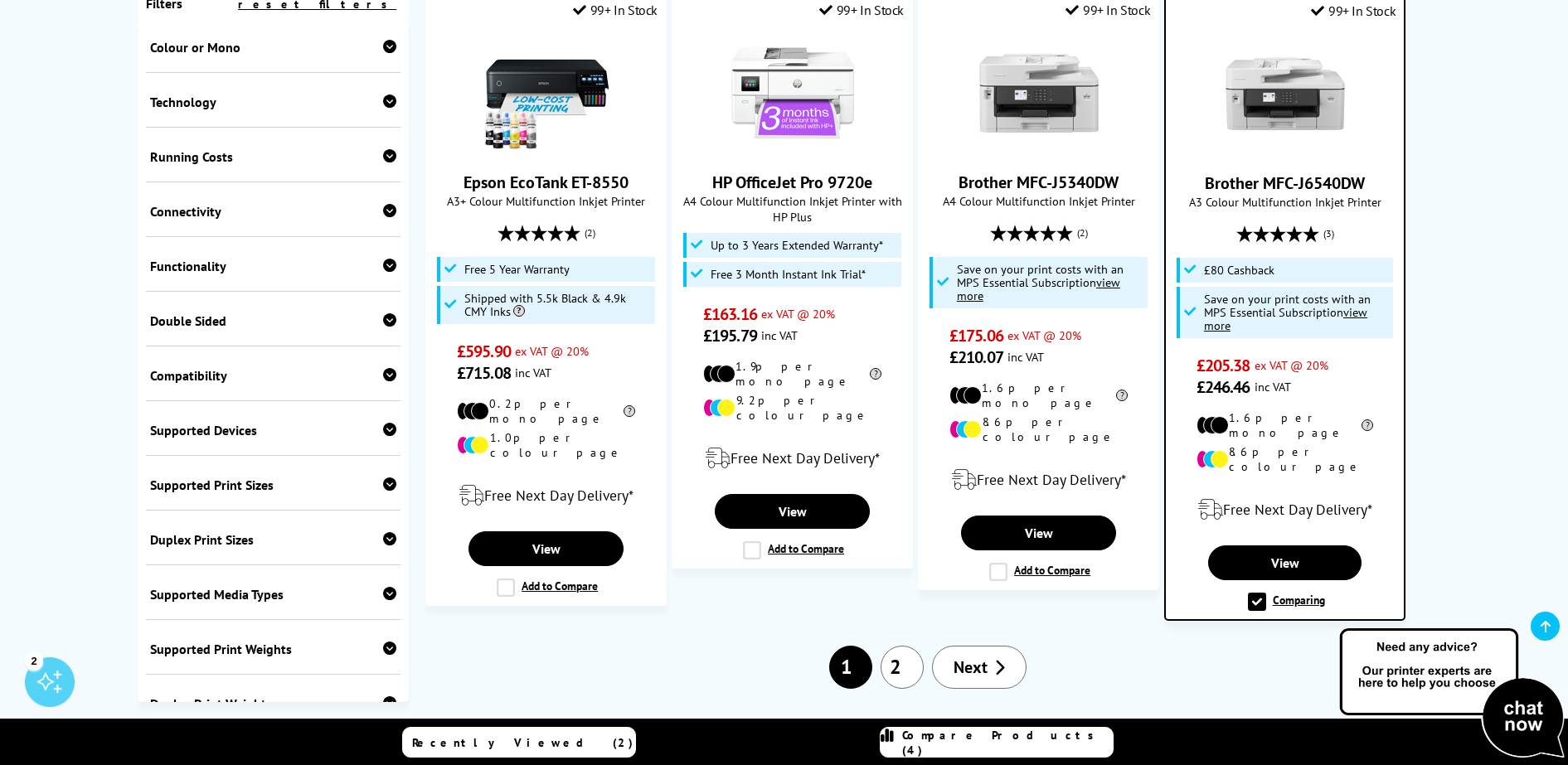 click on "2" at bounding box center (902, 667) 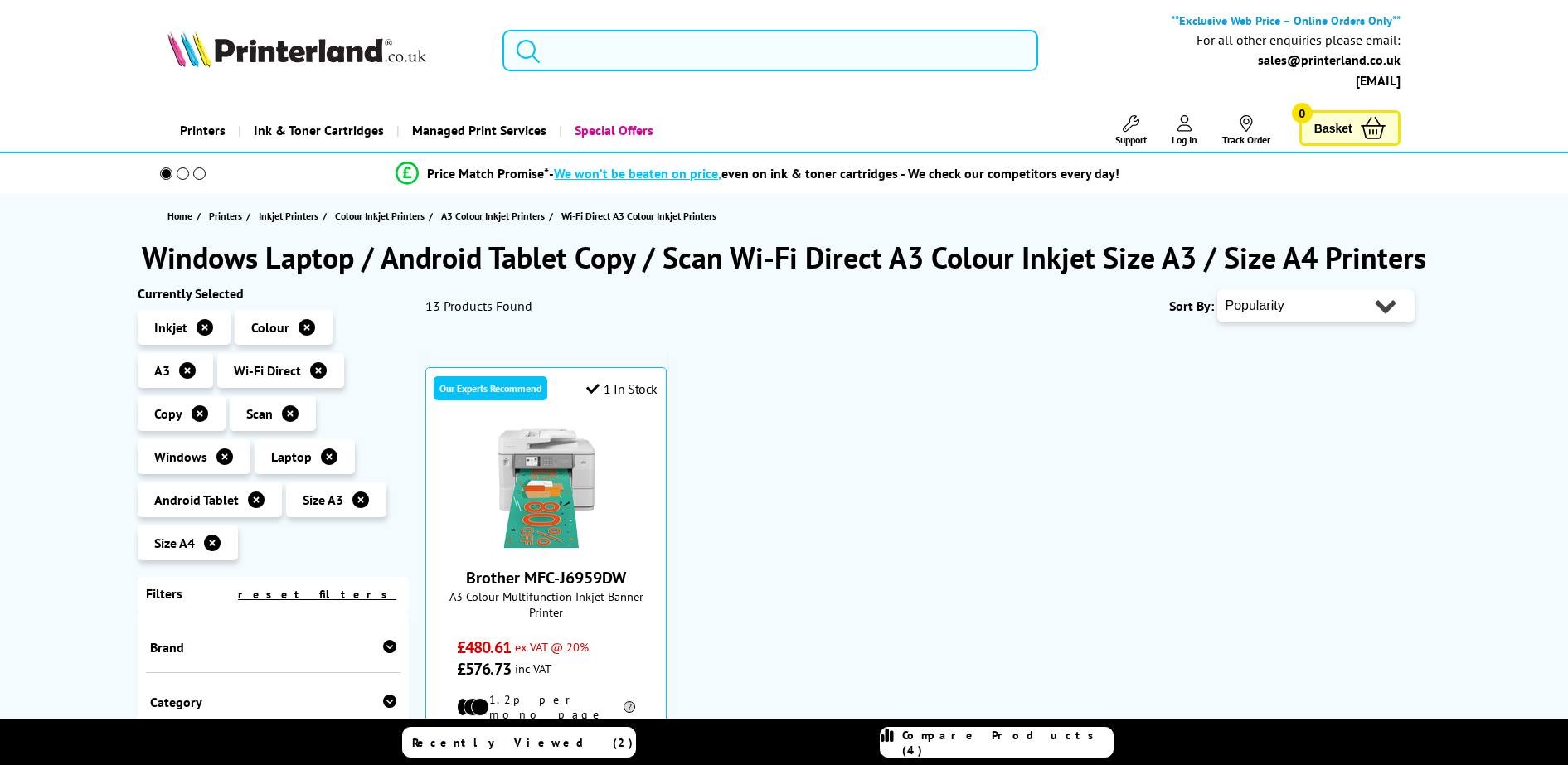 scroll, scrollTop: 0, scrollLeft: 0, axis: both 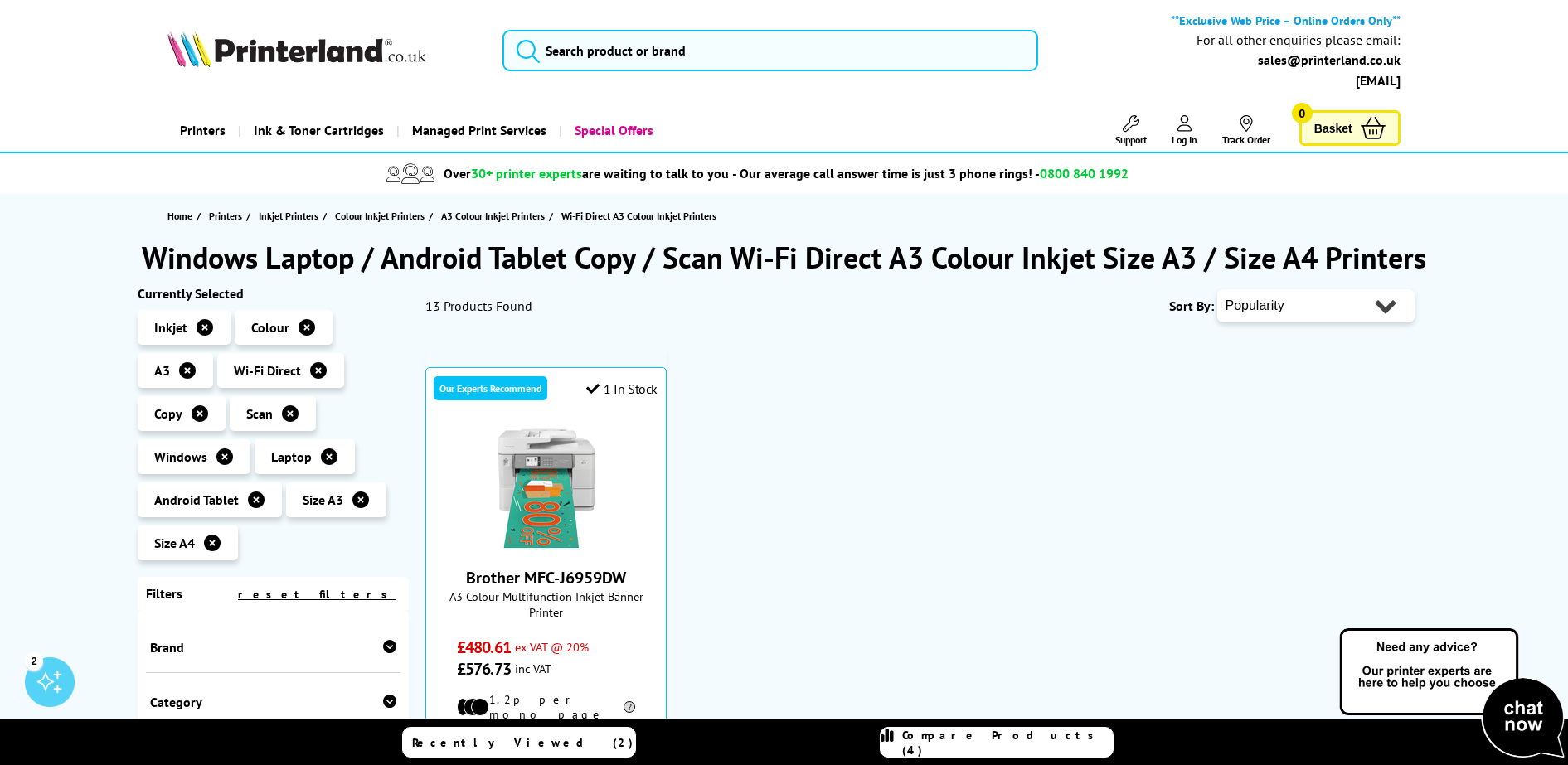 click on "Compare Products (4)" at bounding box center (997, 743) 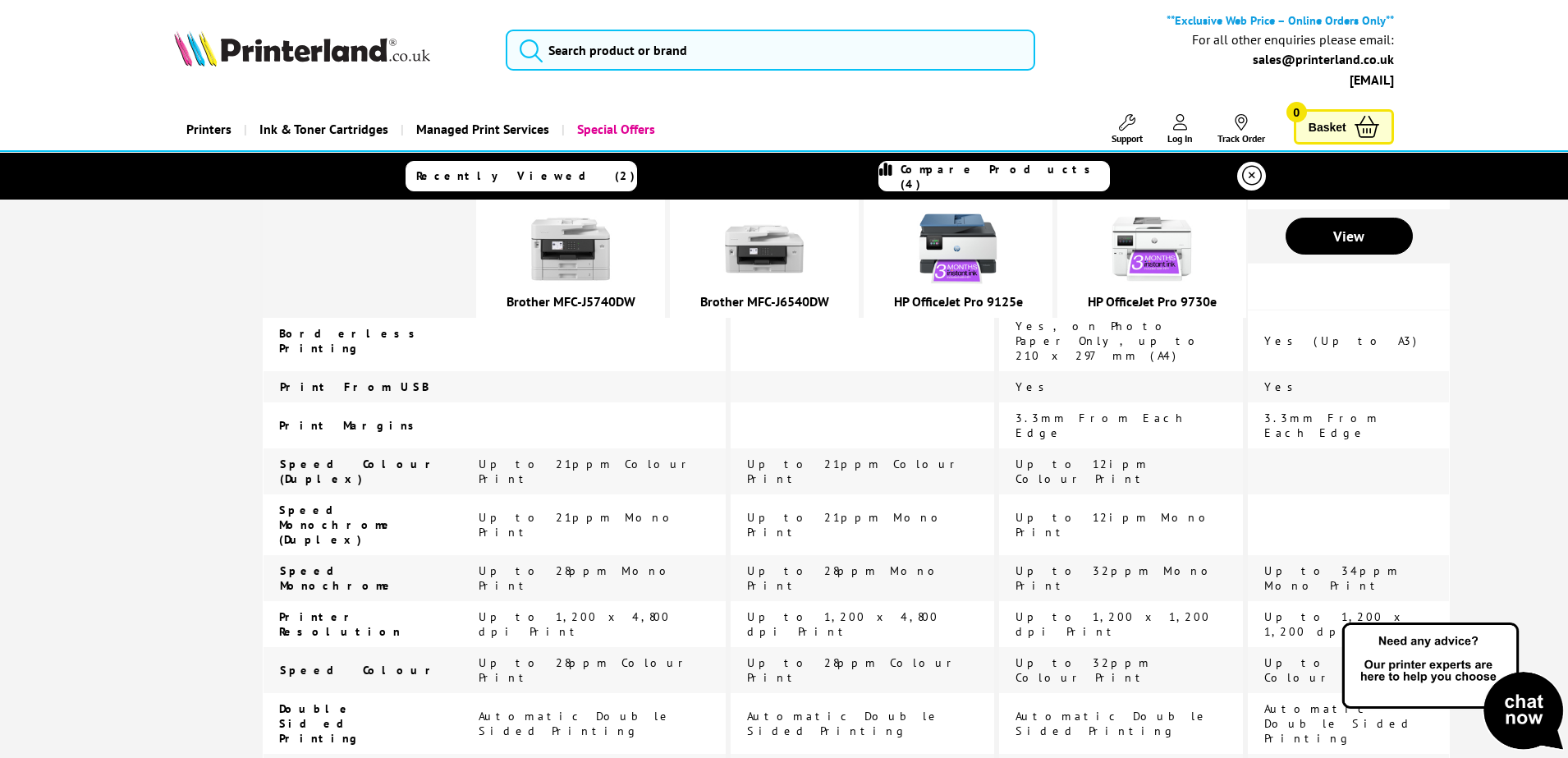 scroll, scrollTop: 737, scrollLeft: 0, axis: vertical 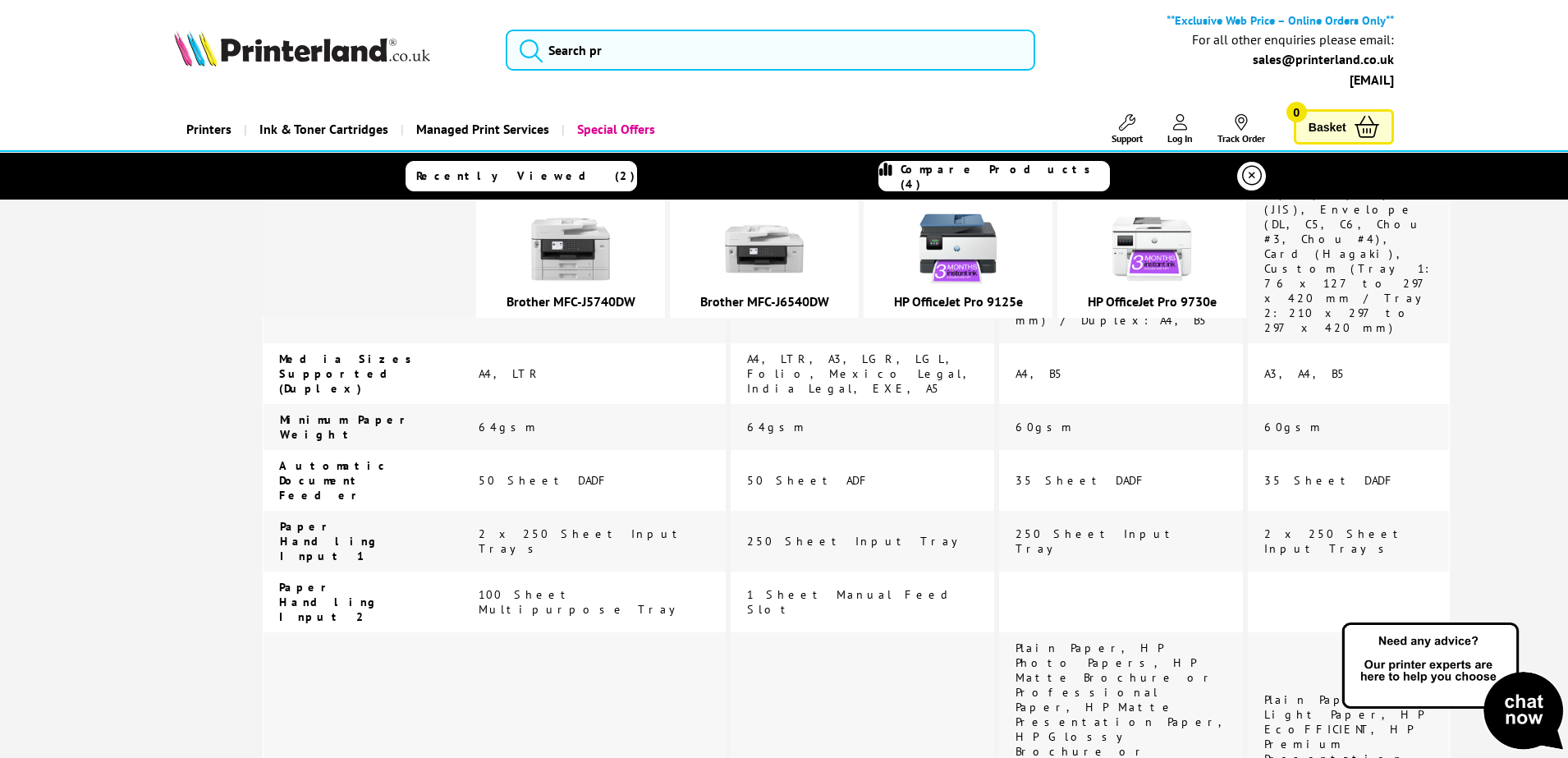 click on "HP OfficeJet Pro 9730e" at bounding box center (1152, 301) 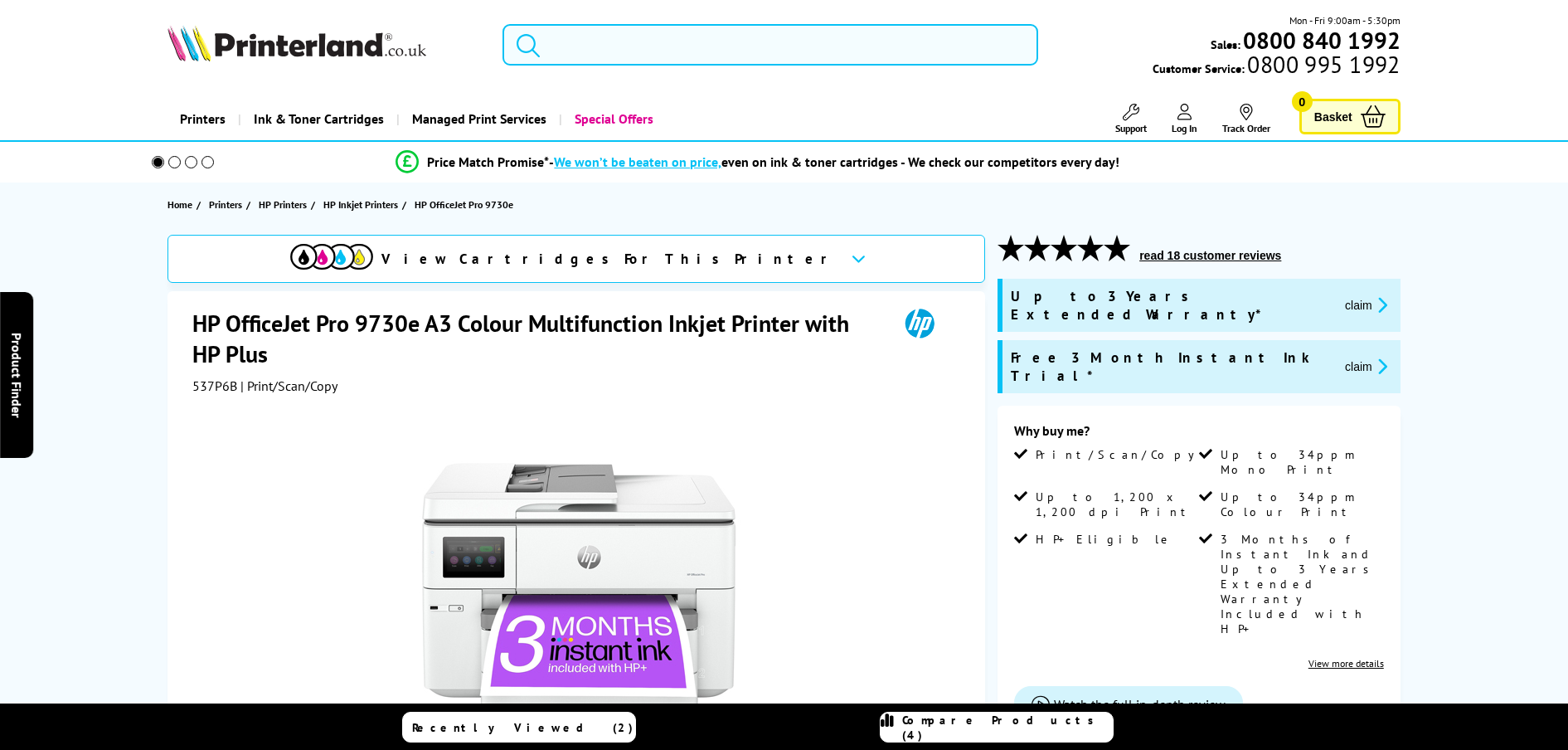 scroll, scrollTop: 0, scrollLeft: 0, axis: both 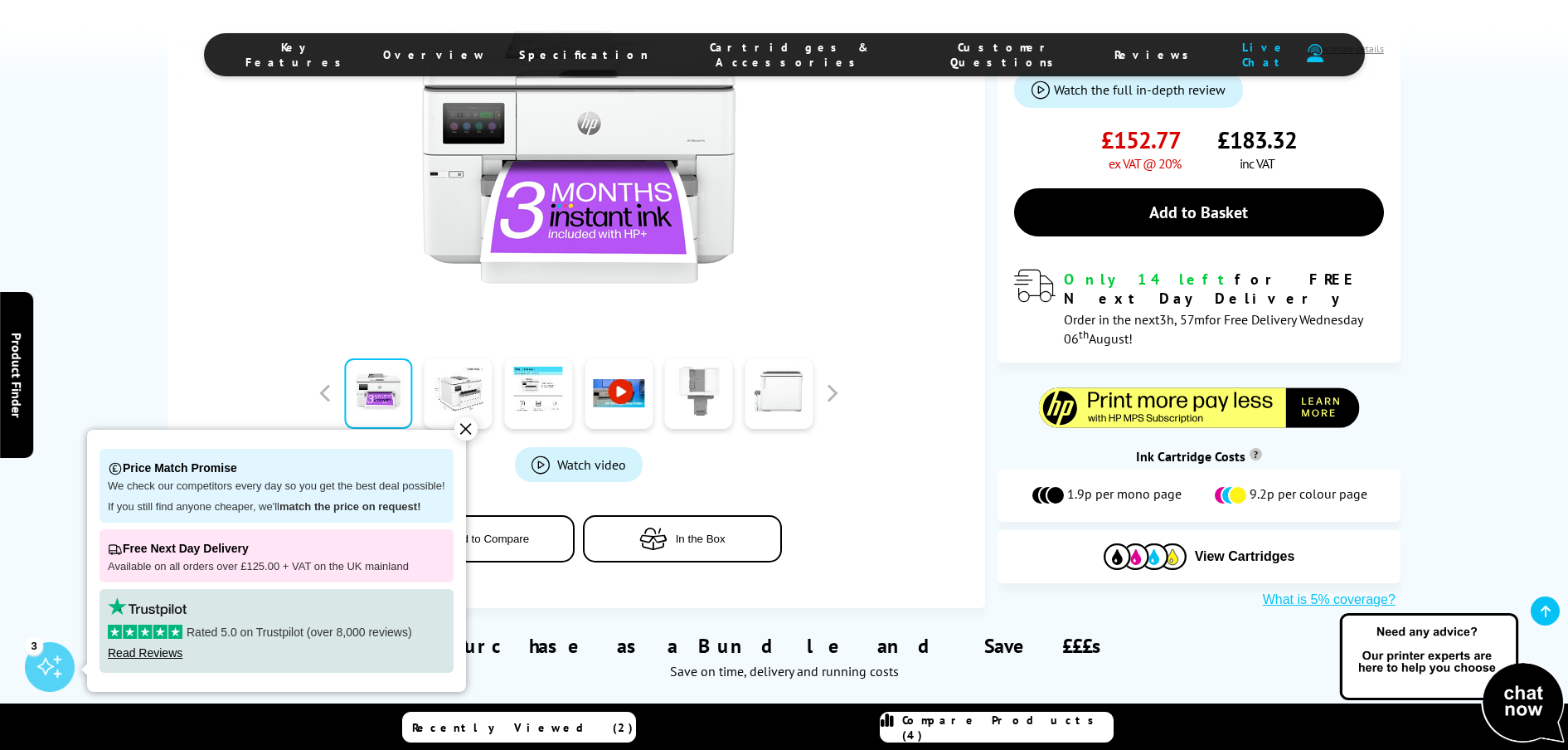 click at bounding box center [619, 392] 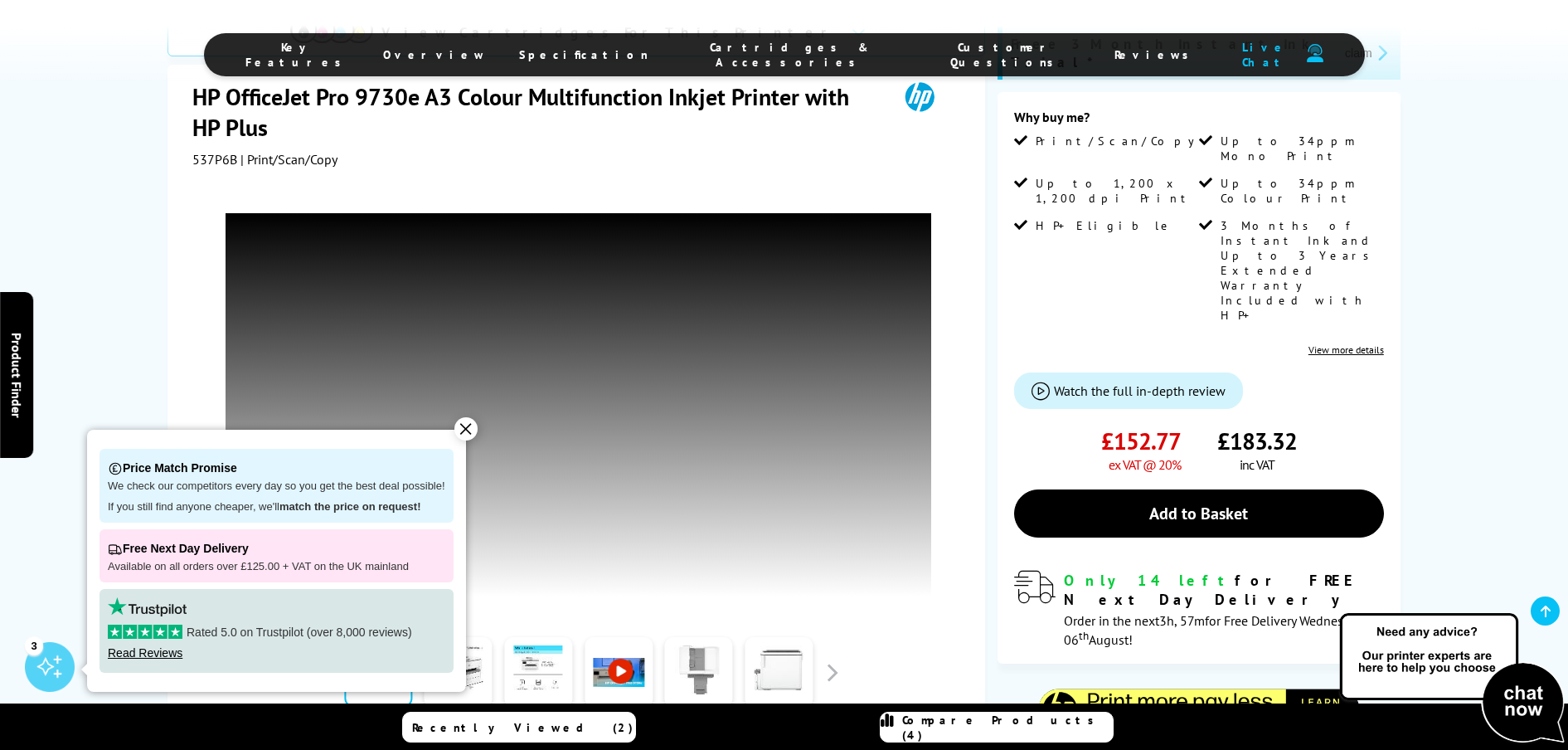 scroll, scrollTop: 262, scrollLeft: 0, axis: vertical 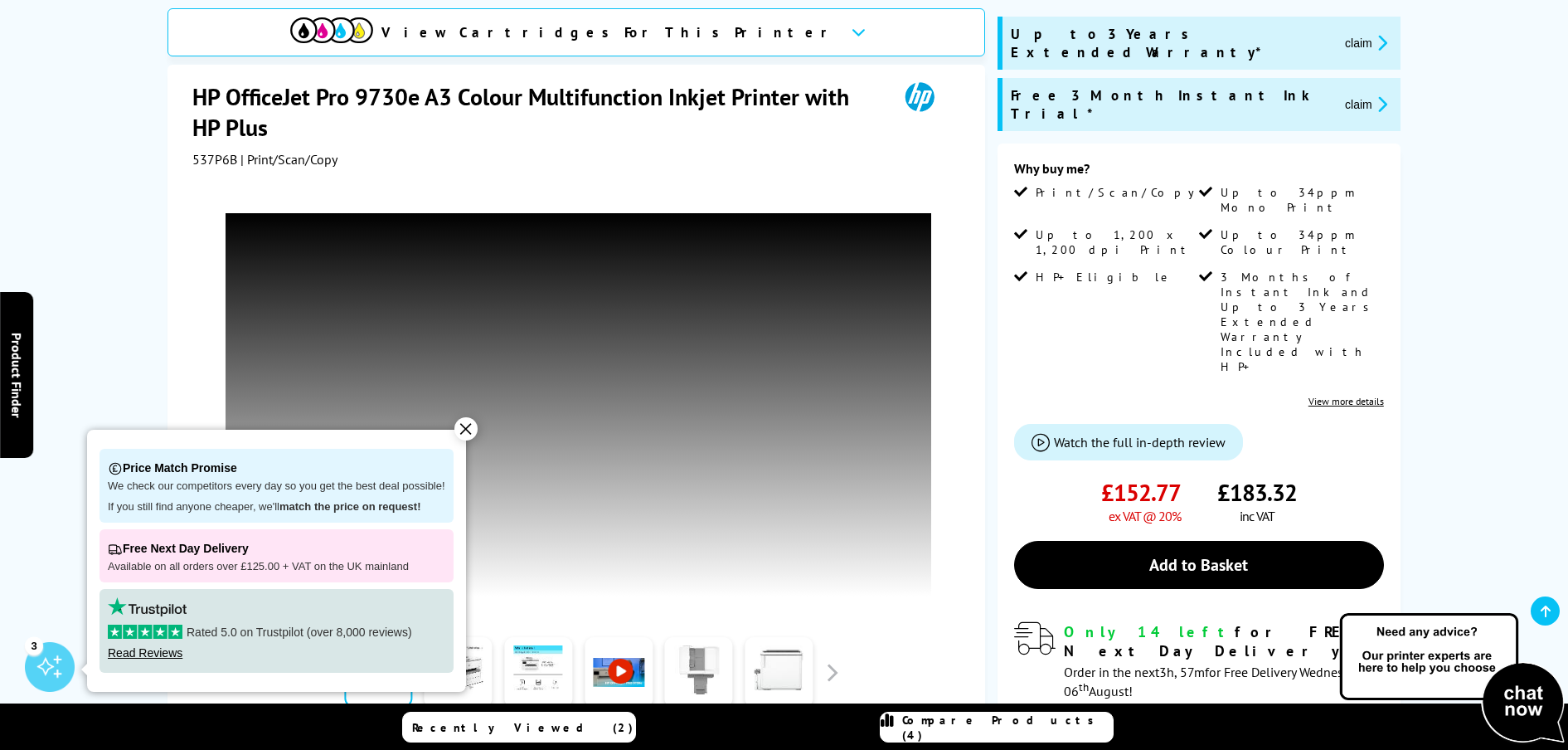 click on "✕" at bounding box center (466, 429) 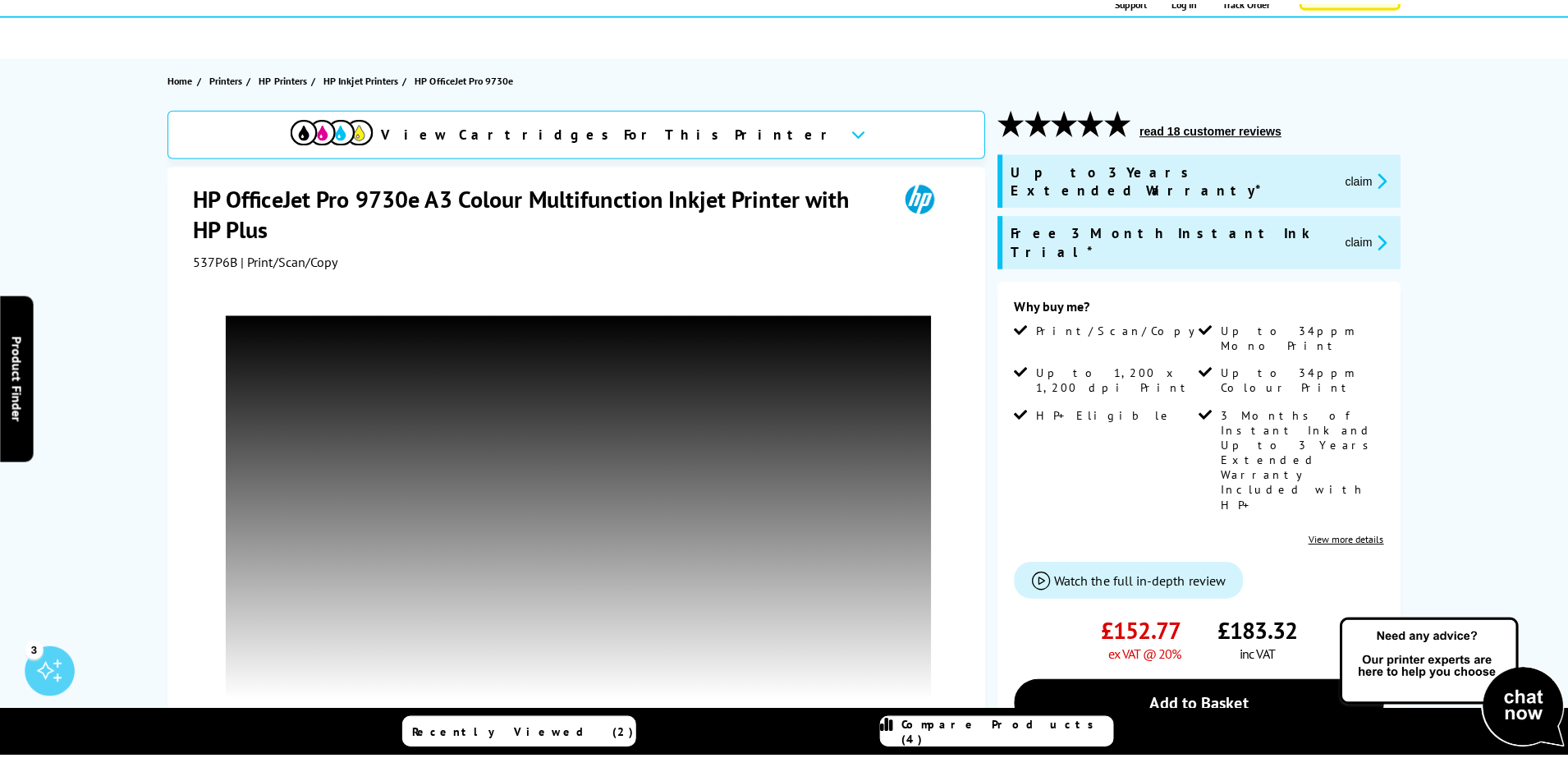 scroll, scrollTop: 0, scrollLeft: 0, axis: both 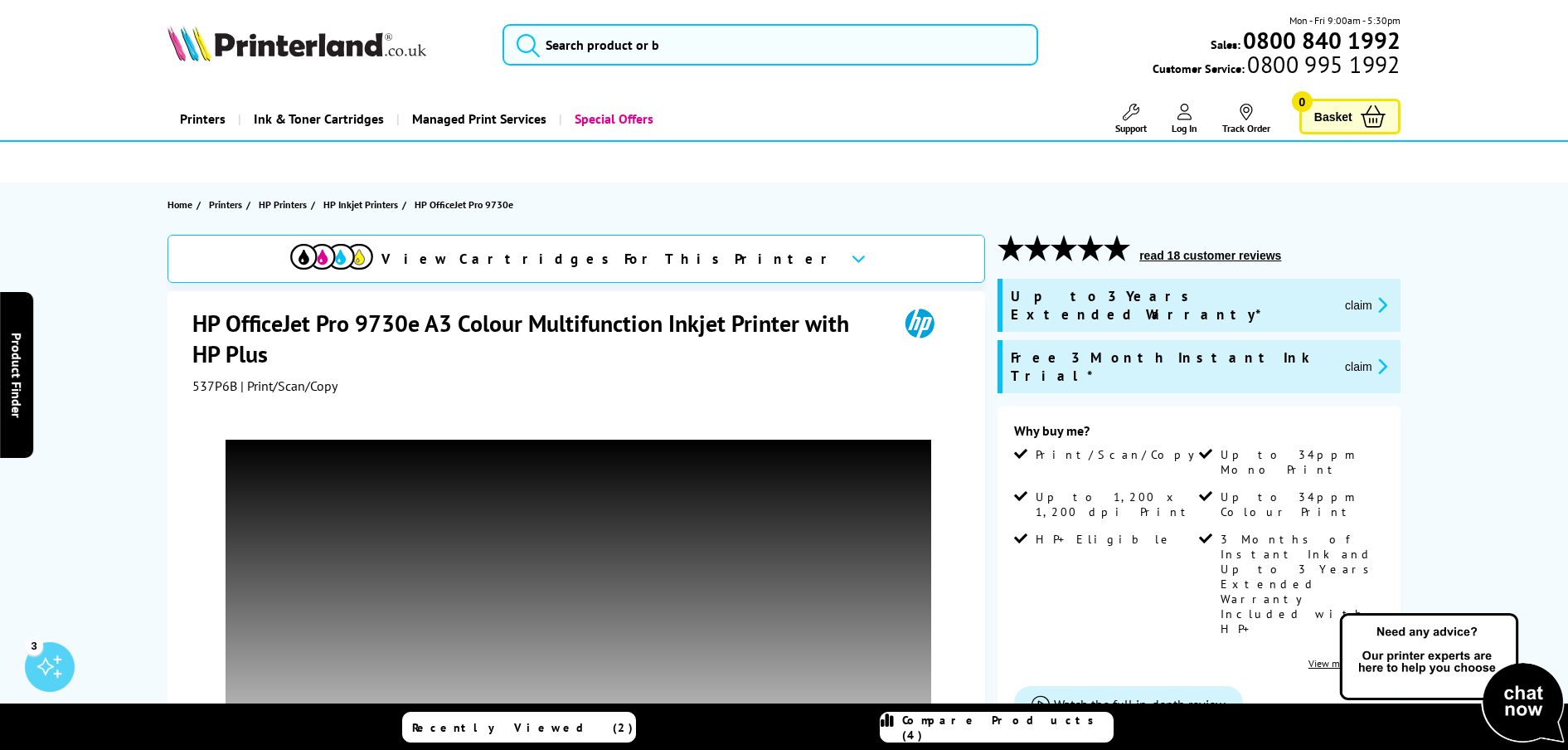 click at bounding box center [887, 728] 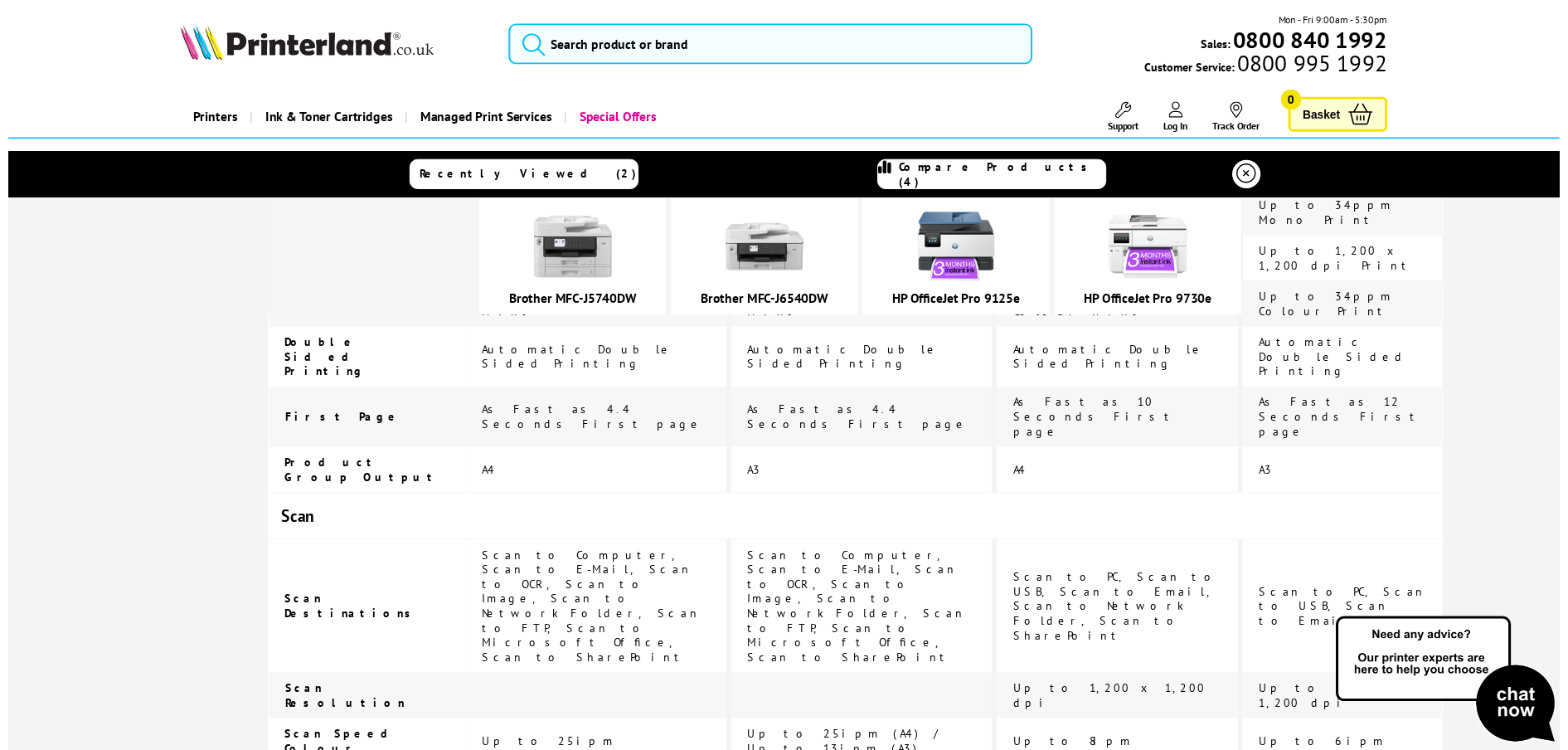 scroll, scrollTop: 163, scrollLeft: 0, axis: vertical 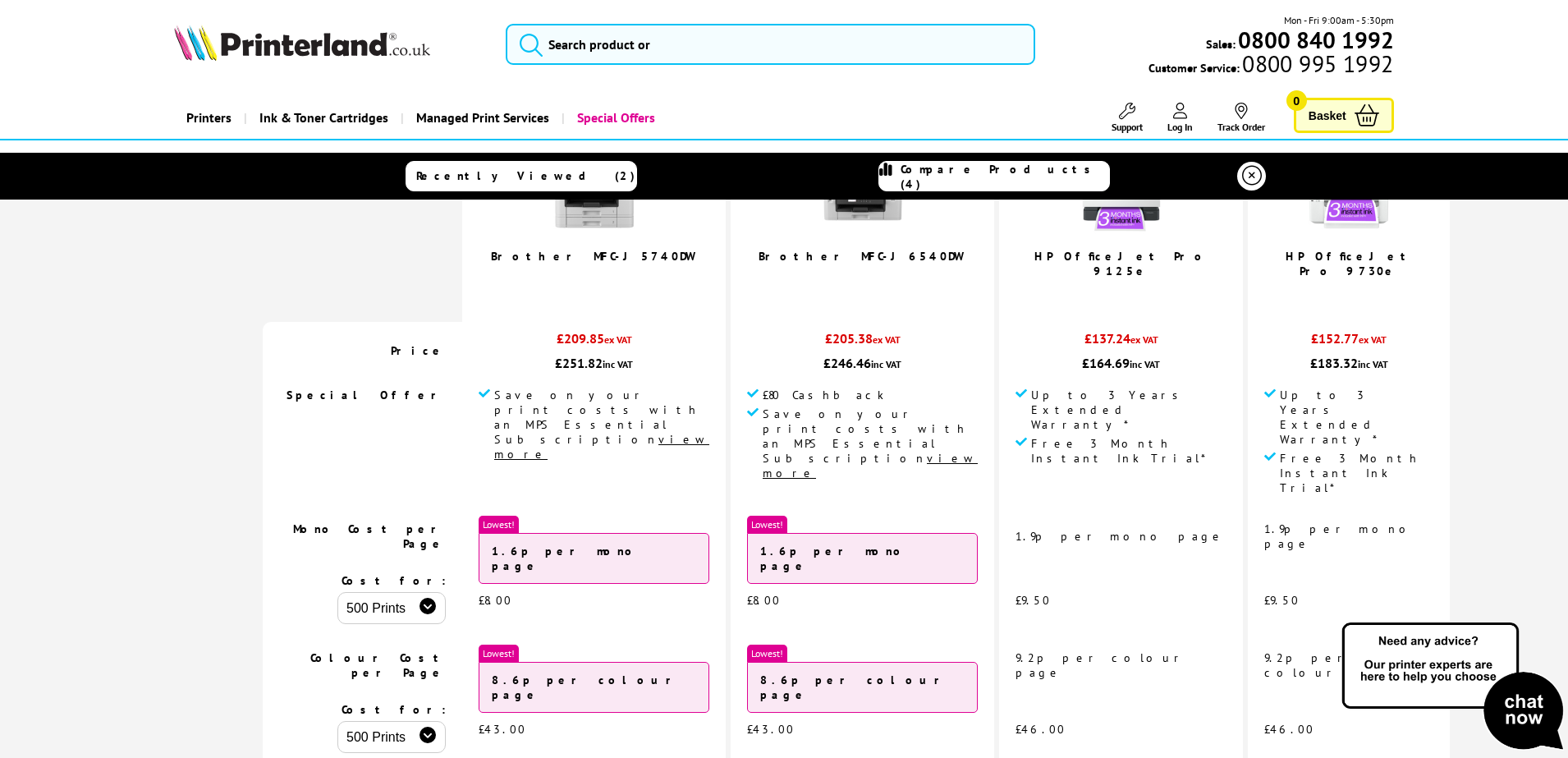 click at bounding box center (1252, 176) 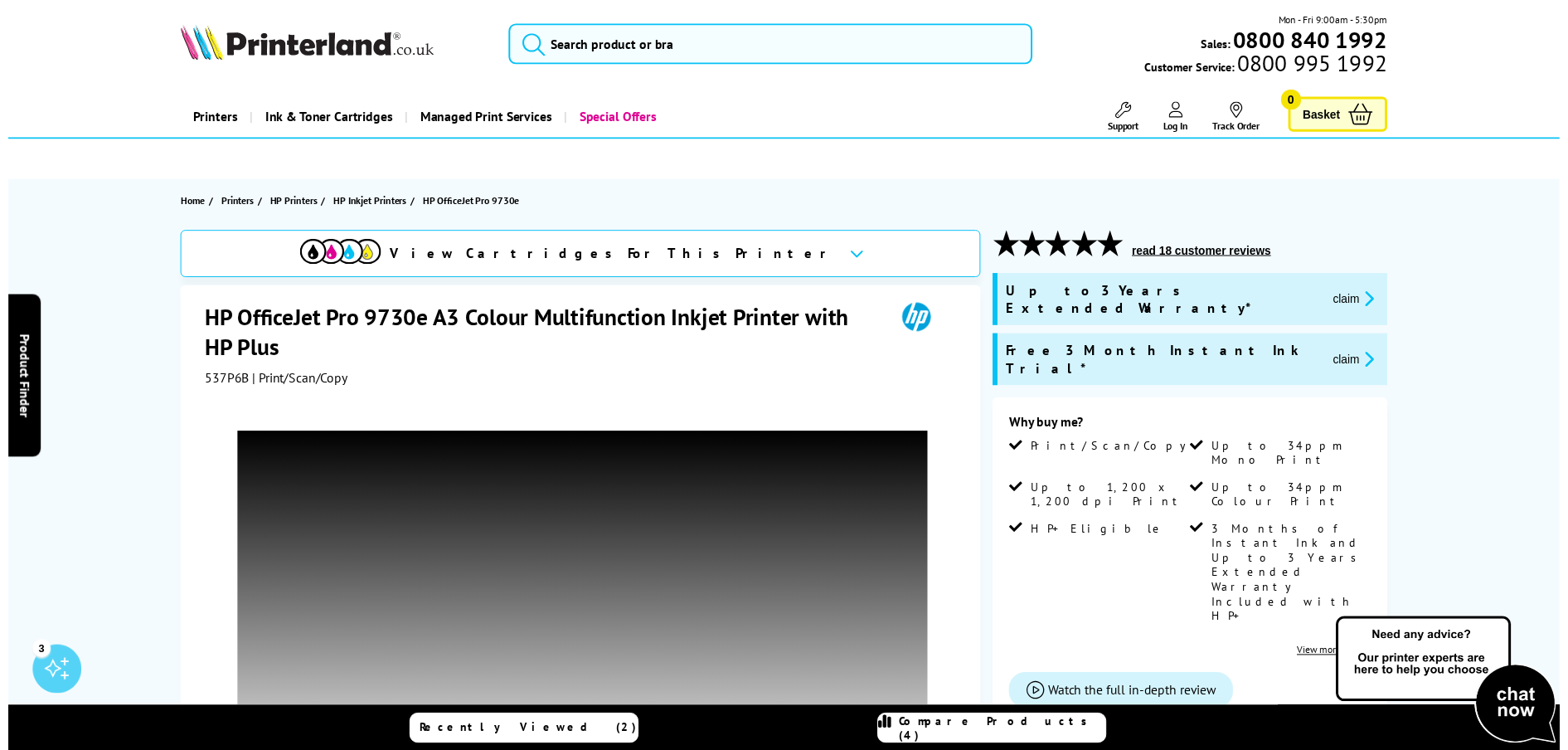 scroll, scrollTop: 0, scrollLeft: 0, axis: both 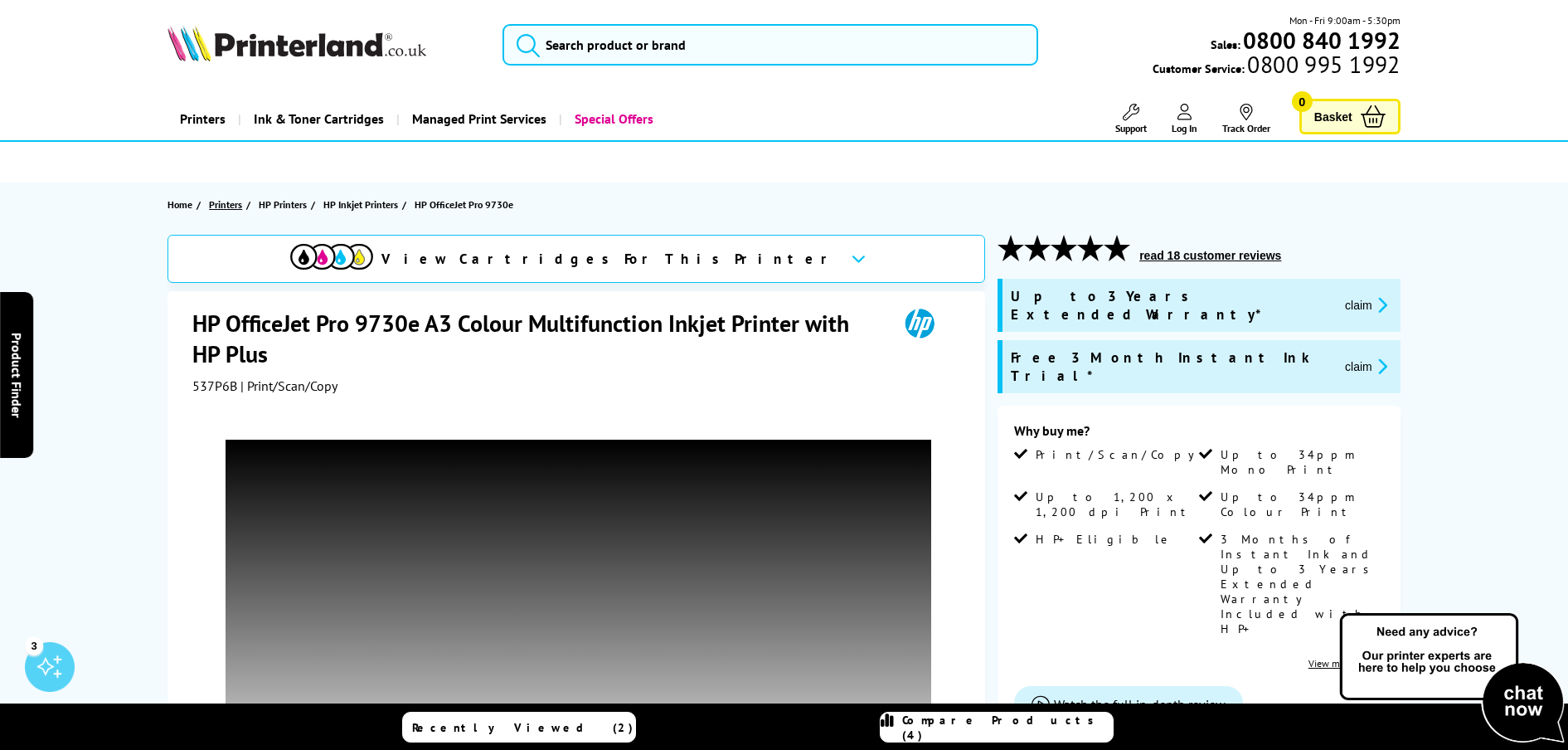 click on "Printers" at bounding box center [226, 204] 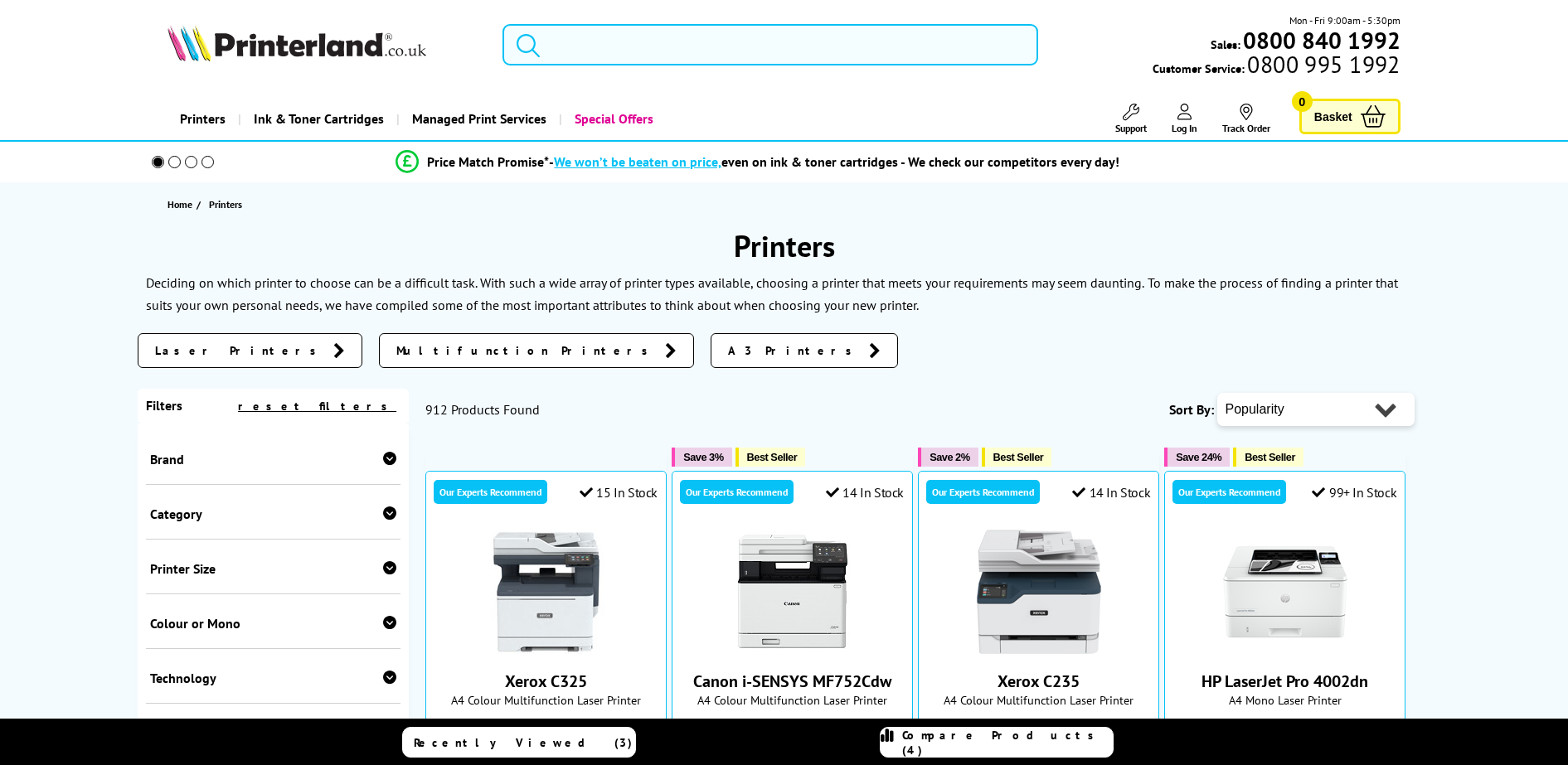 scroll, scrollTop: 0, scrollLeft: 0, axis: both 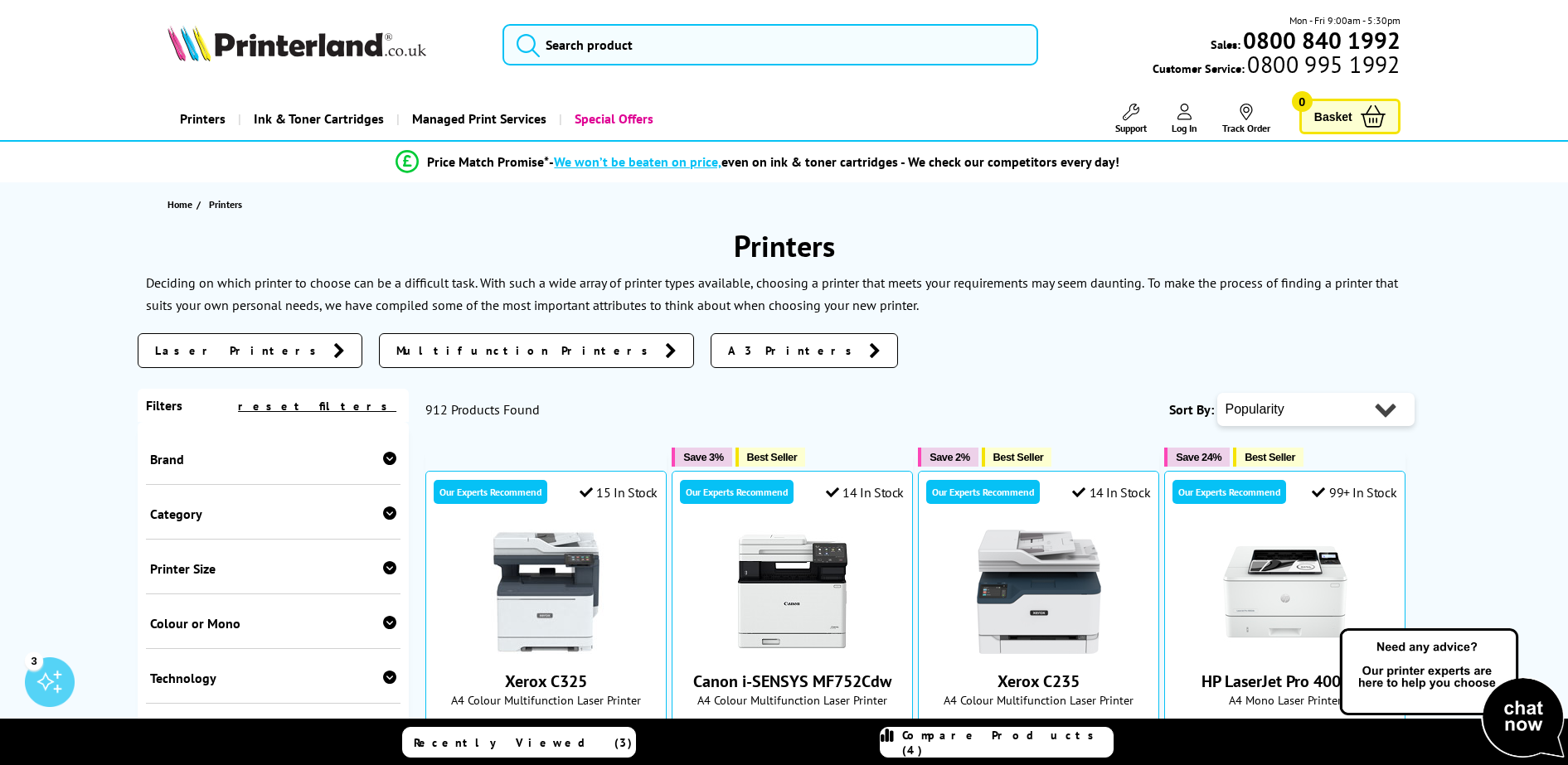 click at bounding box center (390, 568) 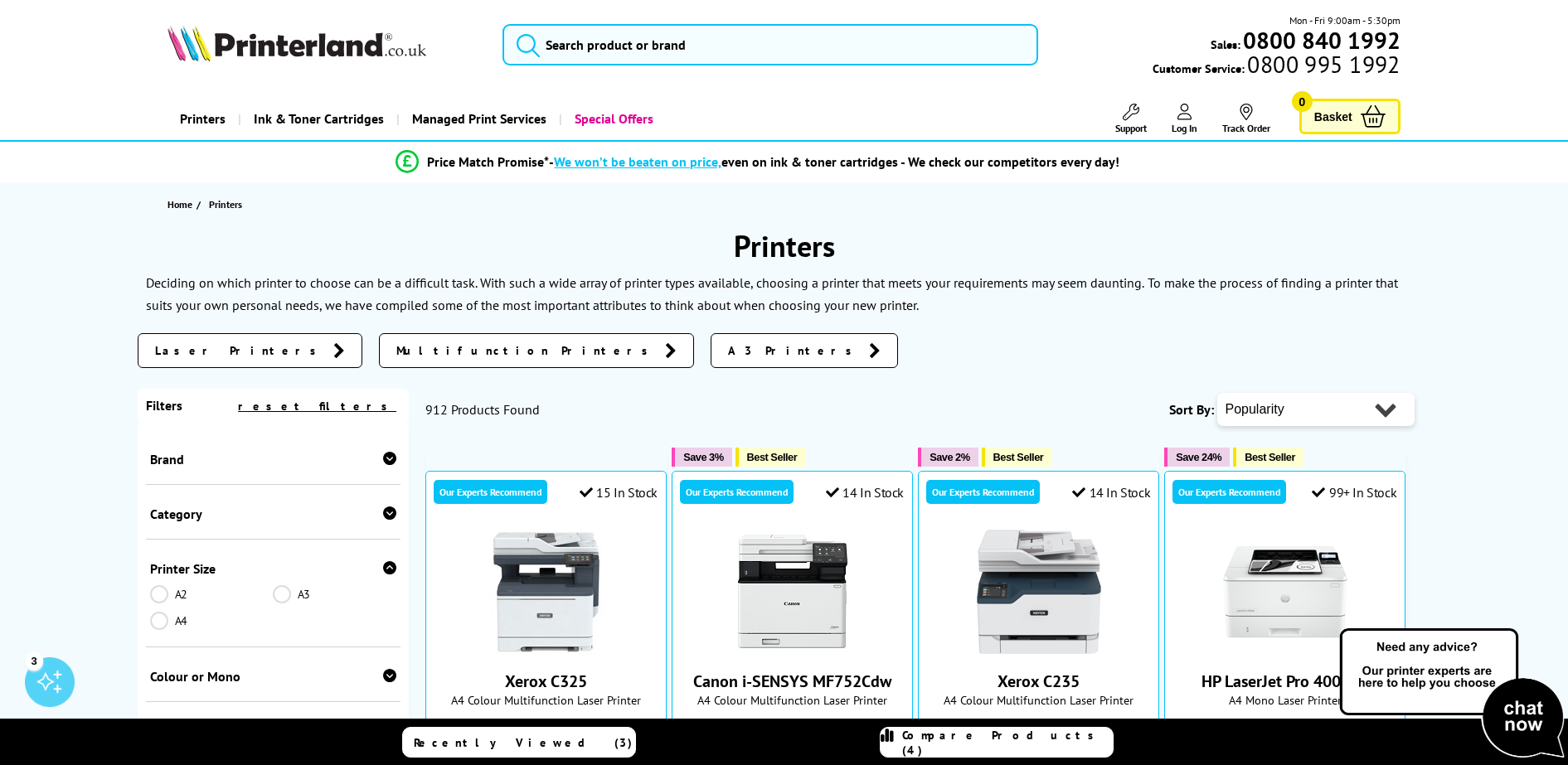 click on "A4" at bounding box center [211, 621] 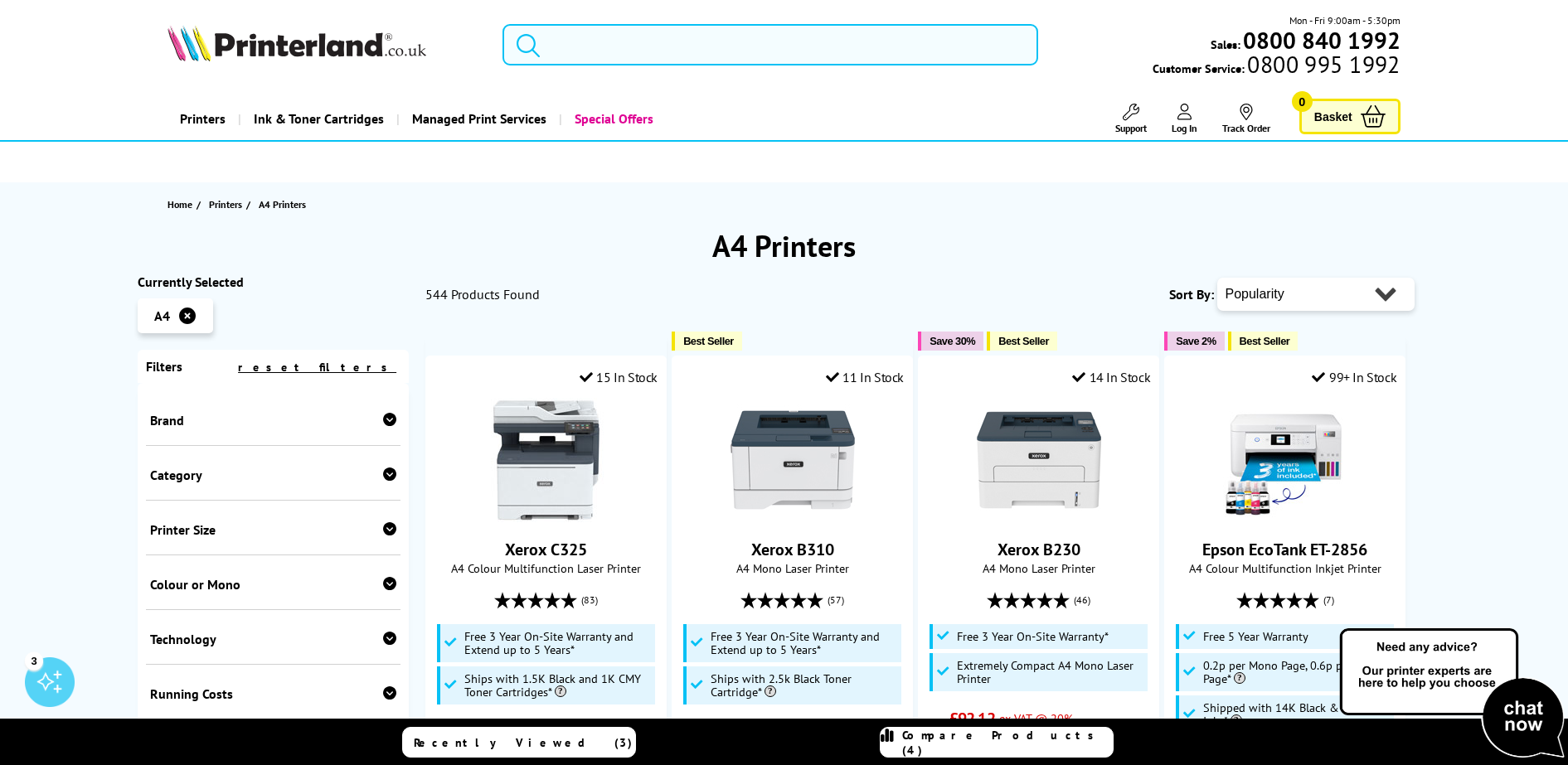 click at bounding box center [390, 474] 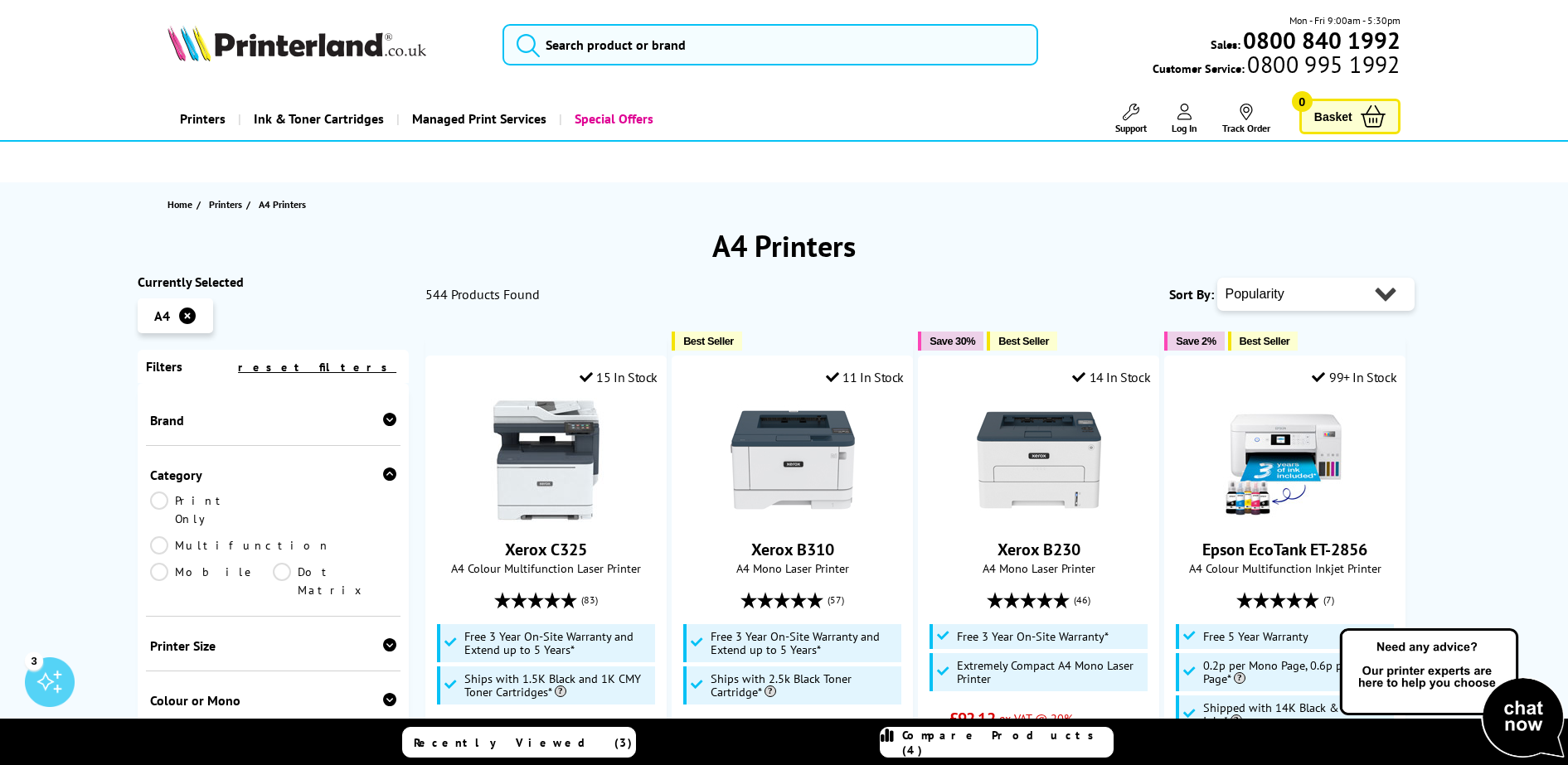 click on "Multifunction" at bounding box center [240, 545] 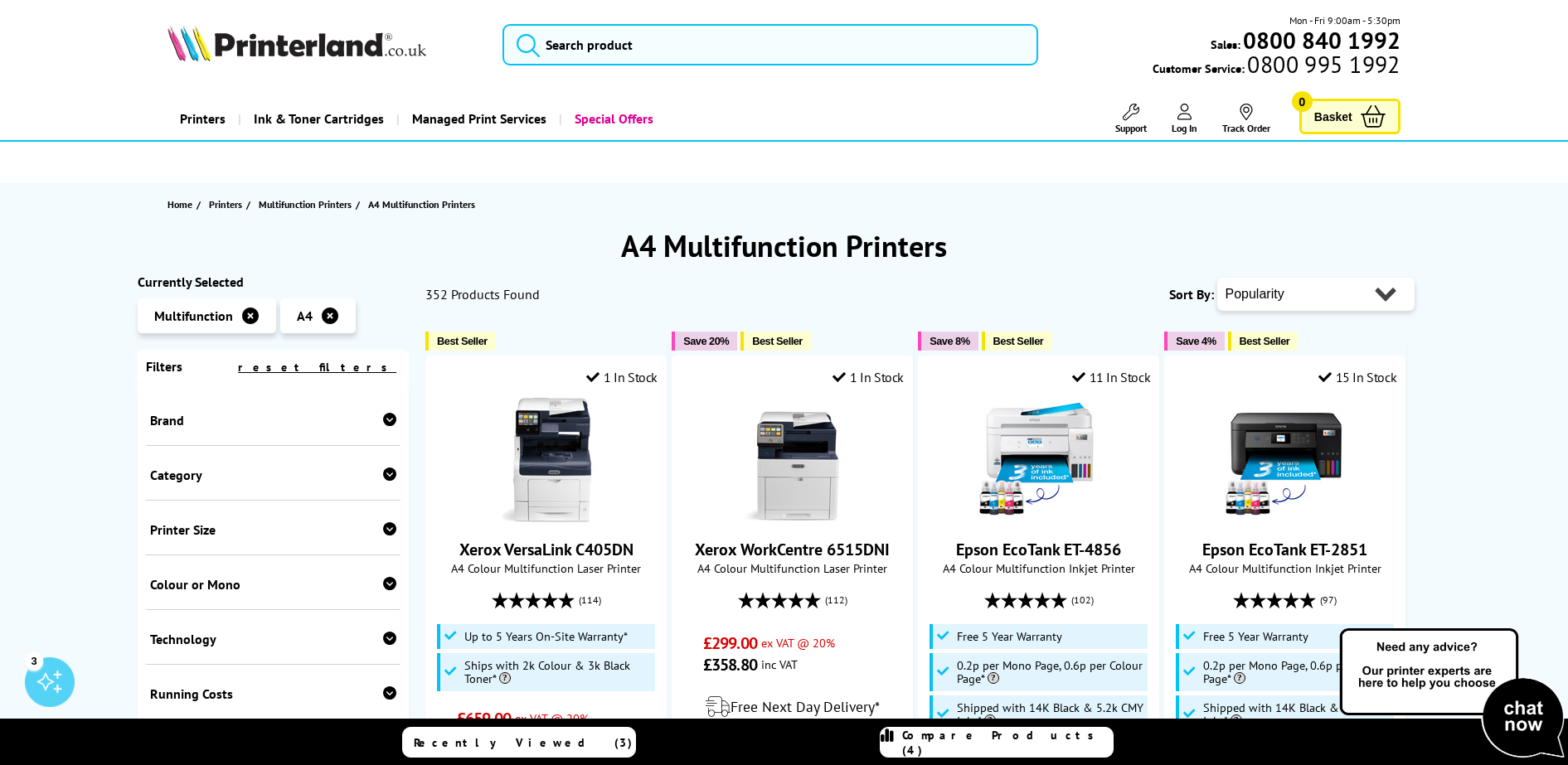 click at bounding box center (390, 583) 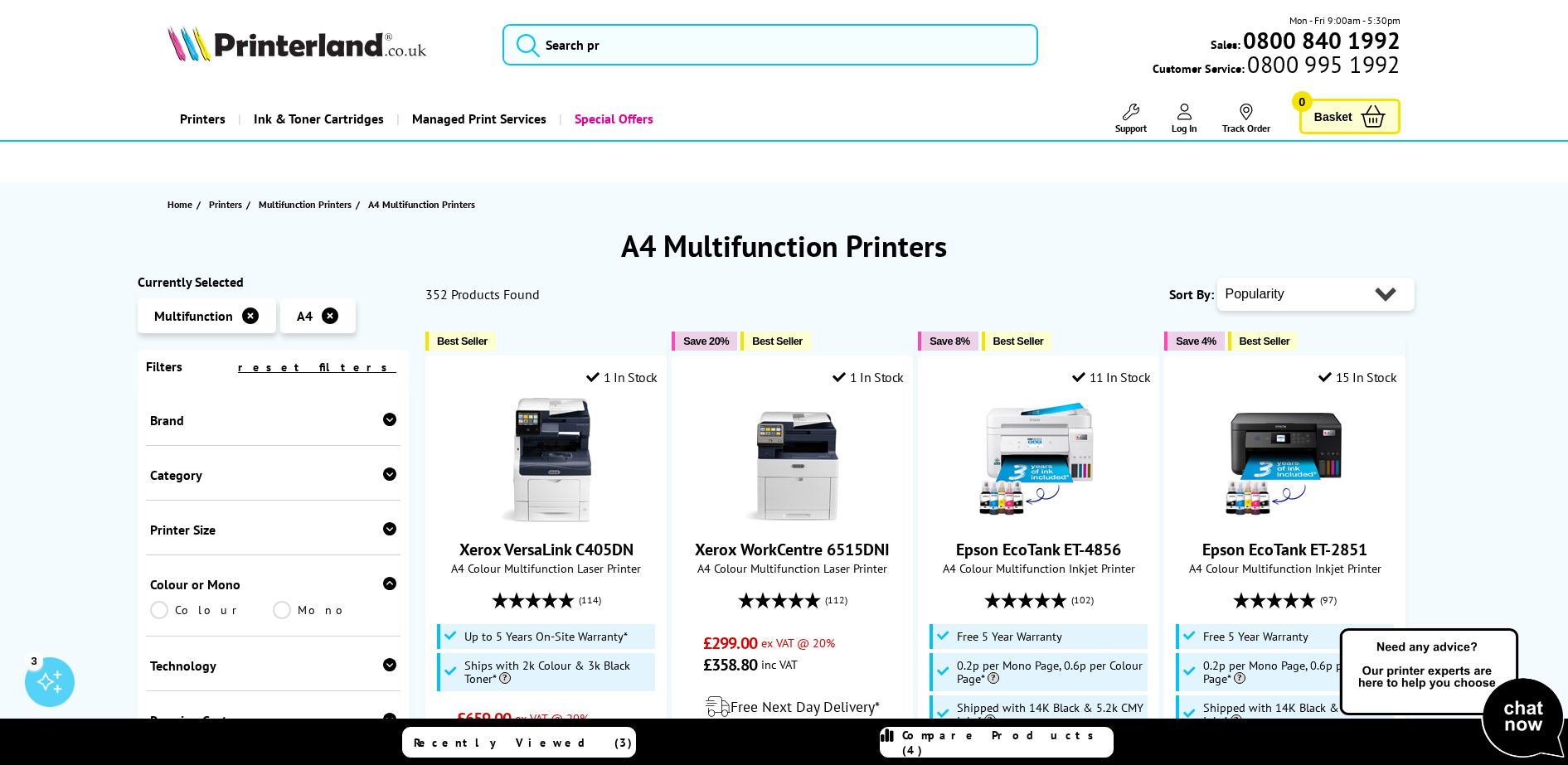 click on "Colour" at bounding box center [211, 610] 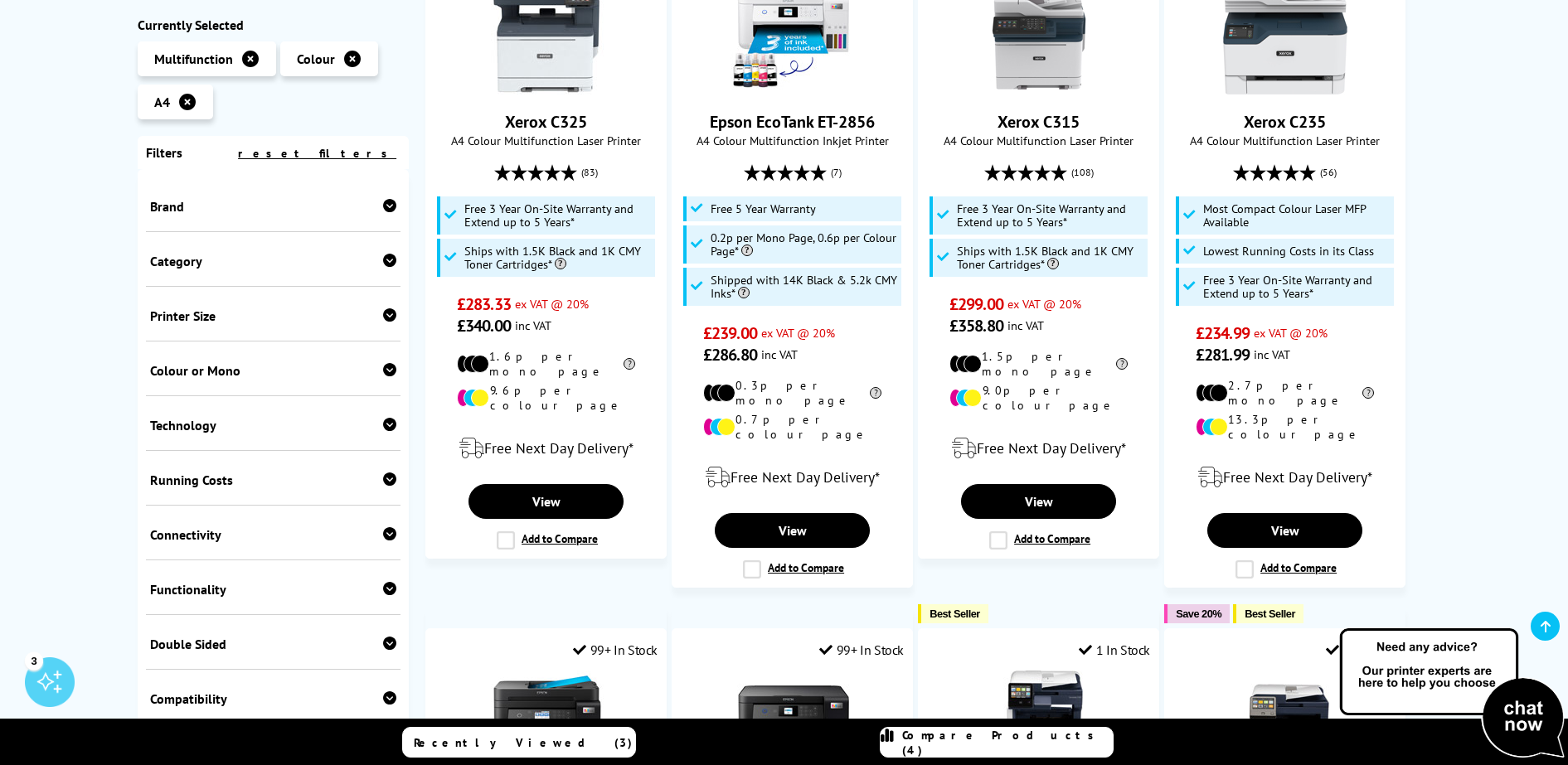 scroll, scrollTop: 431, scrollLeft: 0, axis: vertical 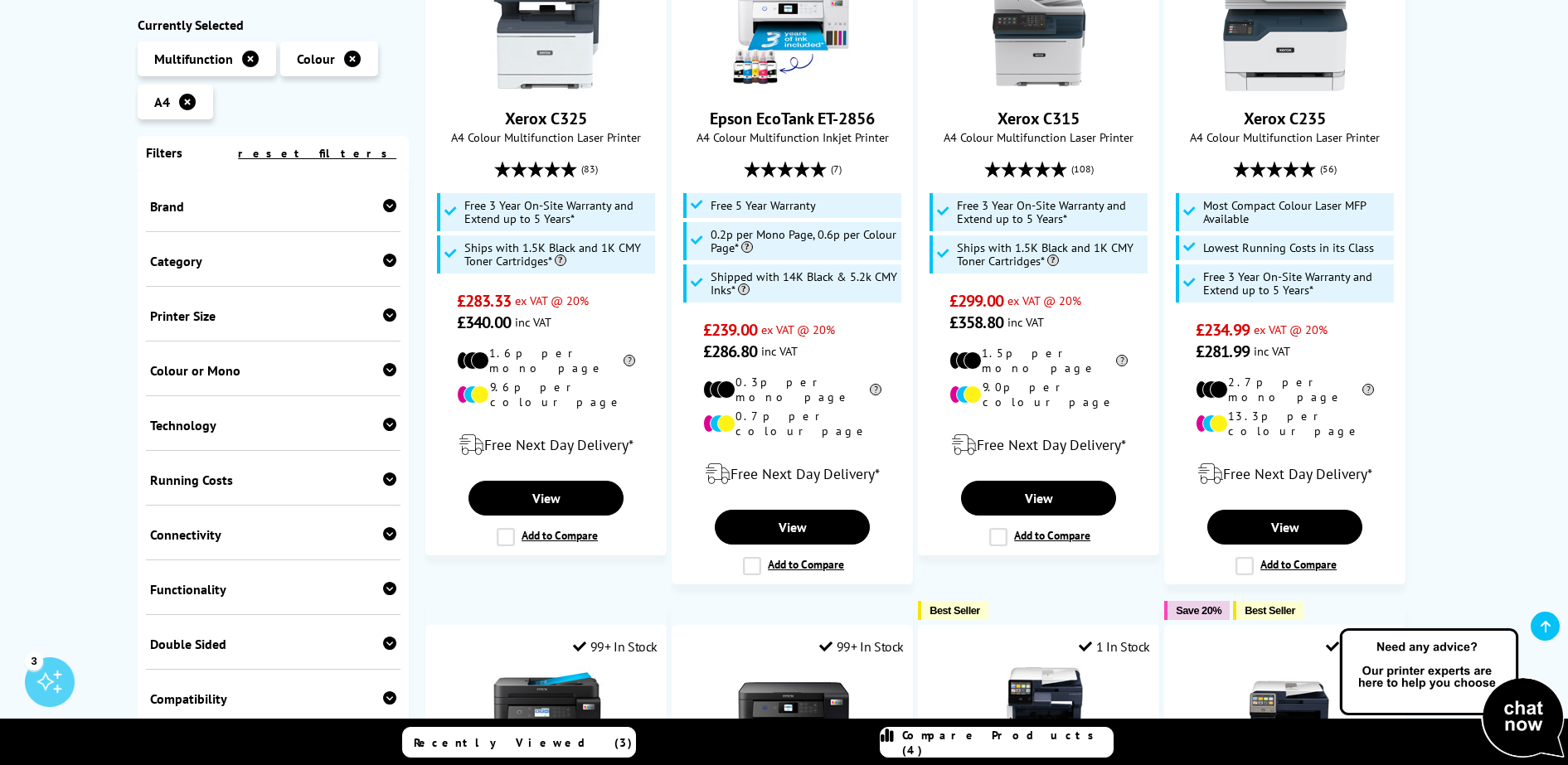 click at bounding box center (390, 424) 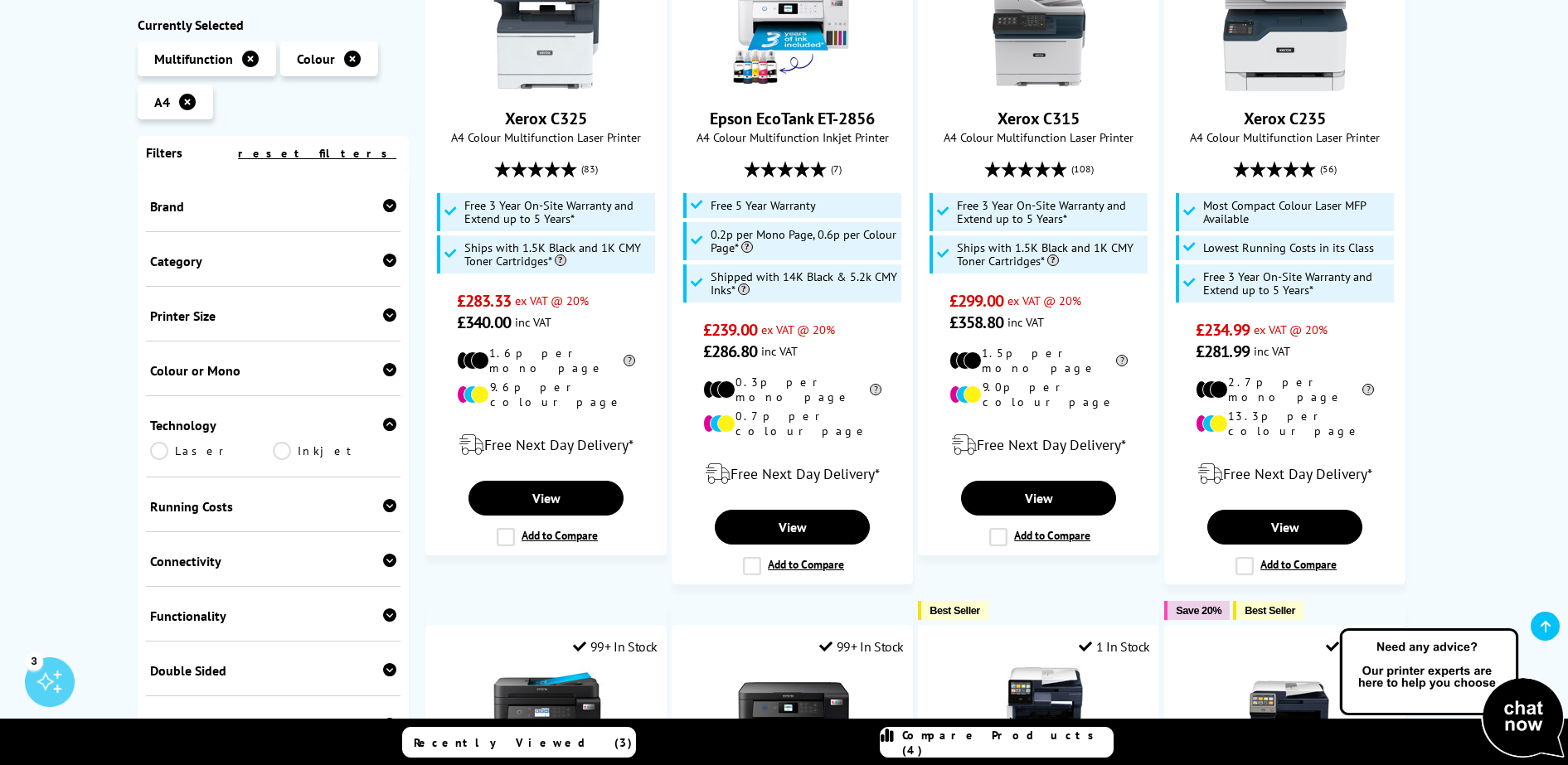 click on "Inkjet" at bounding box center [334, 451] 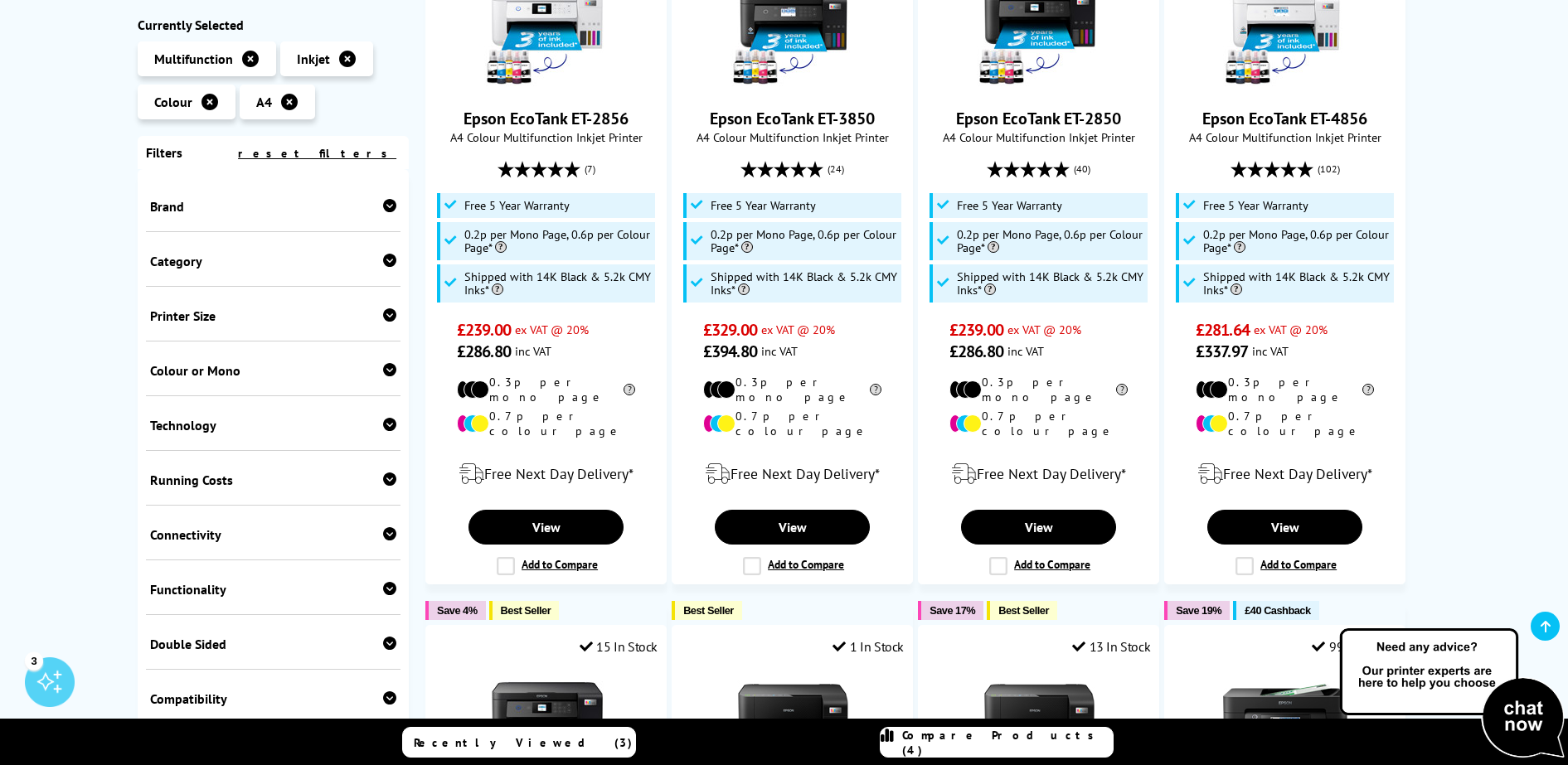 click at bounding box center [390, 534] 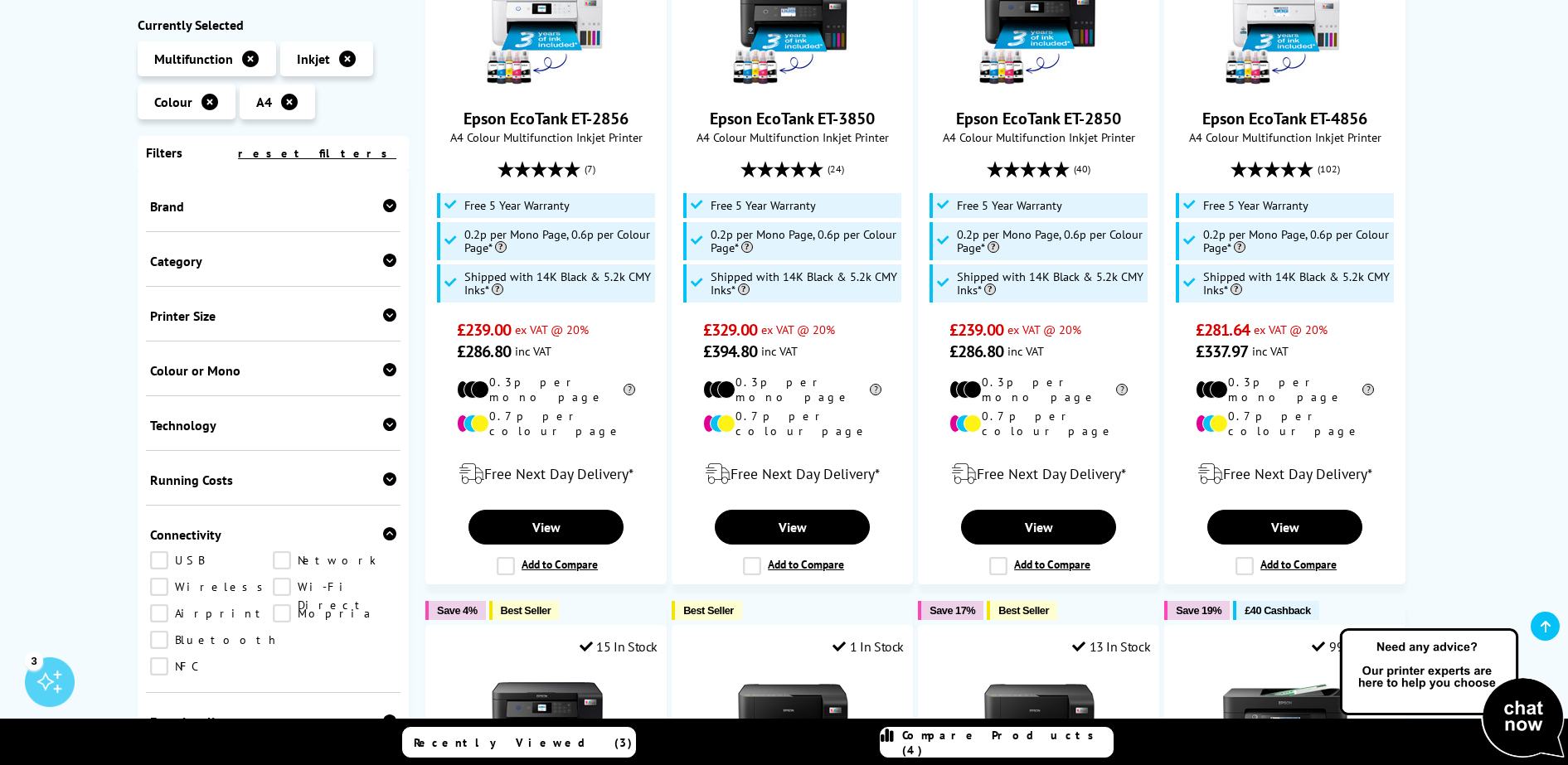 click on "Wireless" at bounding box center (211, 587) 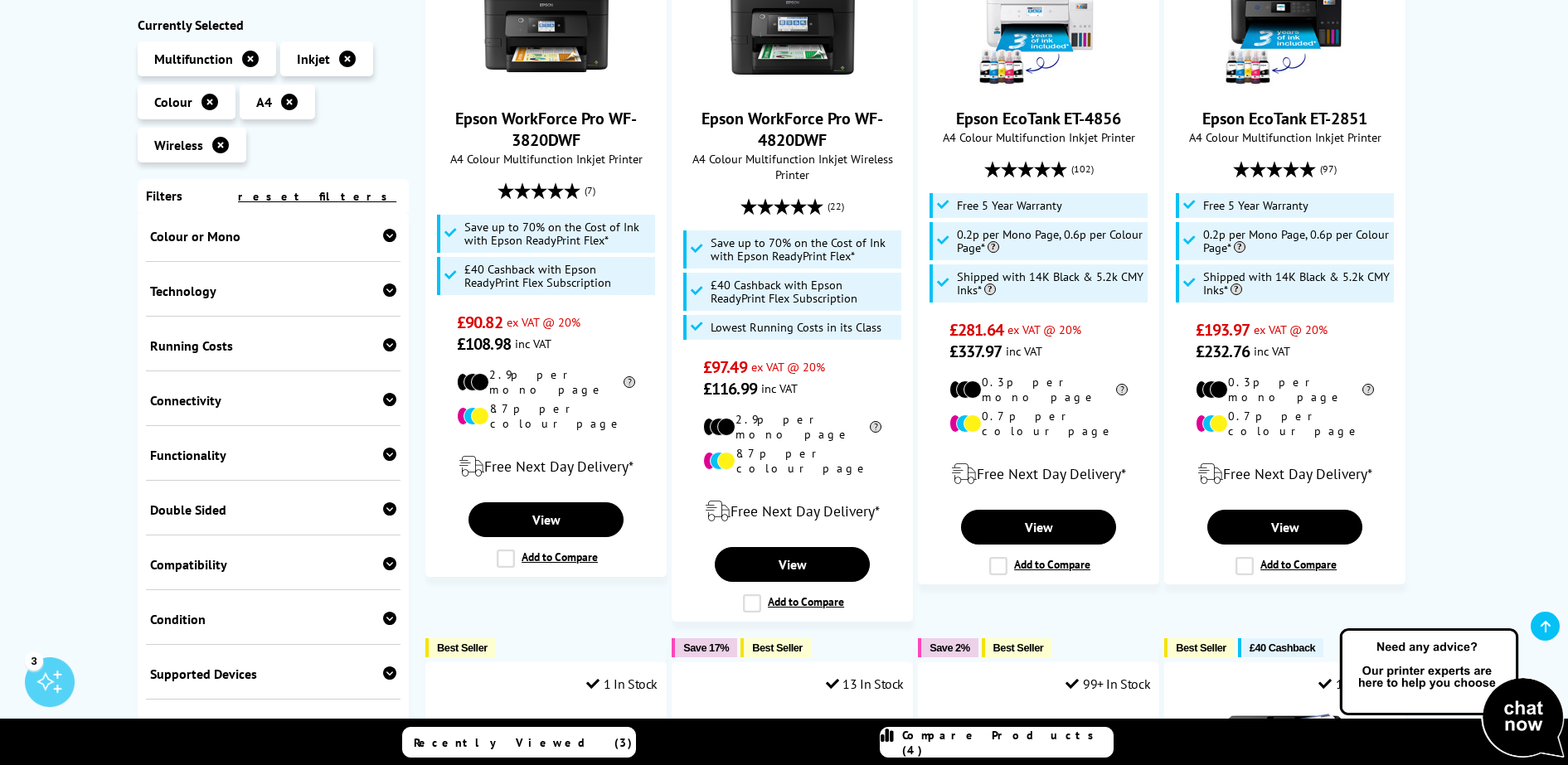 scroll, scrollTop: 179, scrollLeft: 0, axis: vertical 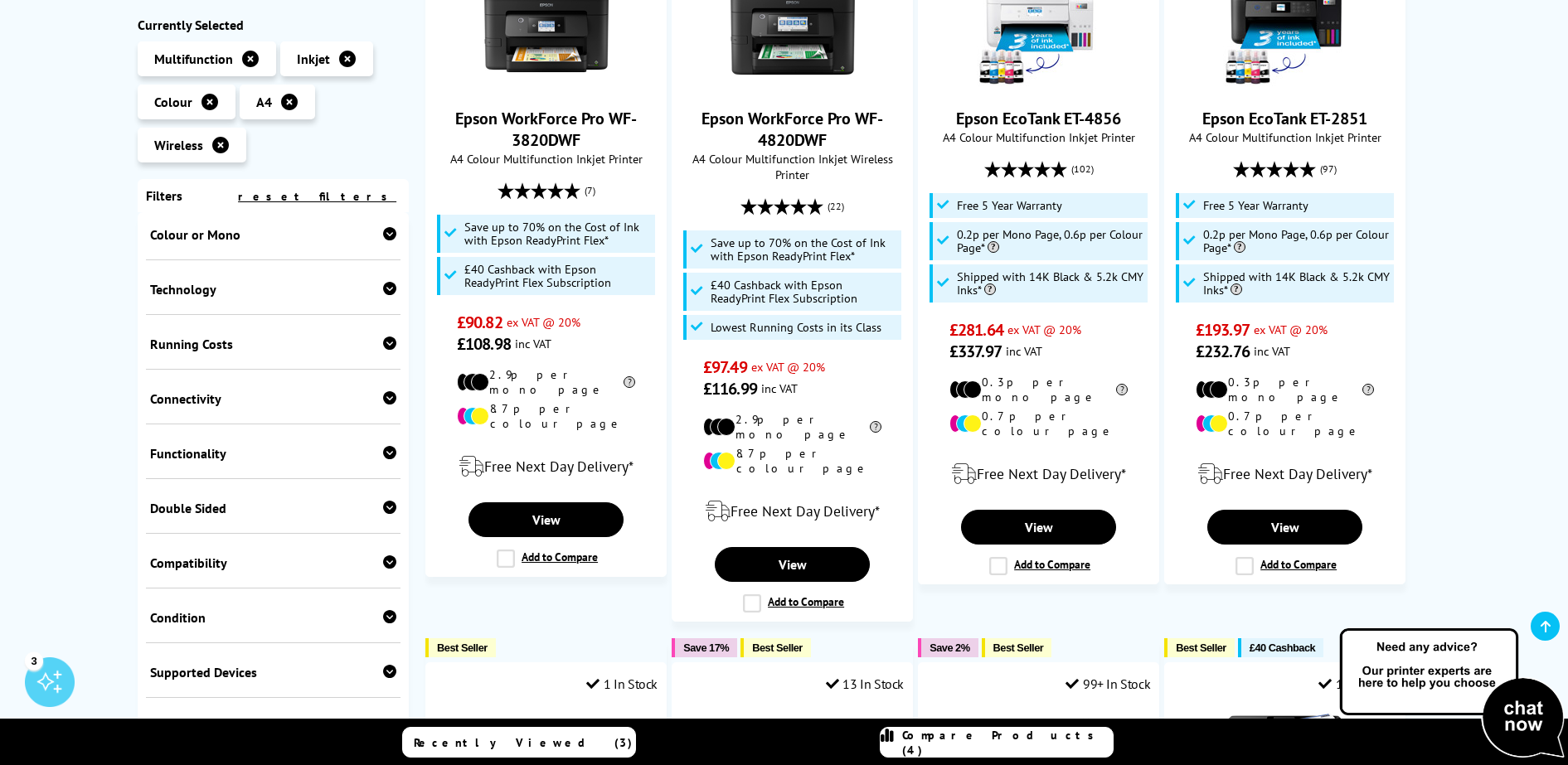 click at bounding box center [390, 453] 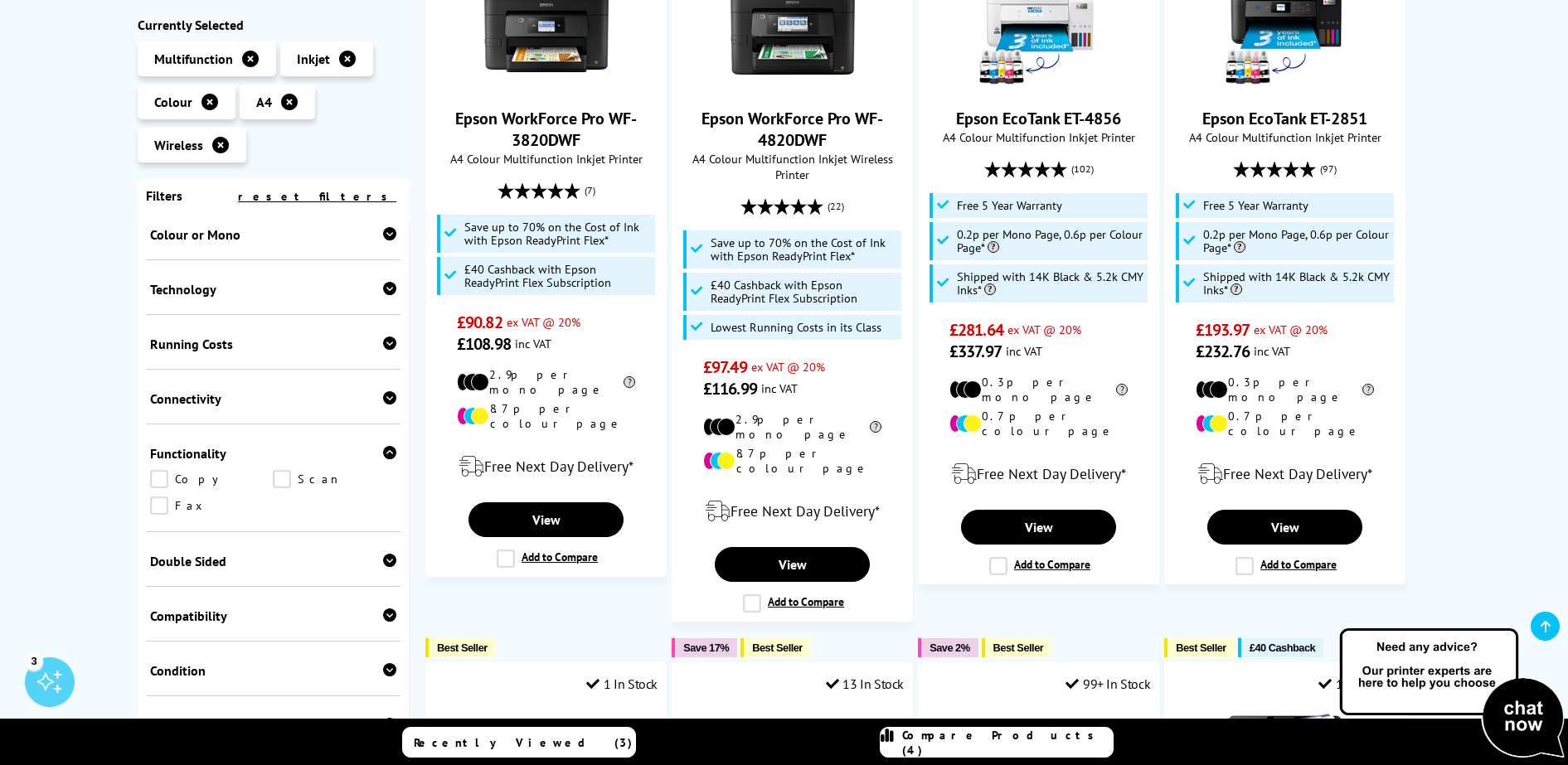 click on "Scan" at bounding box center (334, 479) 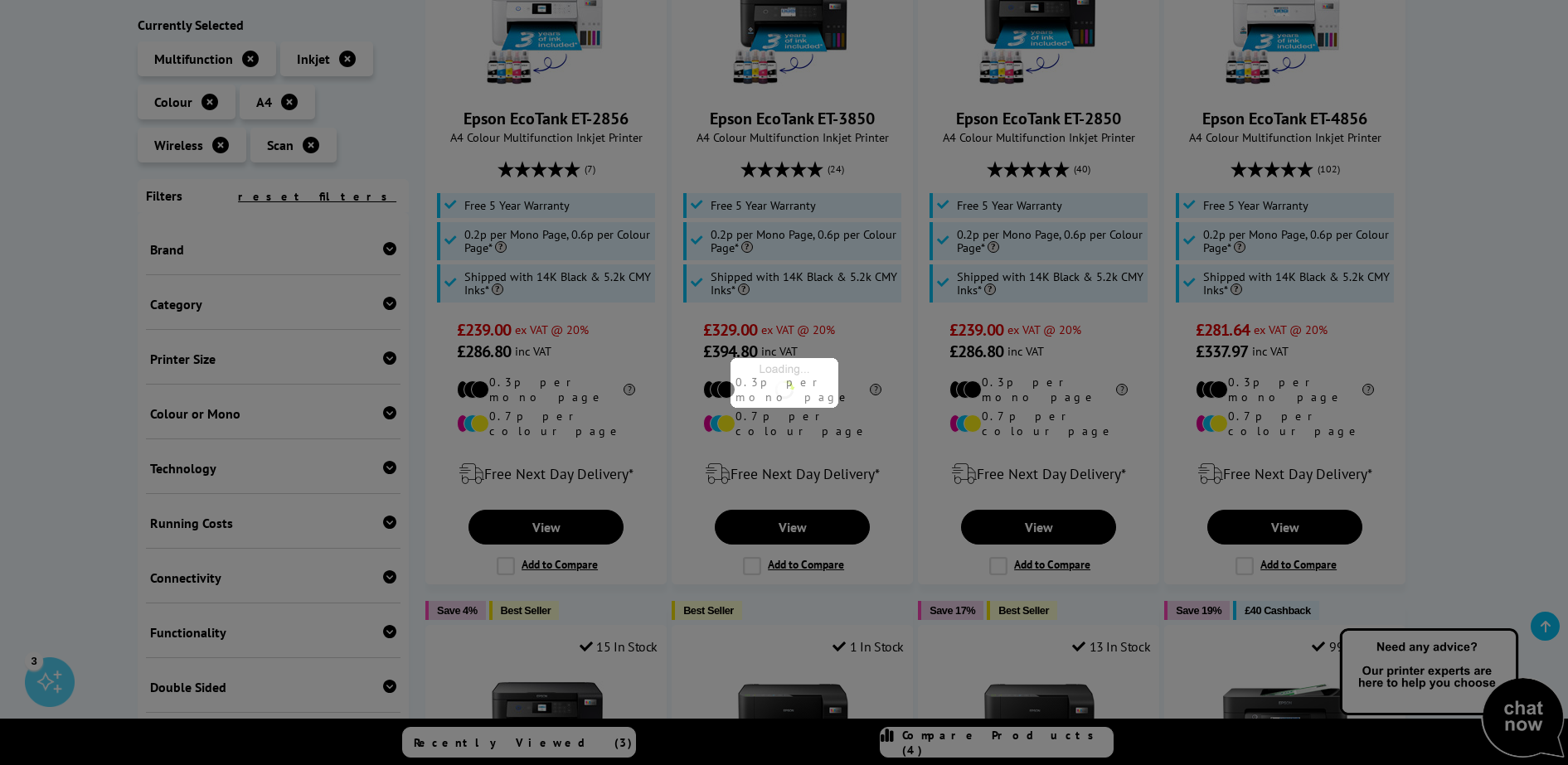 scroll, scrollTop: 179, scrollLeft: 0, axis: vertical 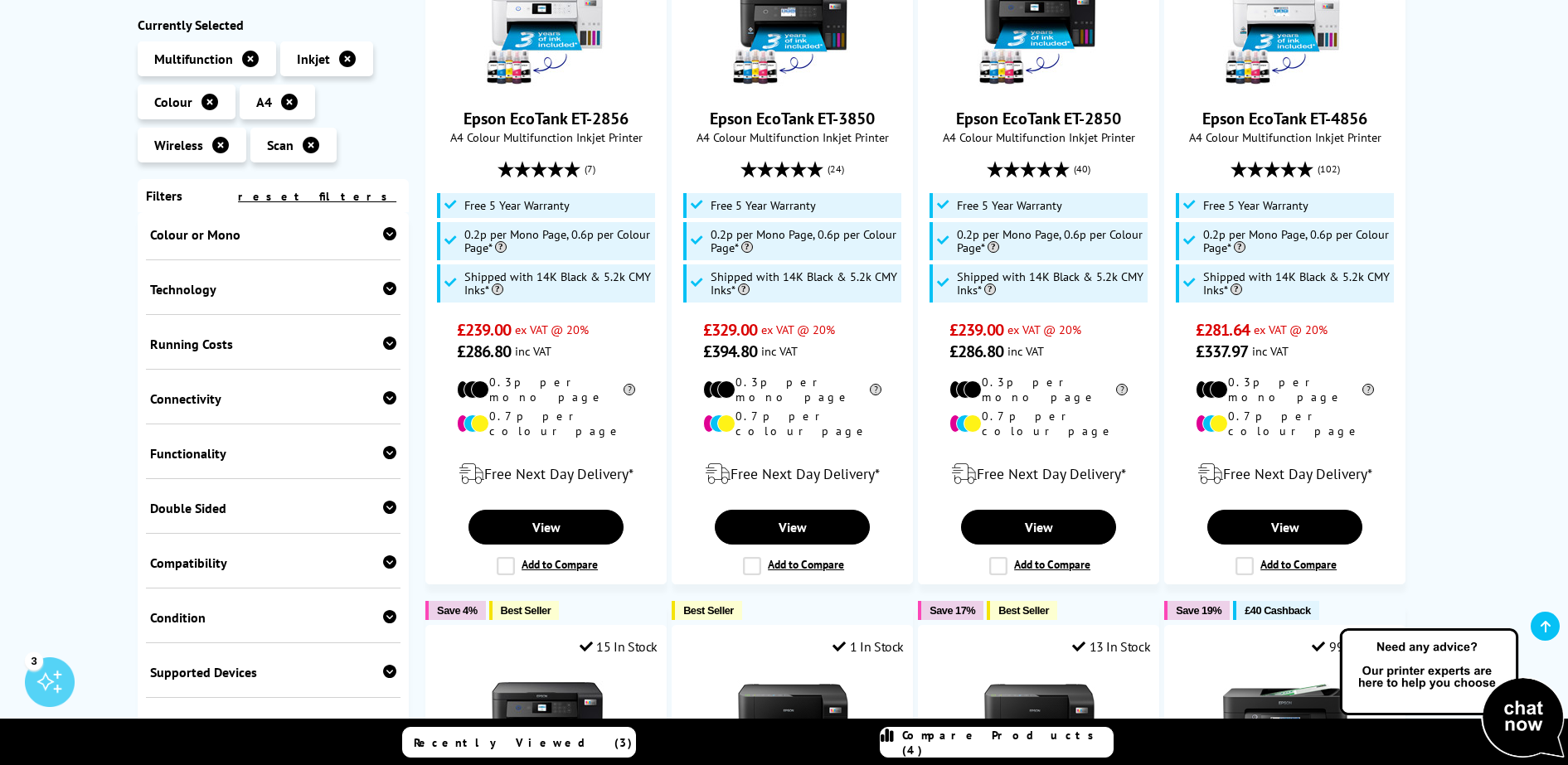 click at bounding box center [390, 453] 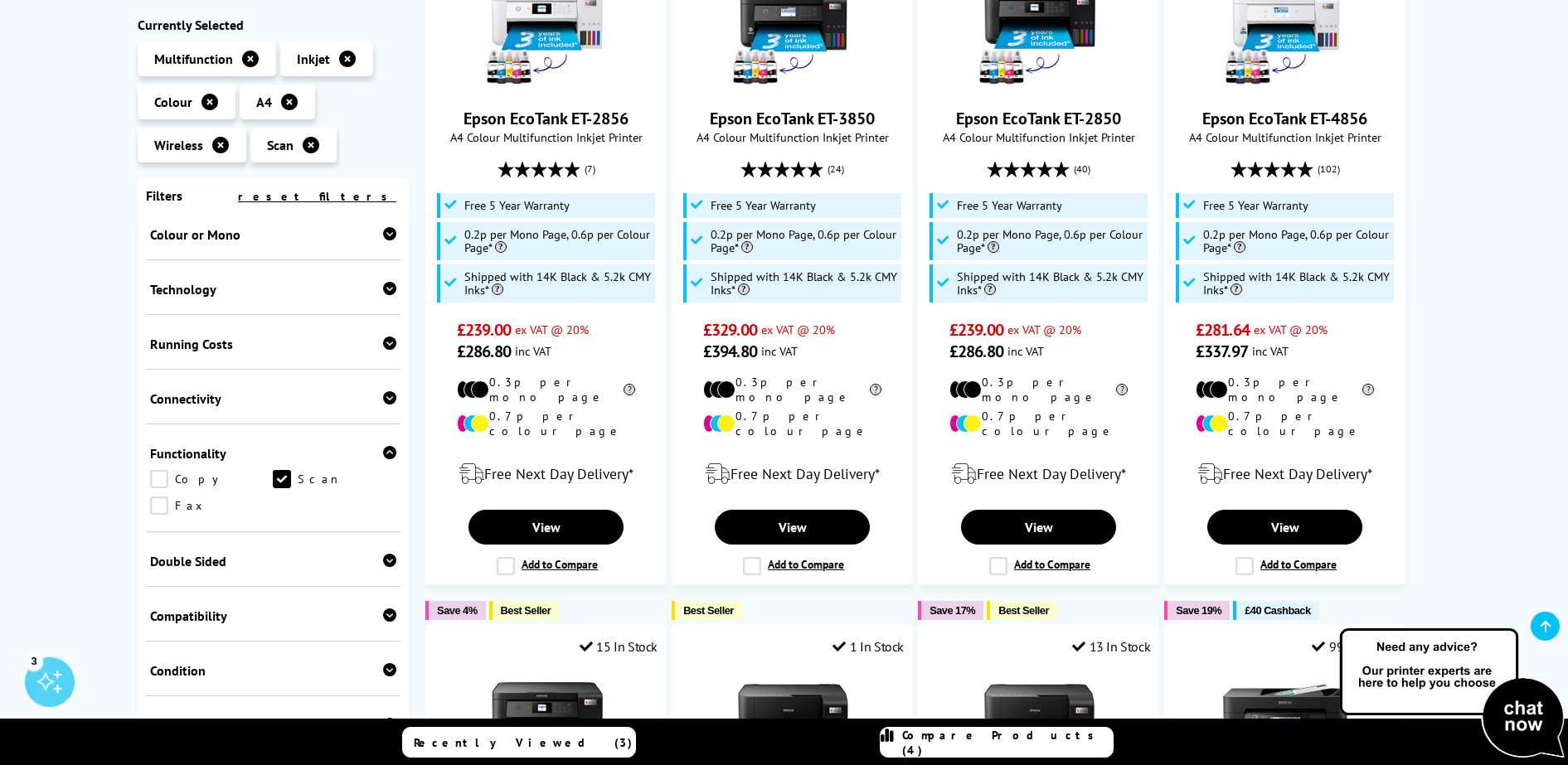 click on "Copy" at bounding box center [211, 479] 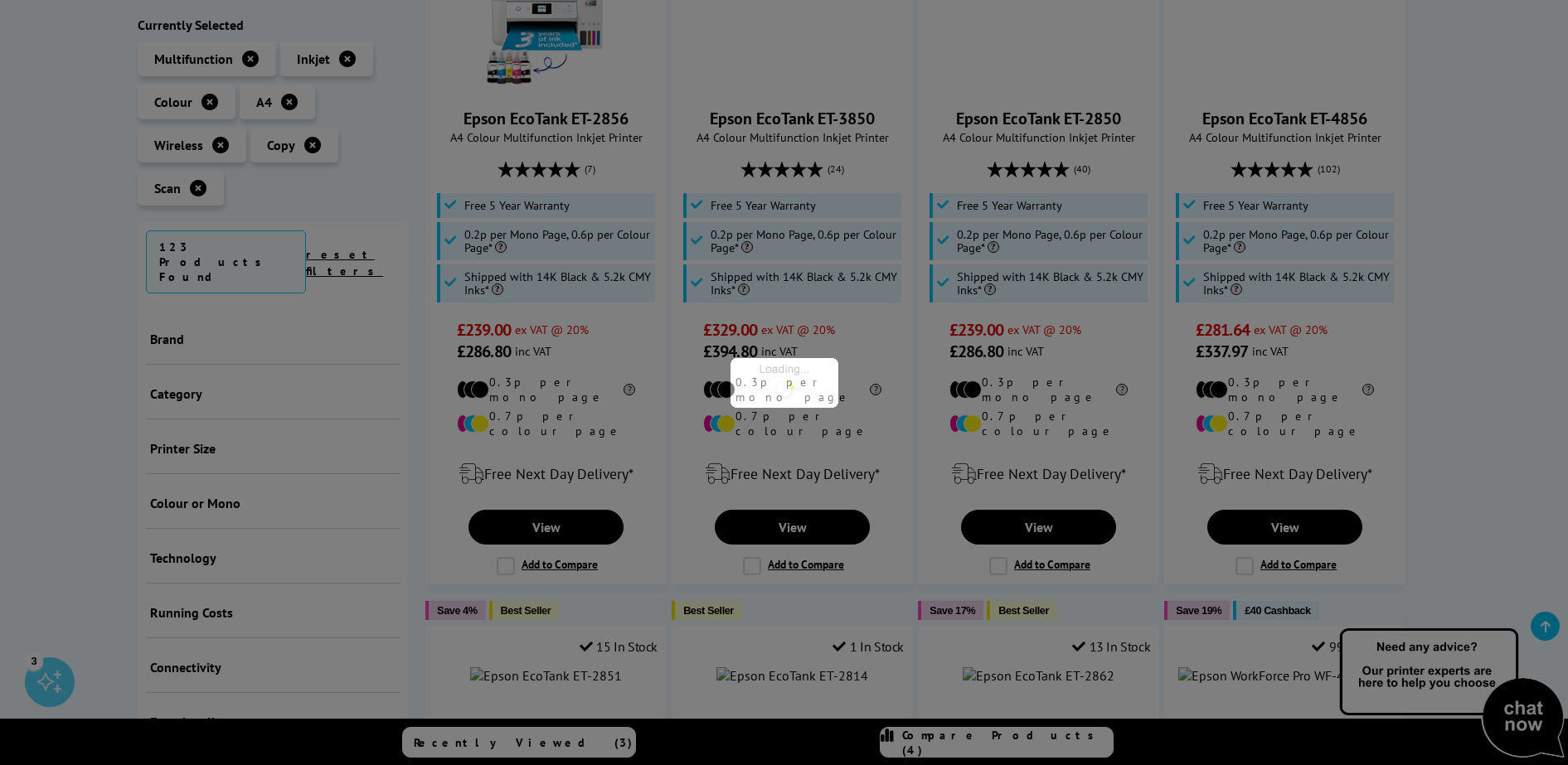 scroll, scrollTop: 179, scrollLeft: 0, axis: vertical 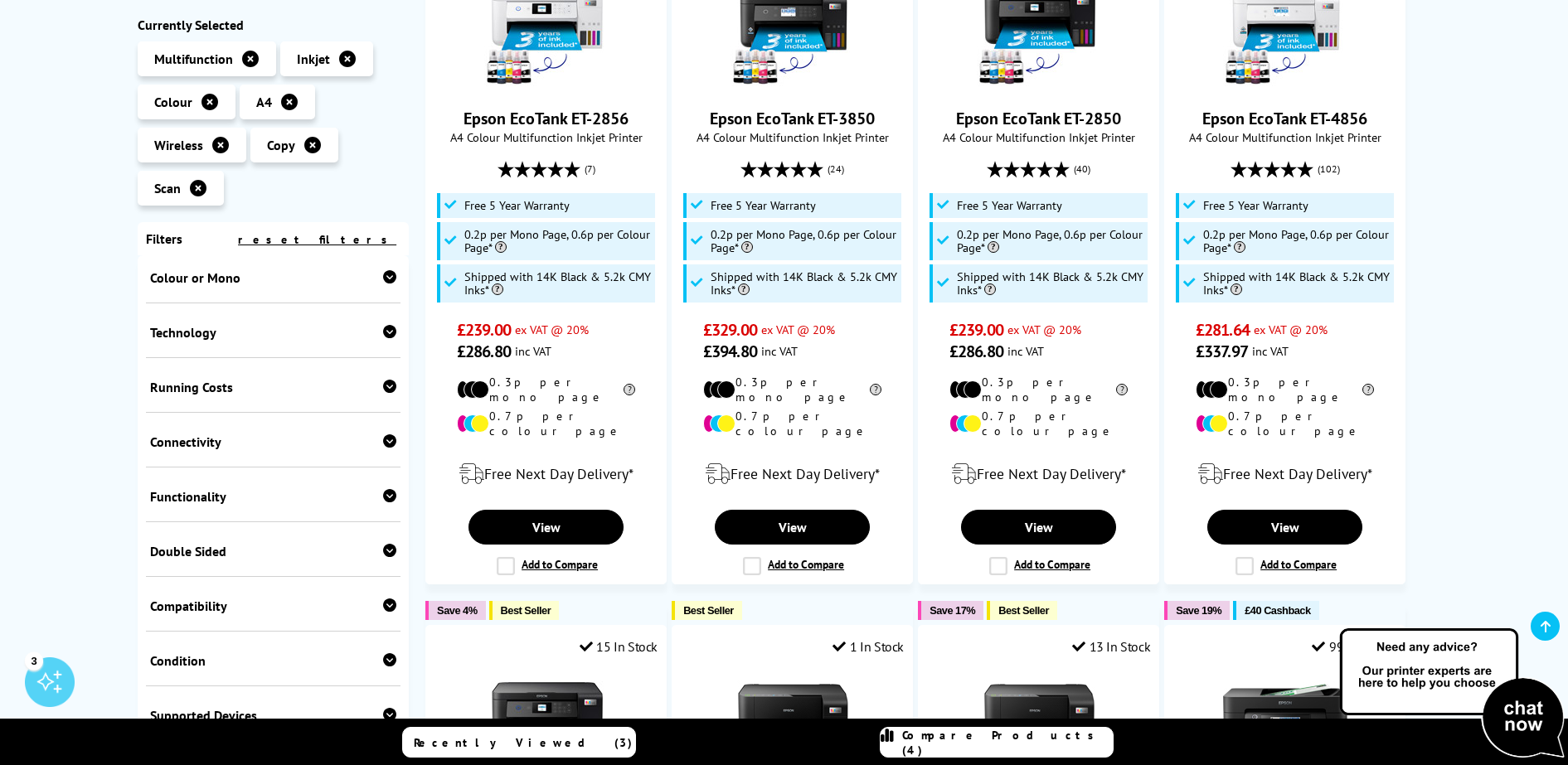 click at bounding box center (390, 550) 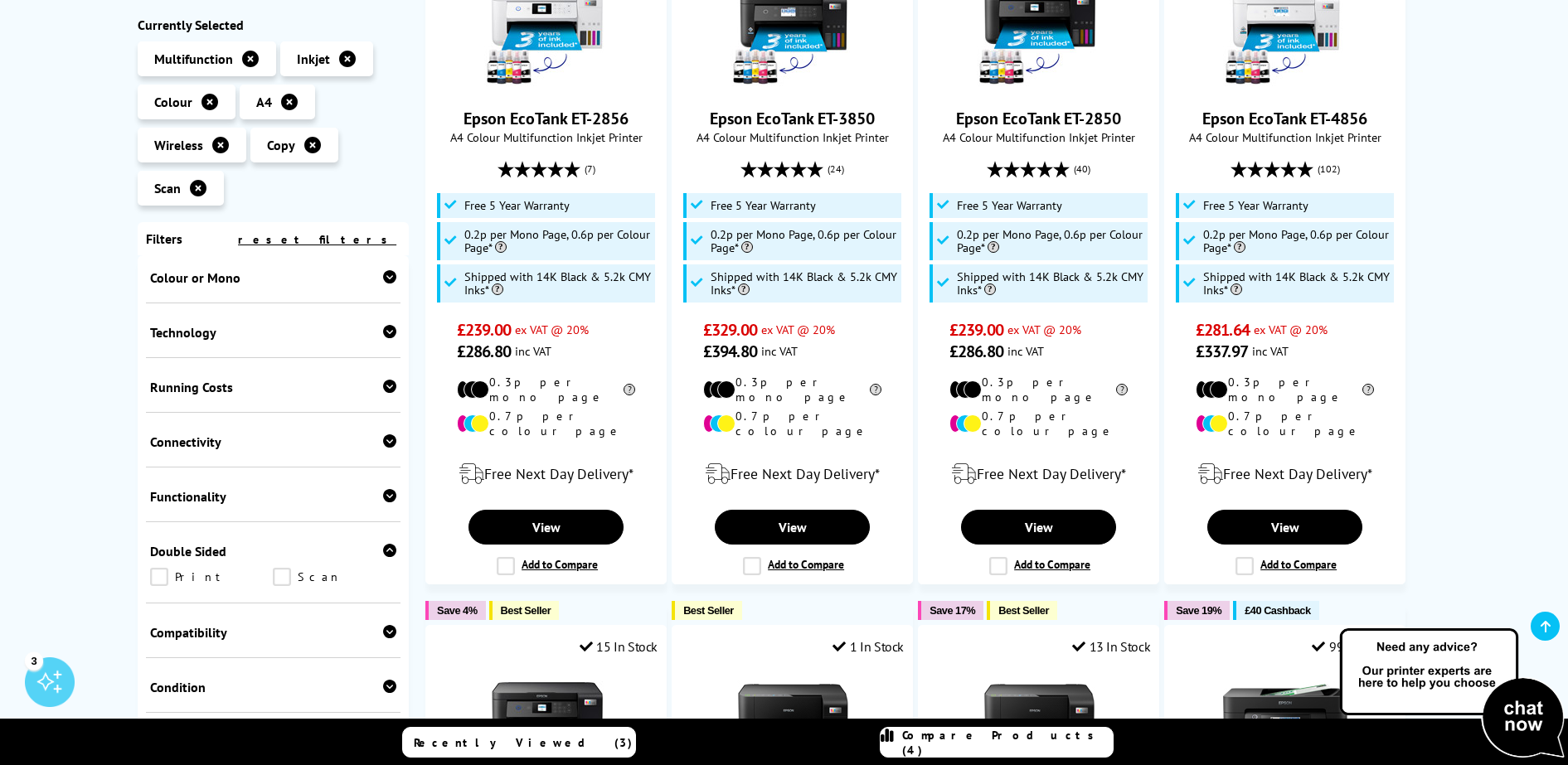 click at bounding box center [390, 550] 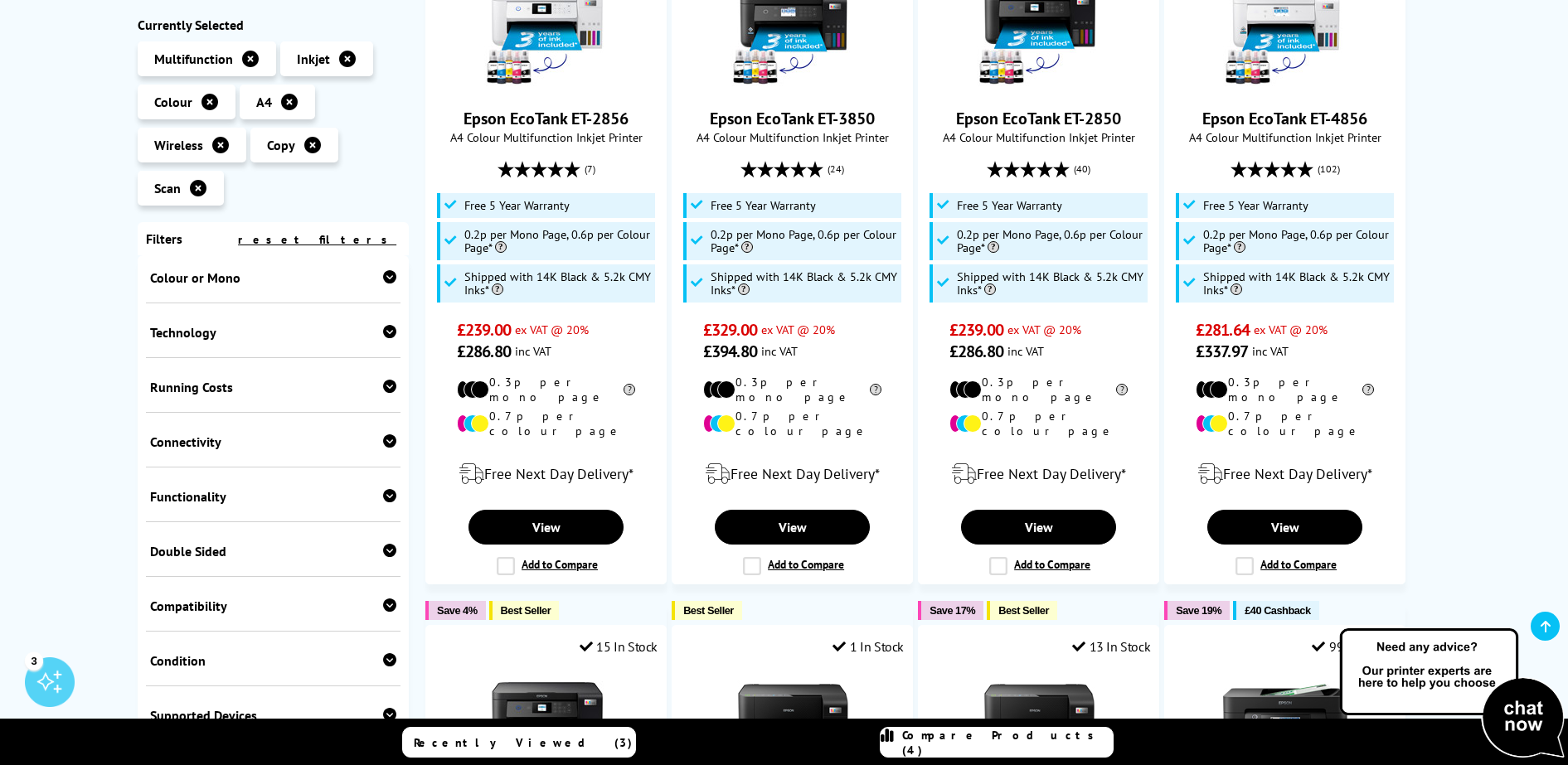 click at bounding box center (390, 605) 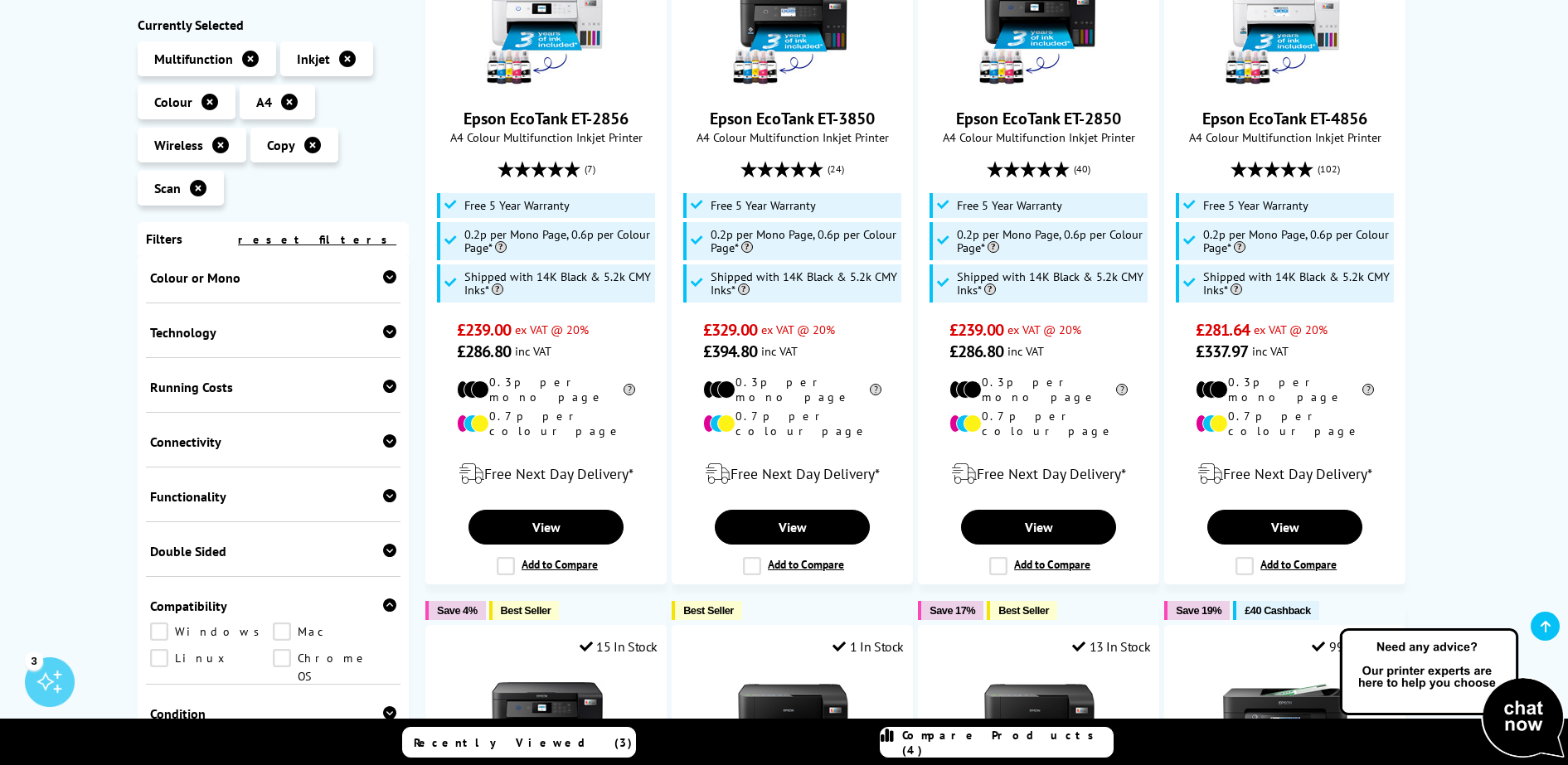 click on "Windows" at bounding box center [211, 632] 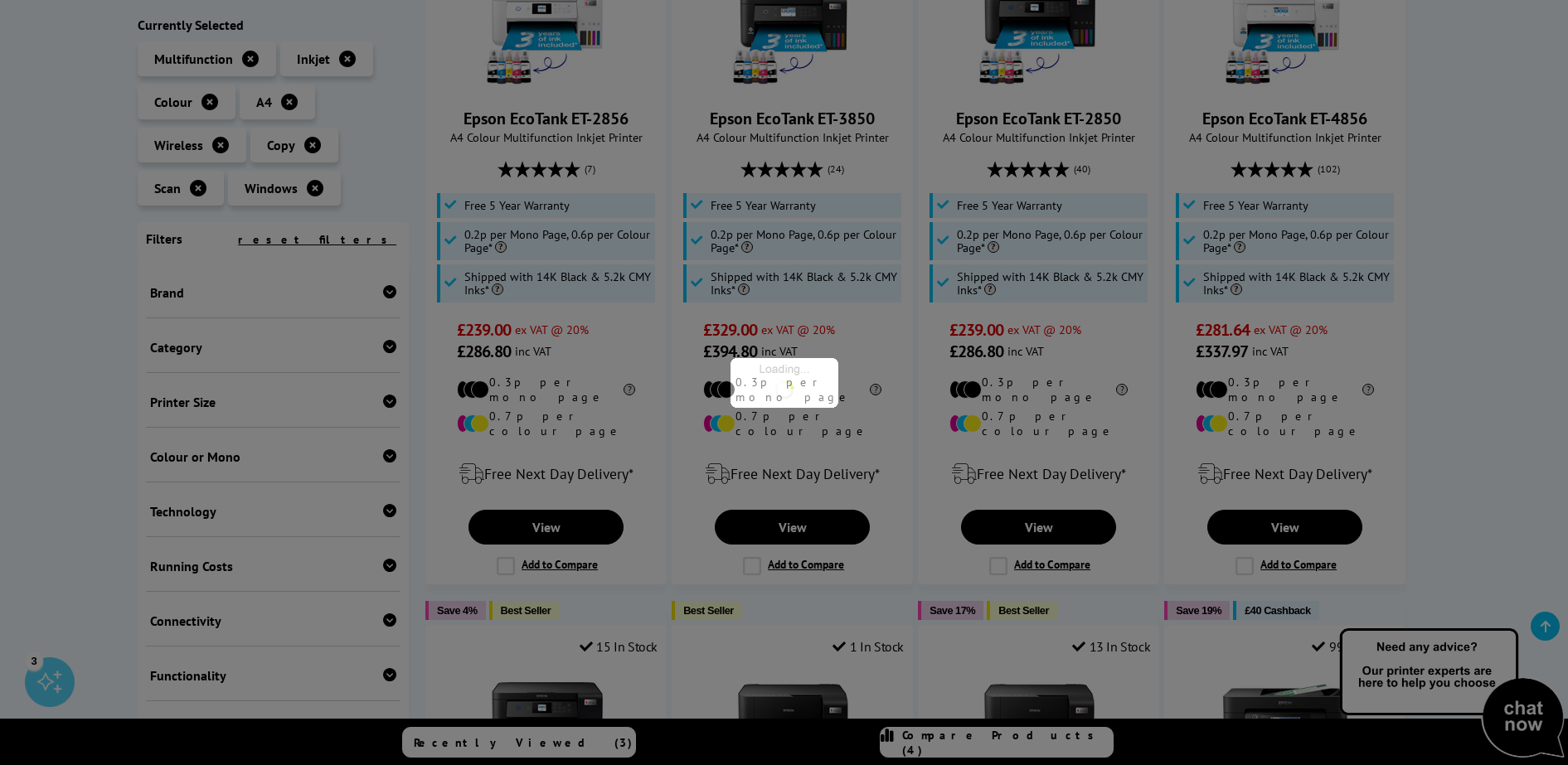 scroll, scrollTop: 179, scrollLeft: 0, axis: vertical 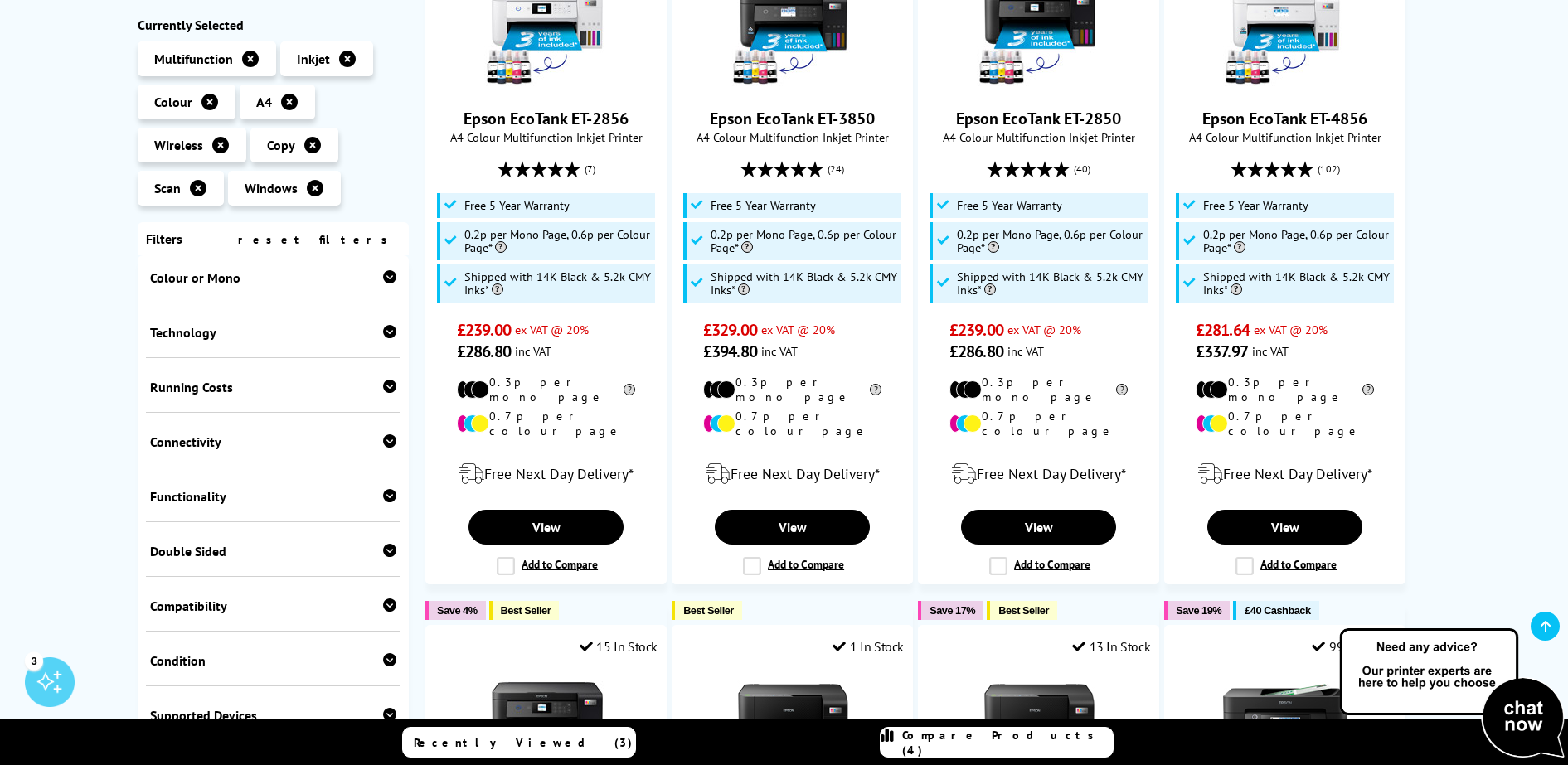 click at bounding box center (390, 605) 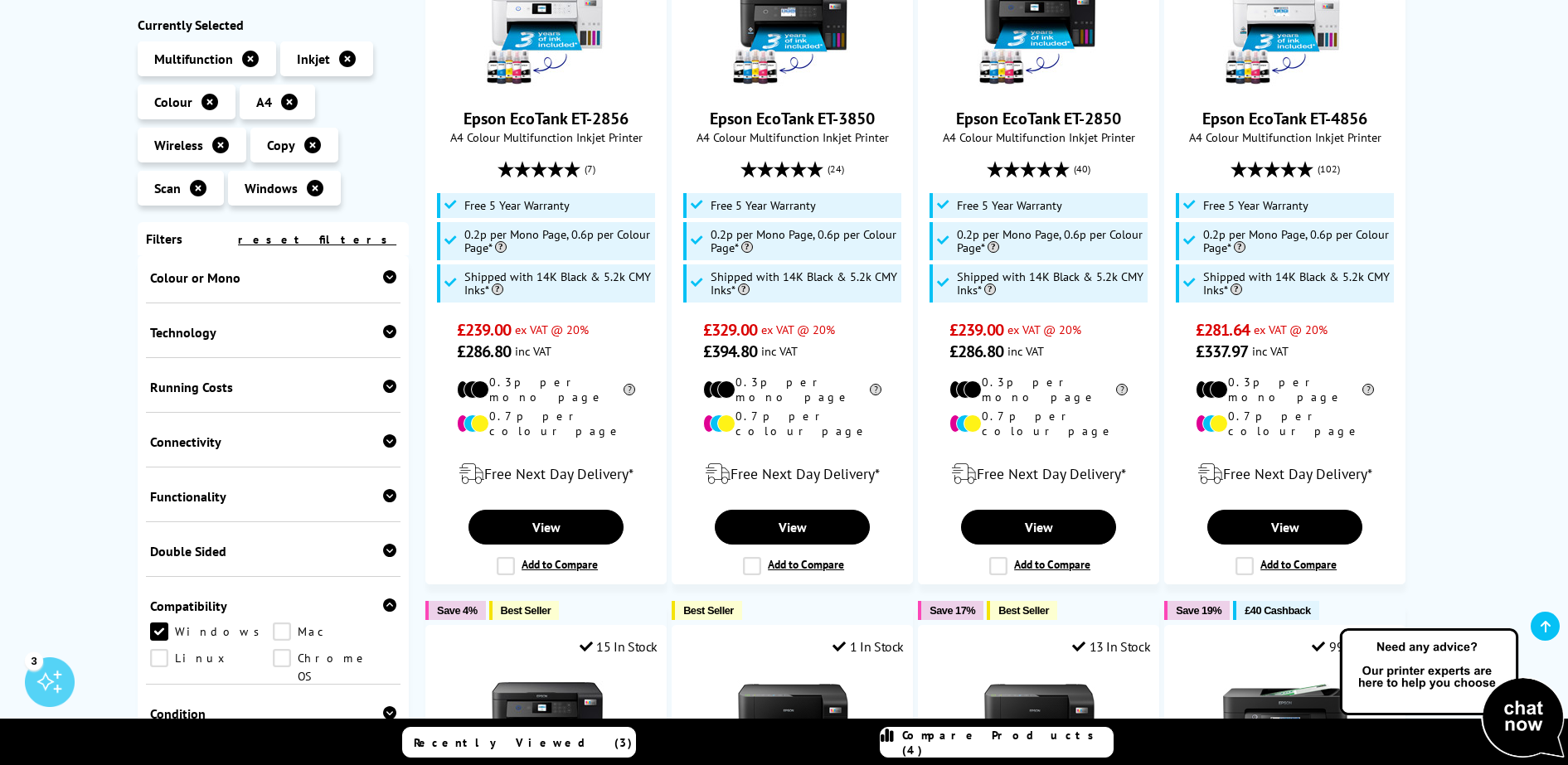 click on "Chrome OS" at bounding box center [334, 658] 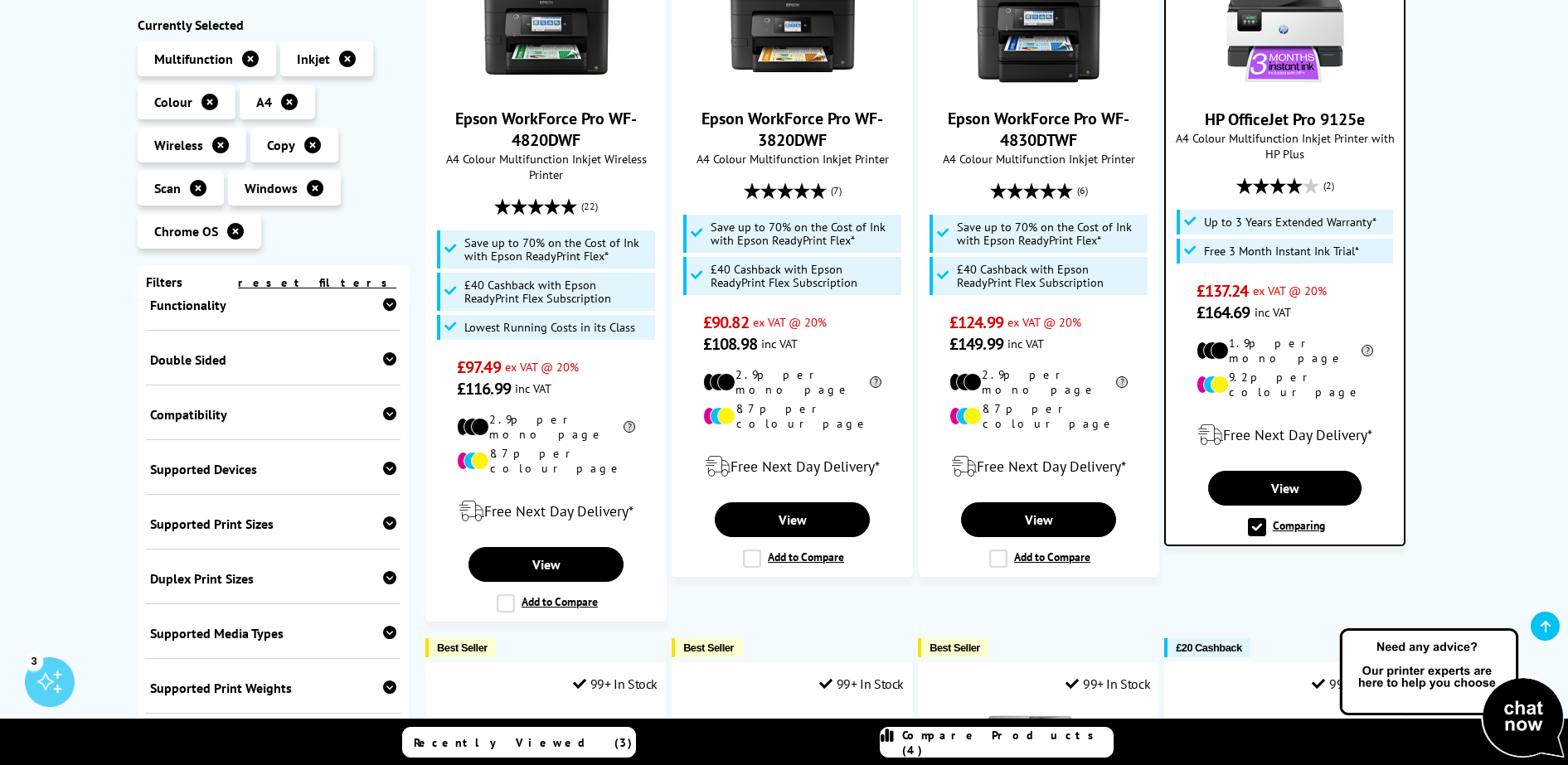 scroll, scrollTop: 427, scrollLeft: 0, axis: vertical 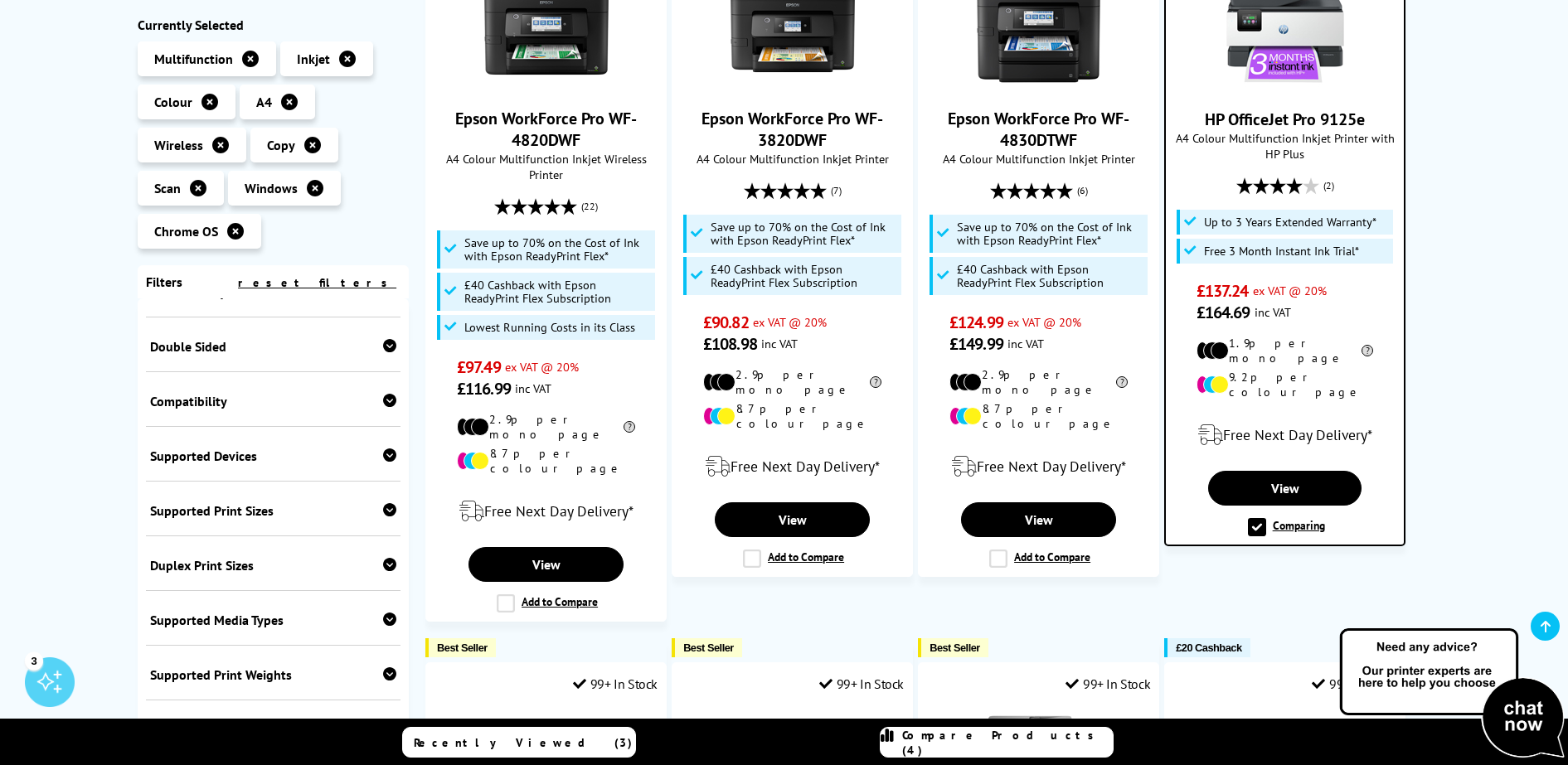 click at bounding box center (390, 455) 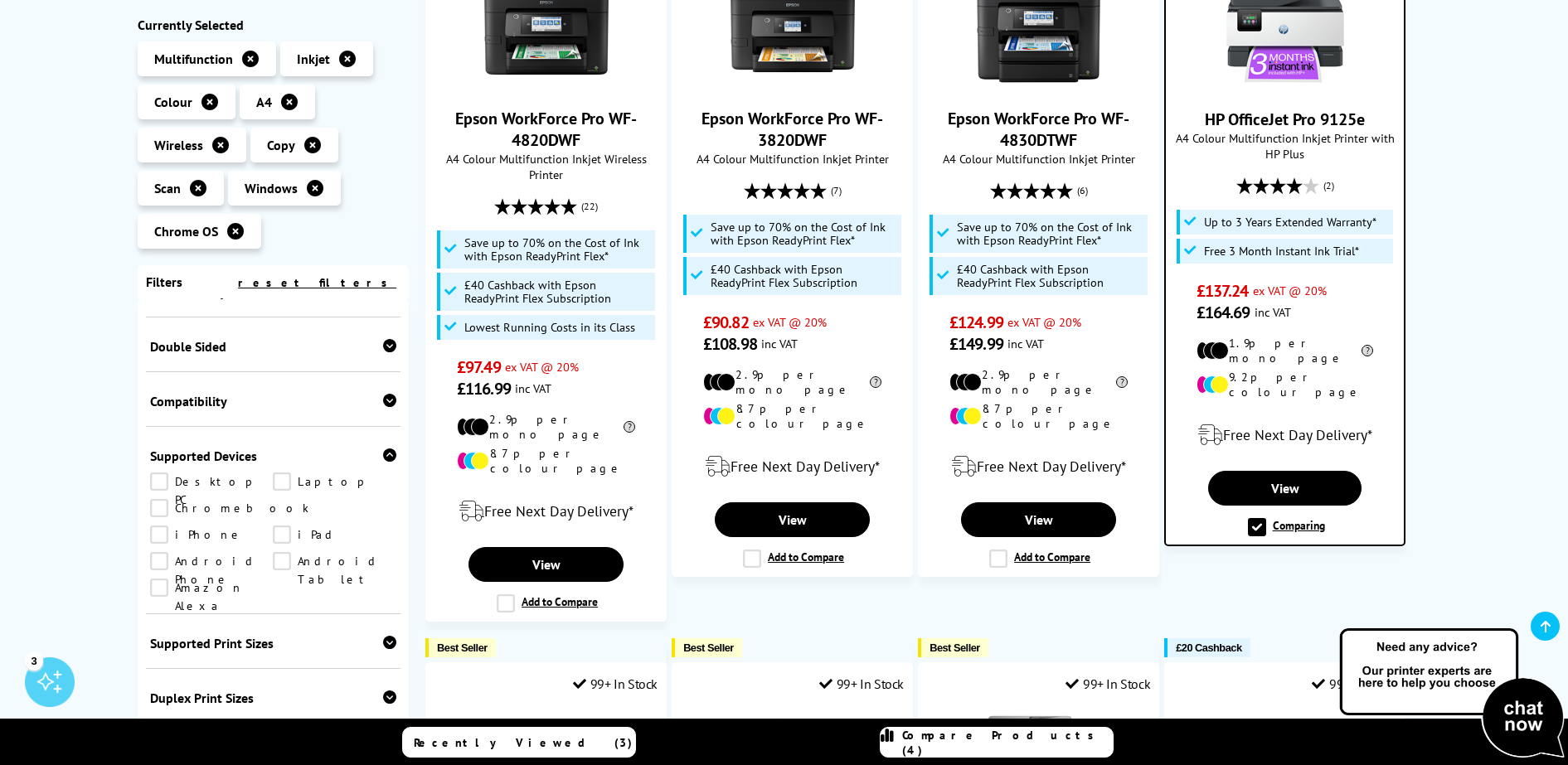 click on "Android Phone" at bounding box center [211, 561] 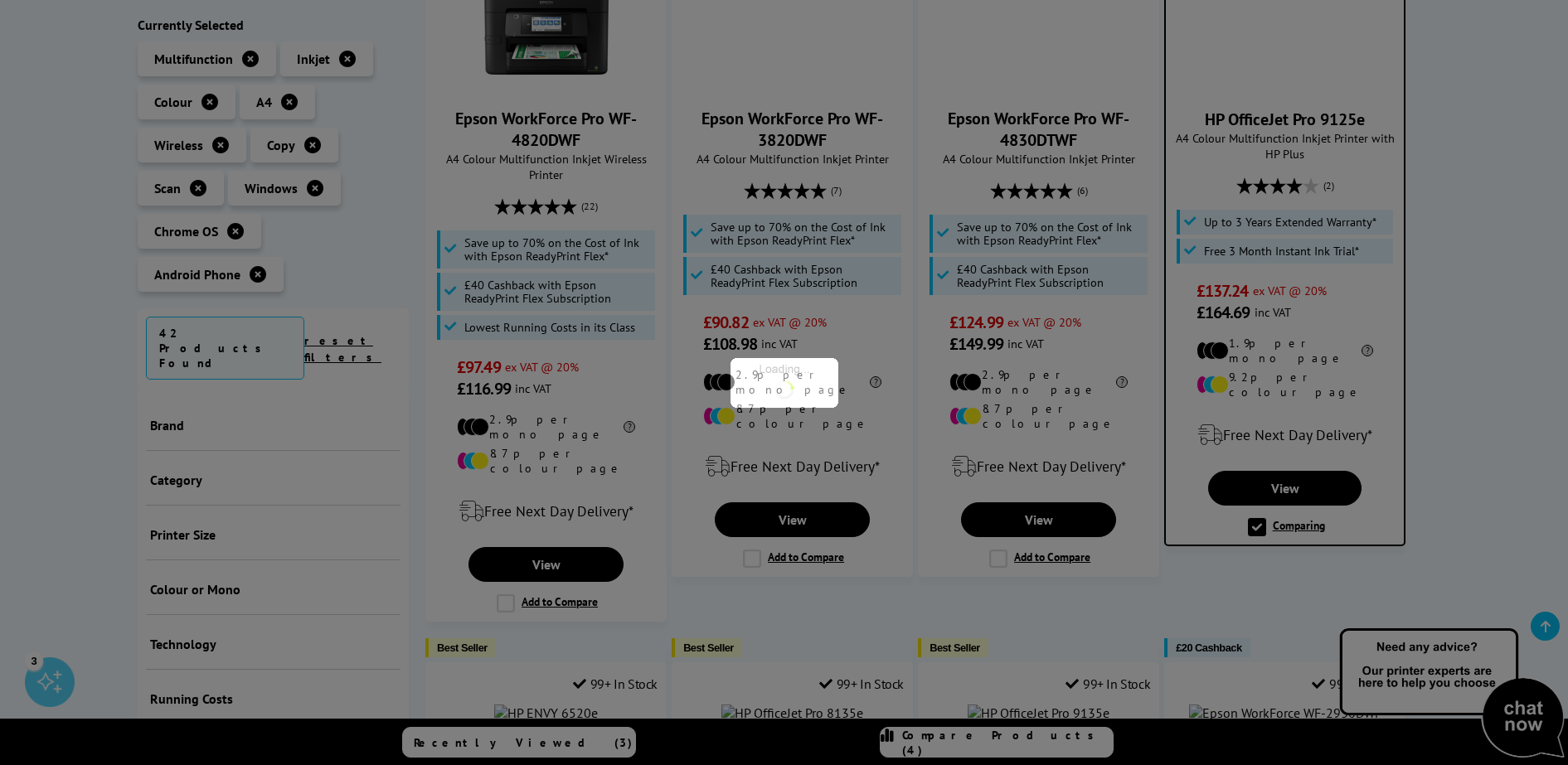 scroll, scrollTop: 427, scrollLeft: 0, axis: vertical 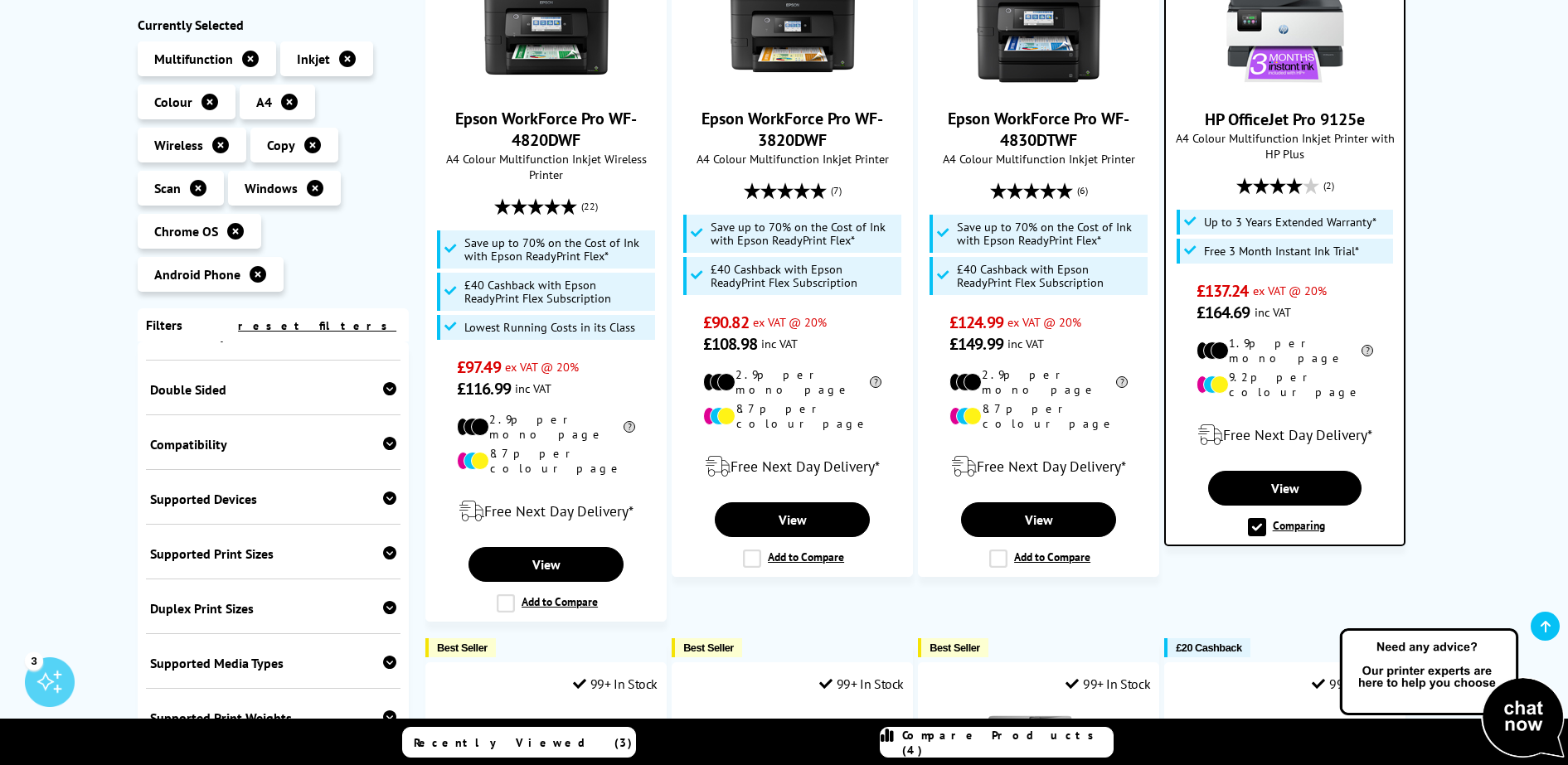 click at bounding box center [390, 498] 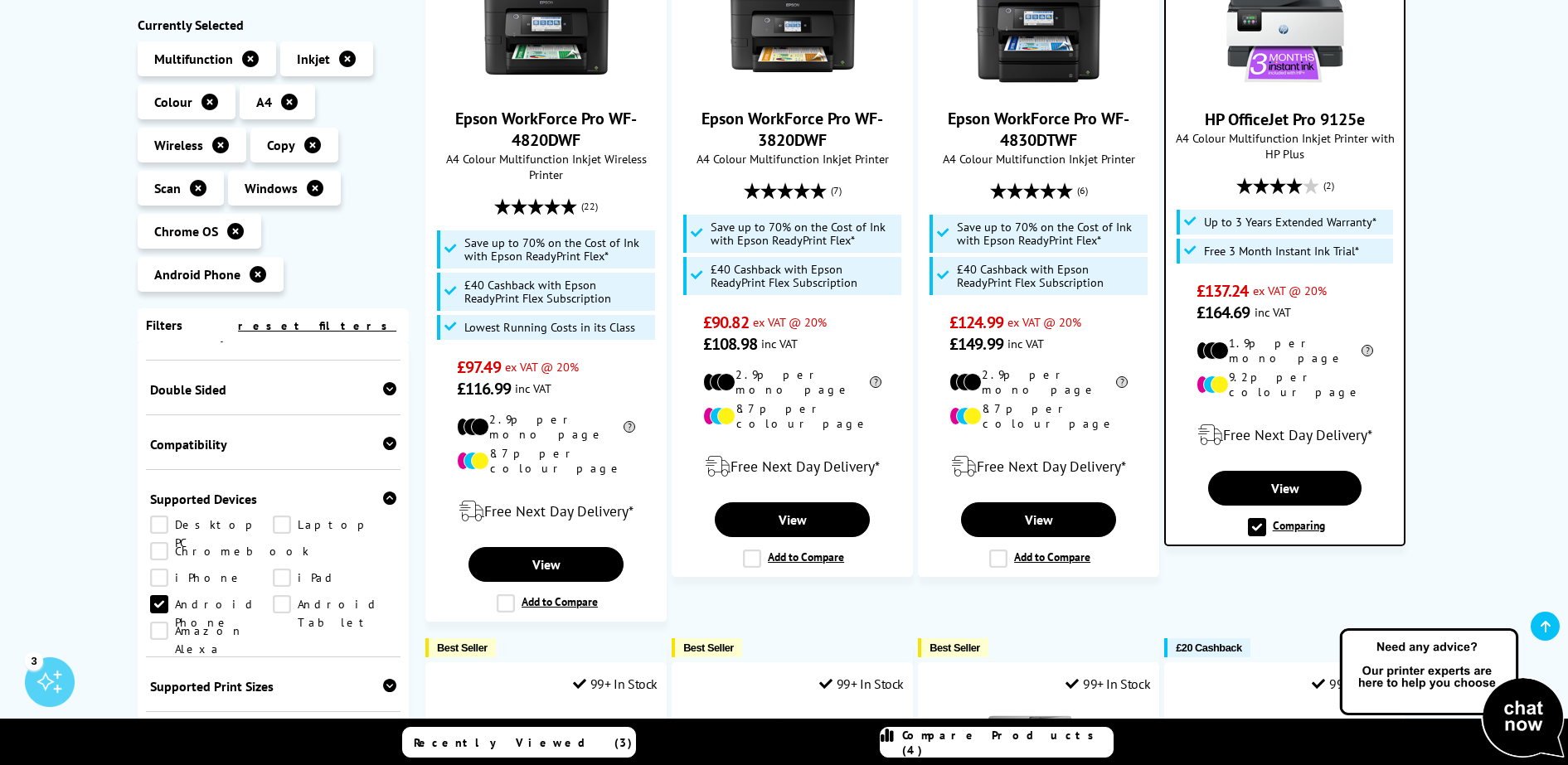 click on "Laptop" at bounding box center [334, 525] 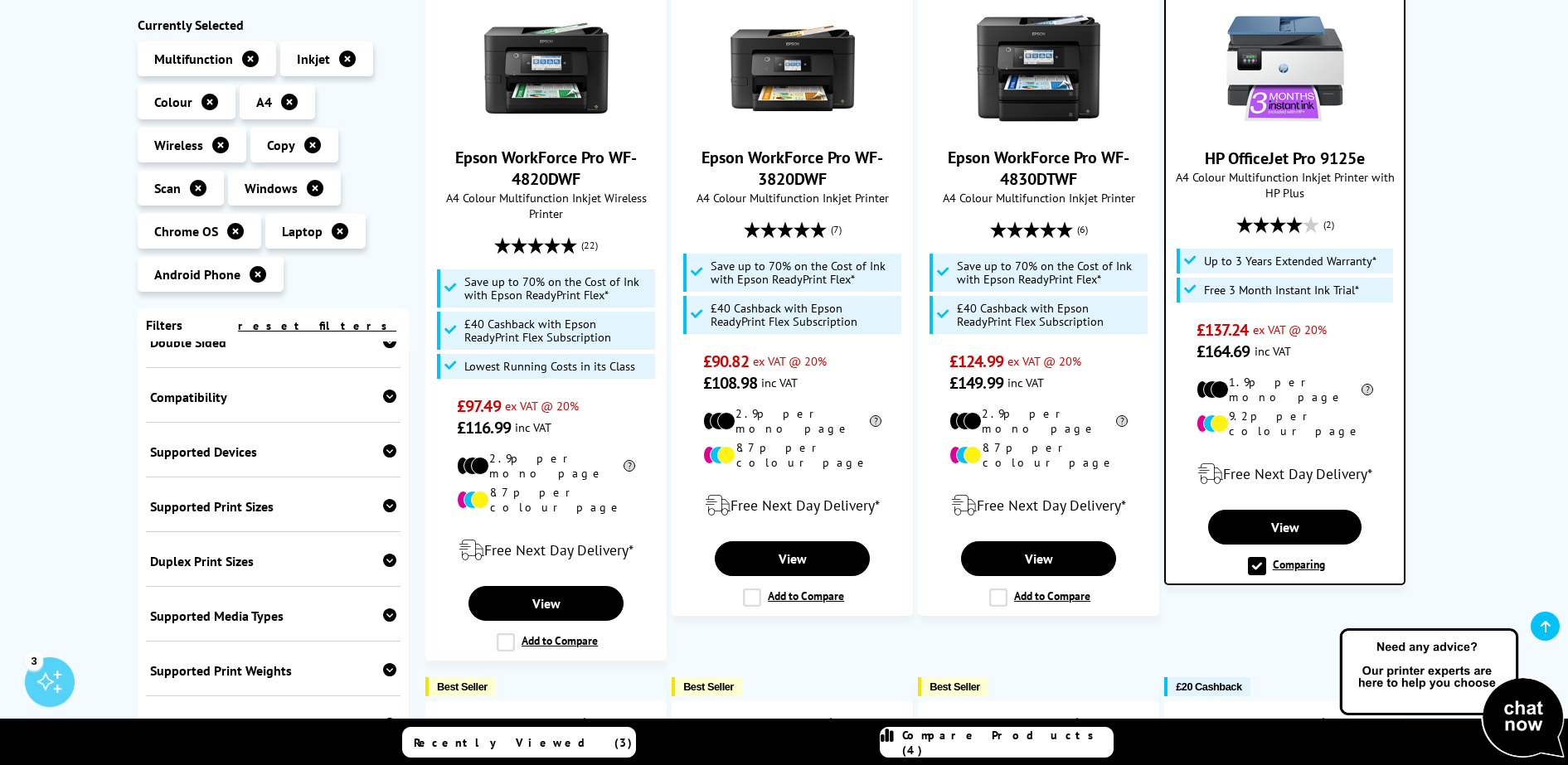 scroll, scrollTop: 478, scrollLeft: 0, axis: vertical 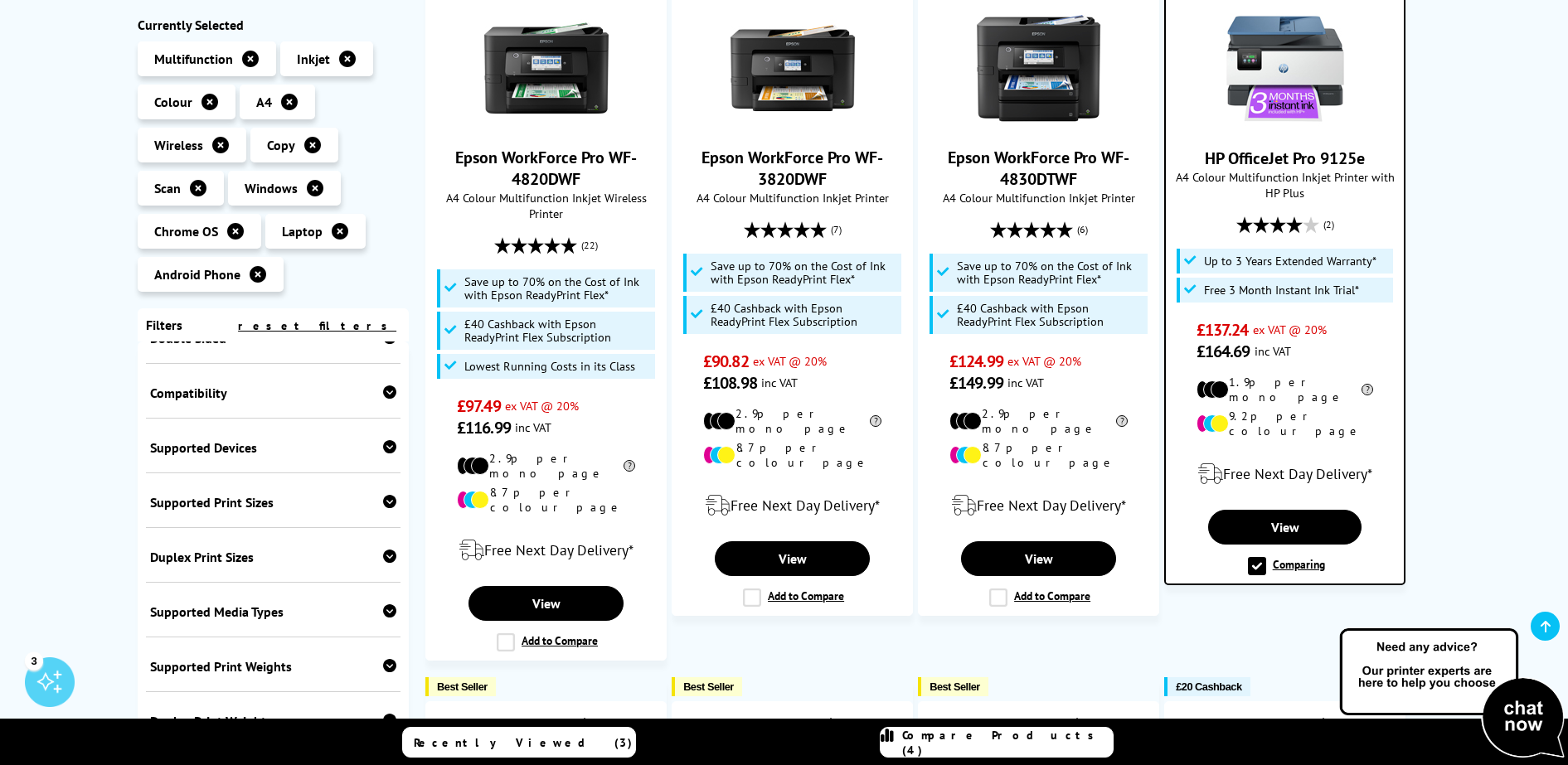click at bounding box center (390, 556) 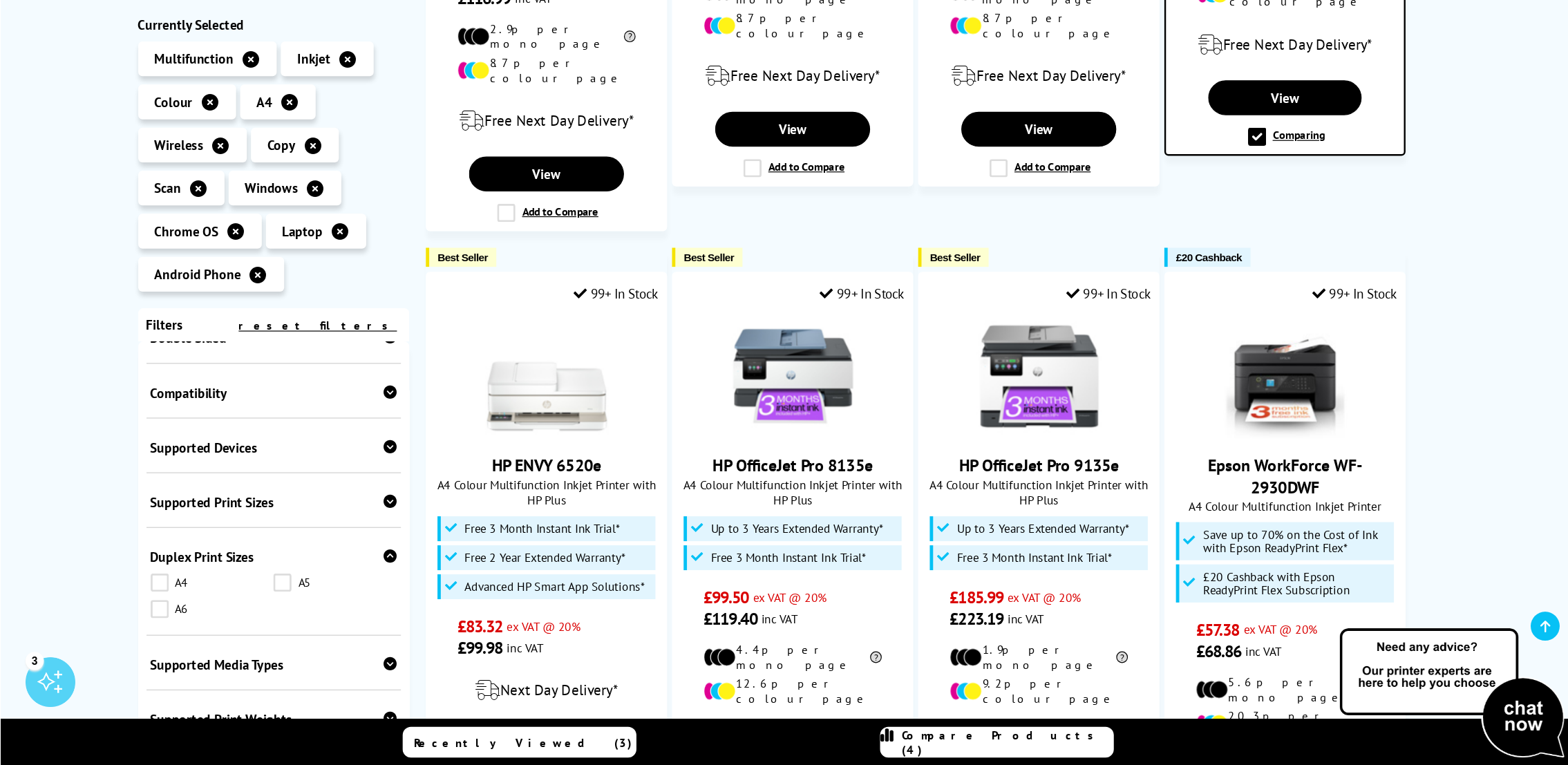 scroll, scrollTop: 734, scrollLeft: 0, axis: vertical 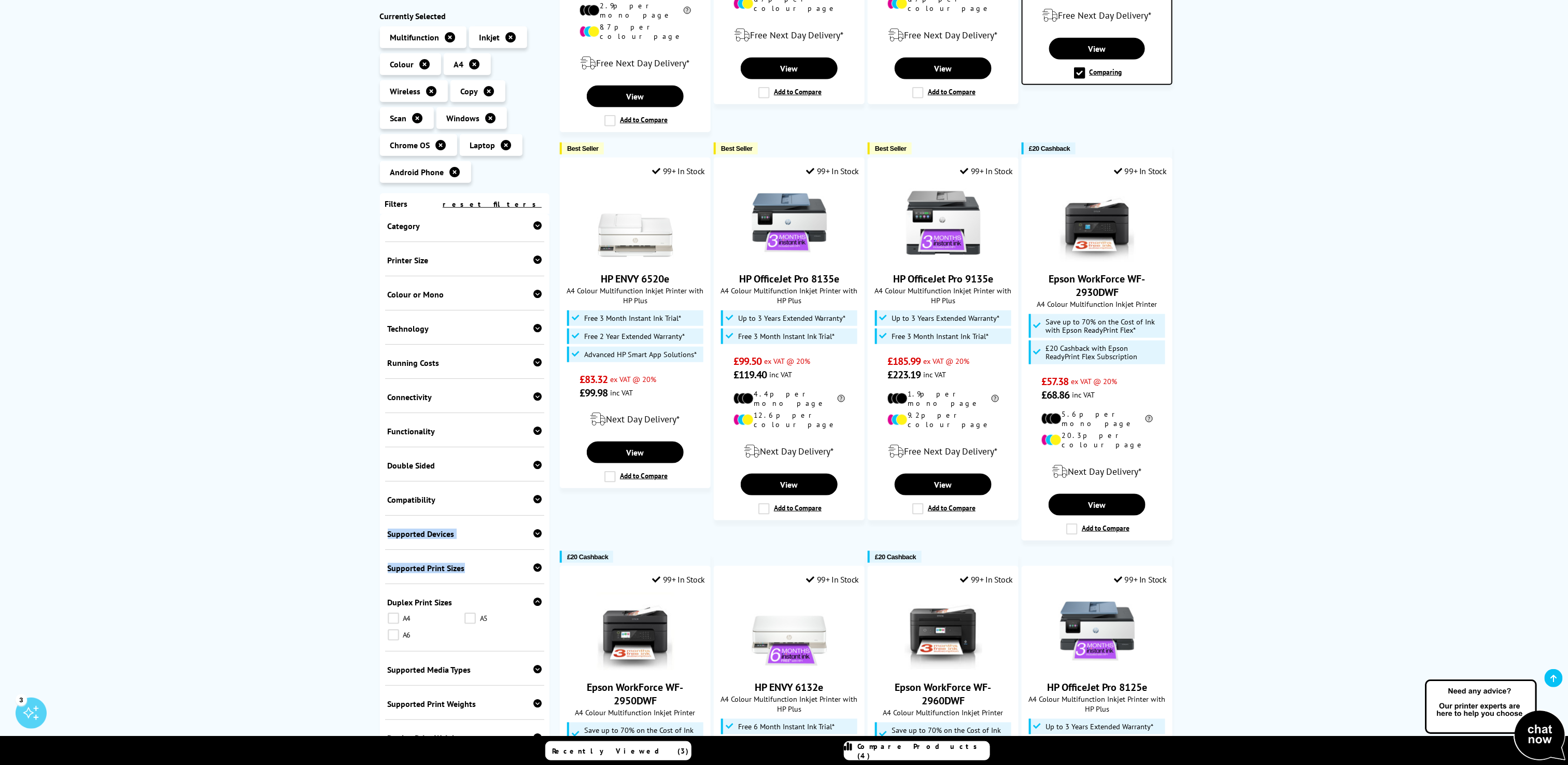 drag, startPoint x: 838, startPoint y: 2, endPoint x: 549, endPoint y: 556, distance: 624.8496 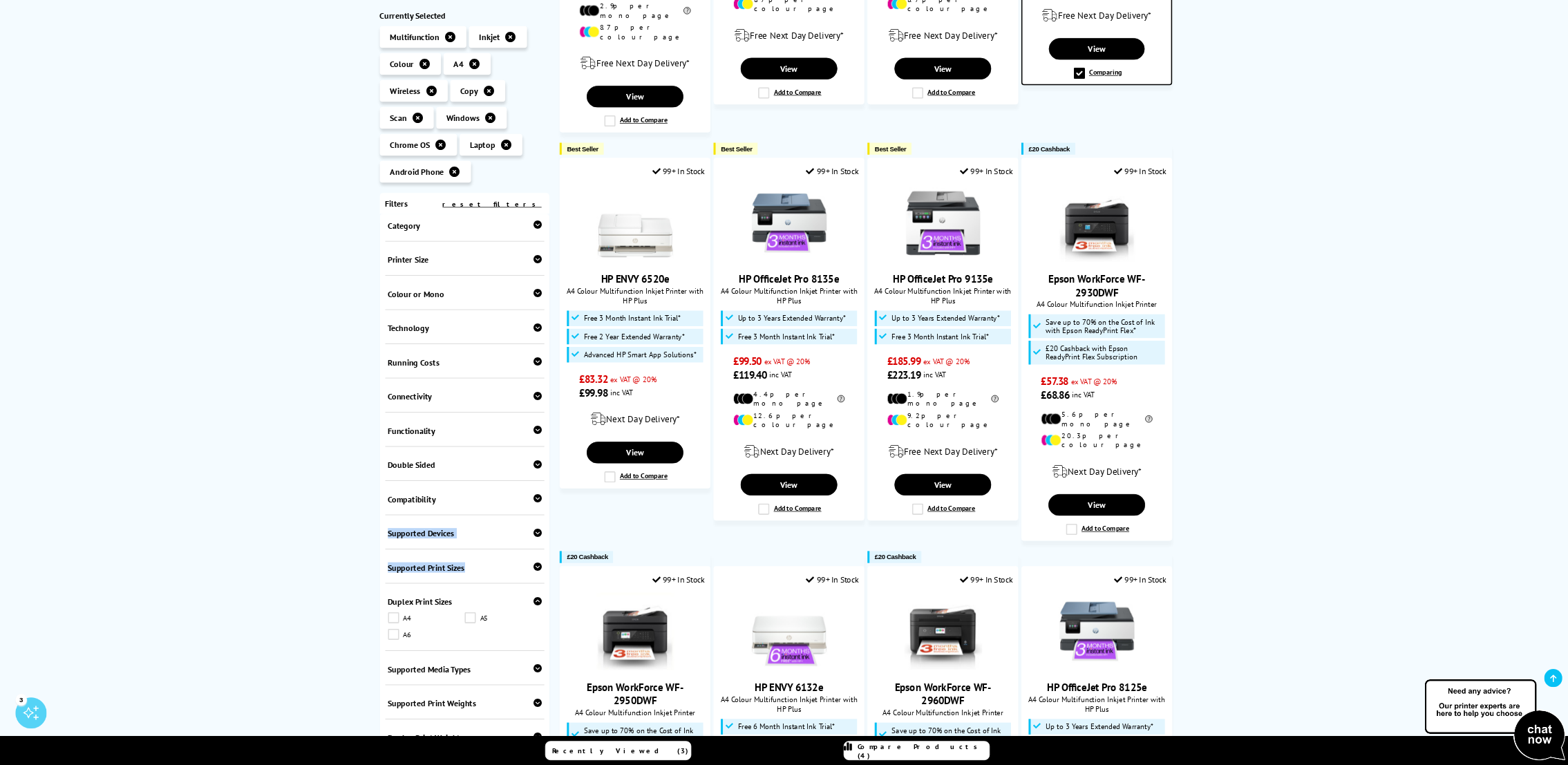 scroll, scrollTop: 734, scrollLeft: 0, axis: vertical 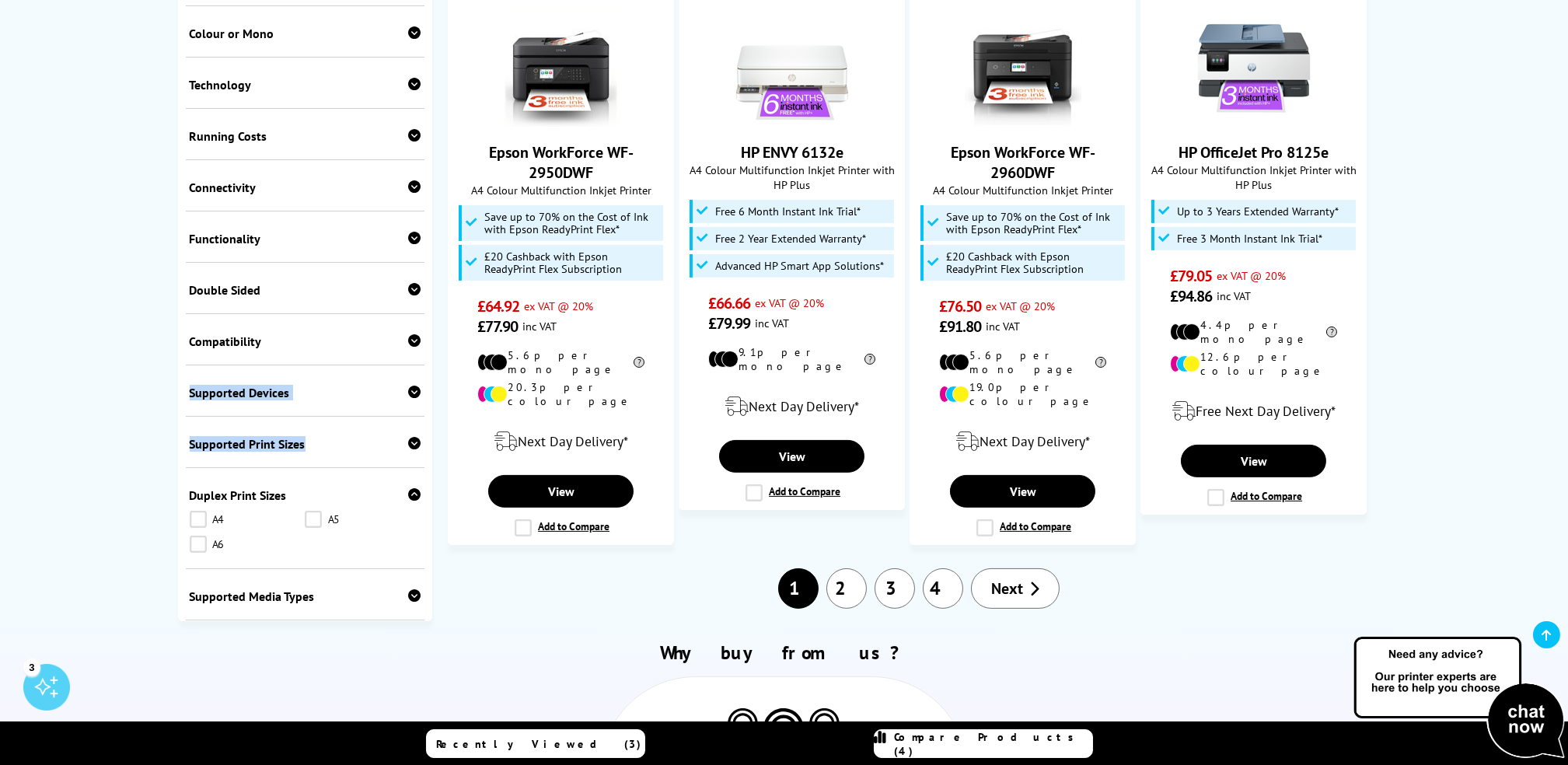 click on "2" at bounding box center [847, 589] 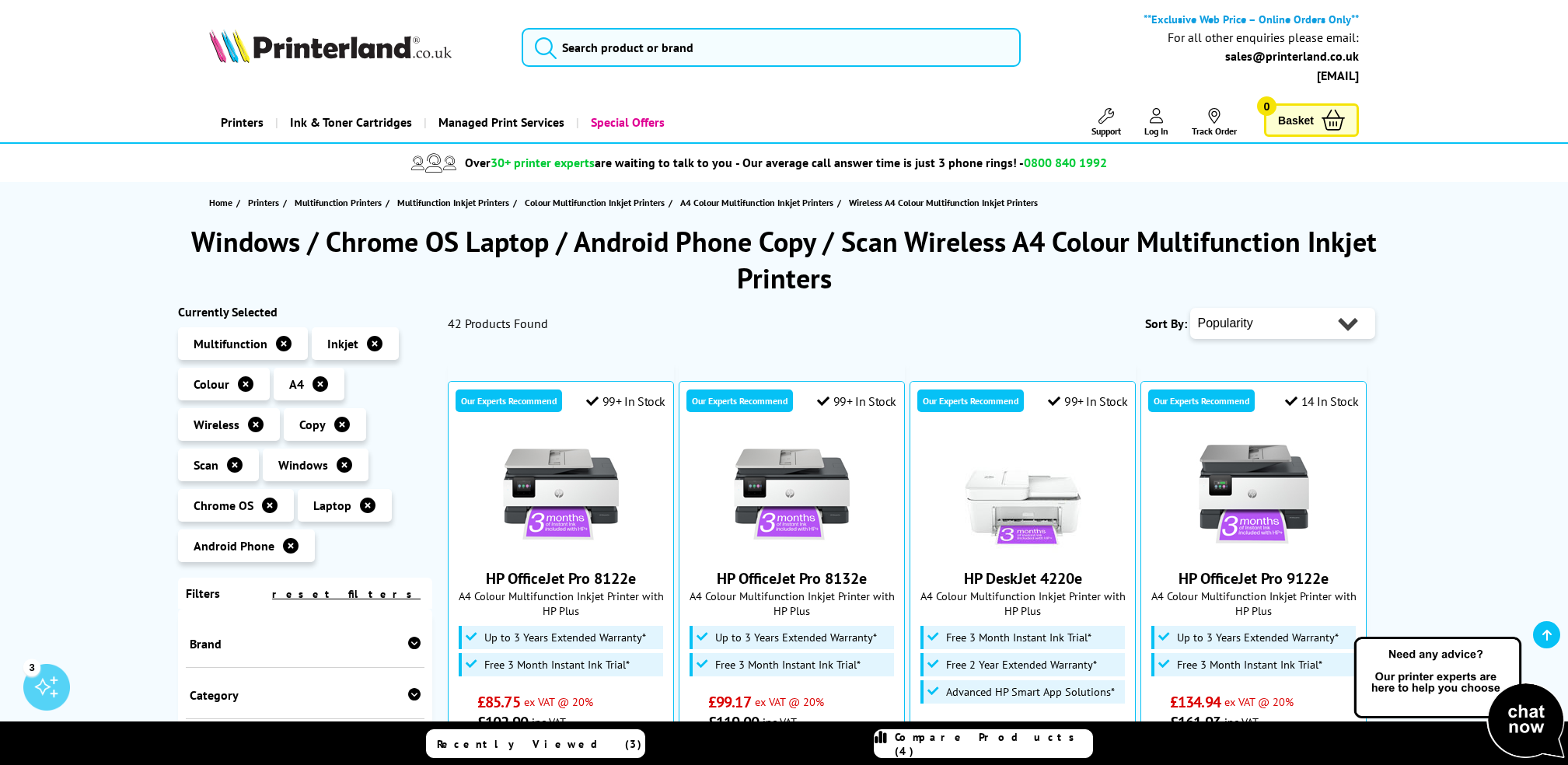 scroll, scrollTop: 320, scrollLeft: 0, axis: vertical 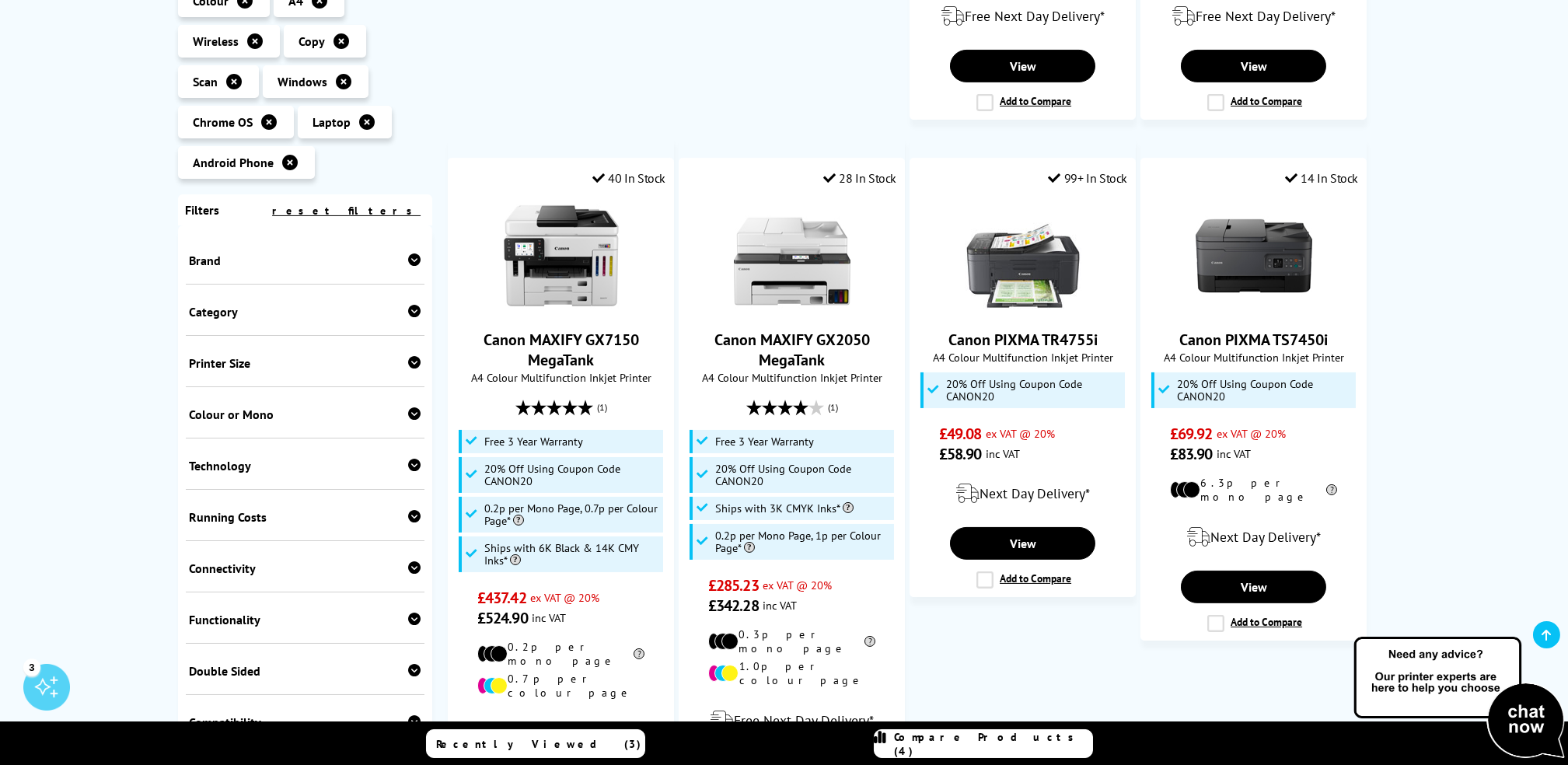 click at bounding box center (414, 516) 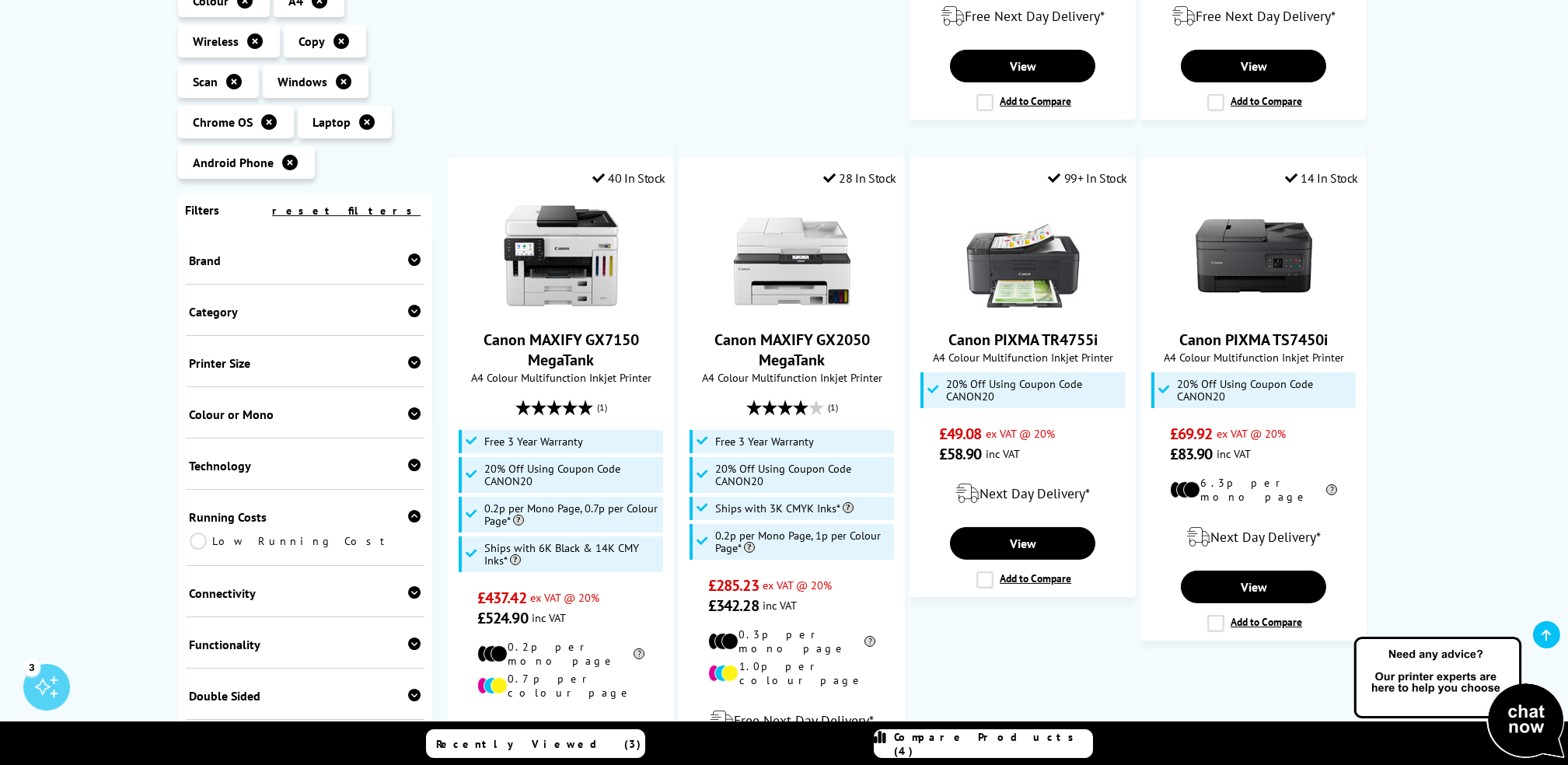 click on "Low Running Cost" at bounding box center [306, 541] 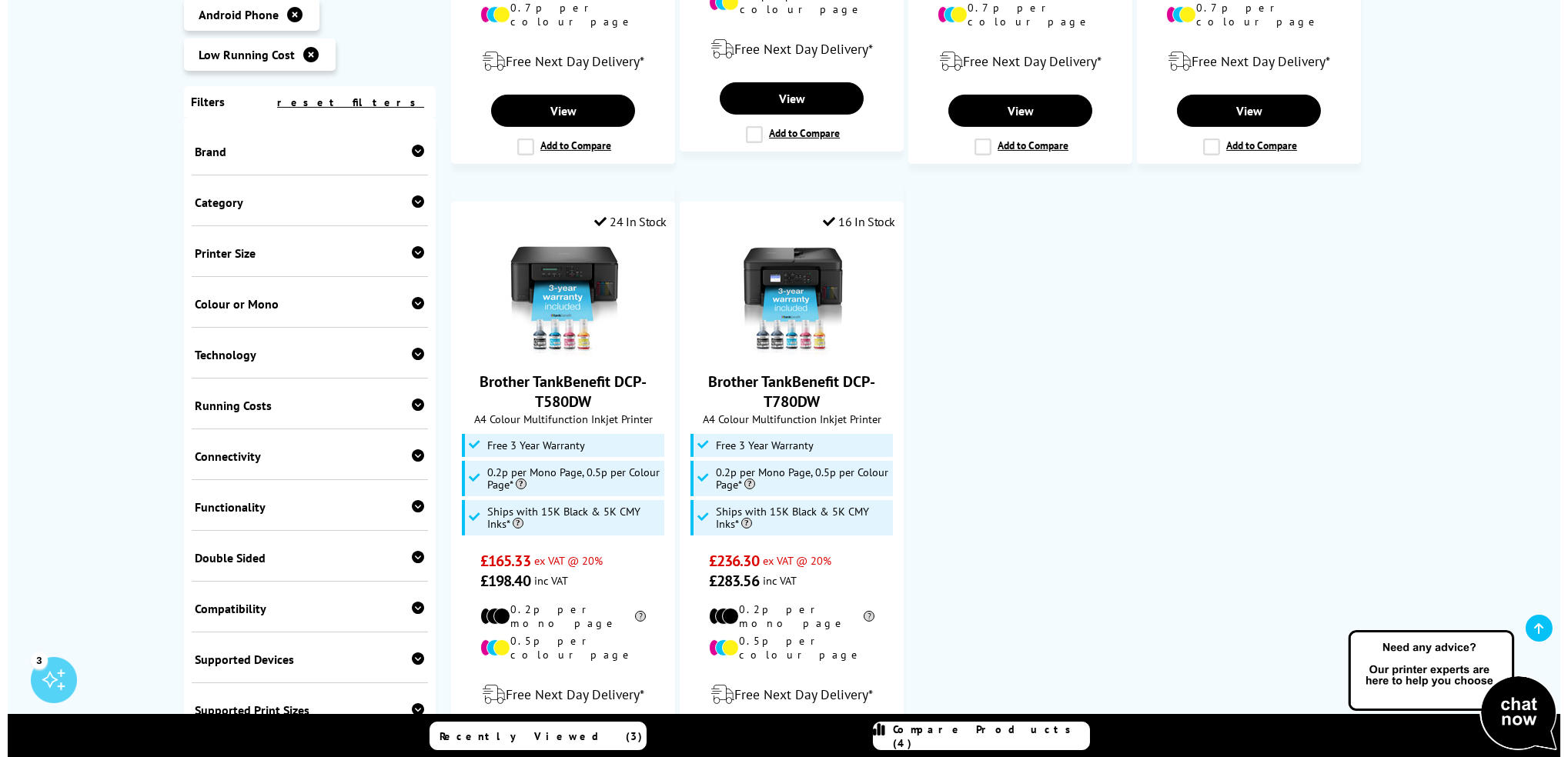 scroll, scrollTop: 0, scrollLeft: 0, axis: both 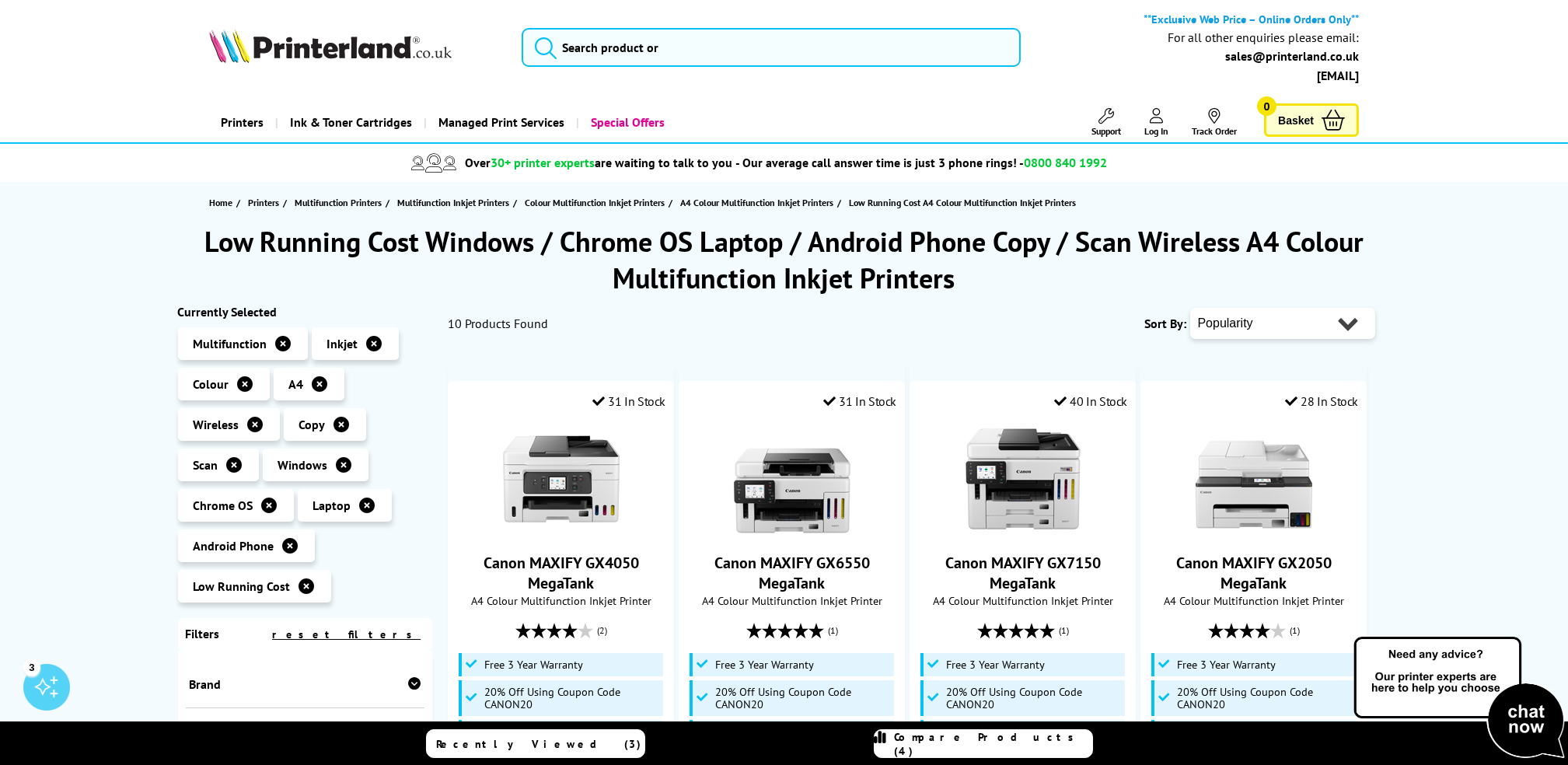 click on "Compare Products (4)" at bounding box center (994, 744) 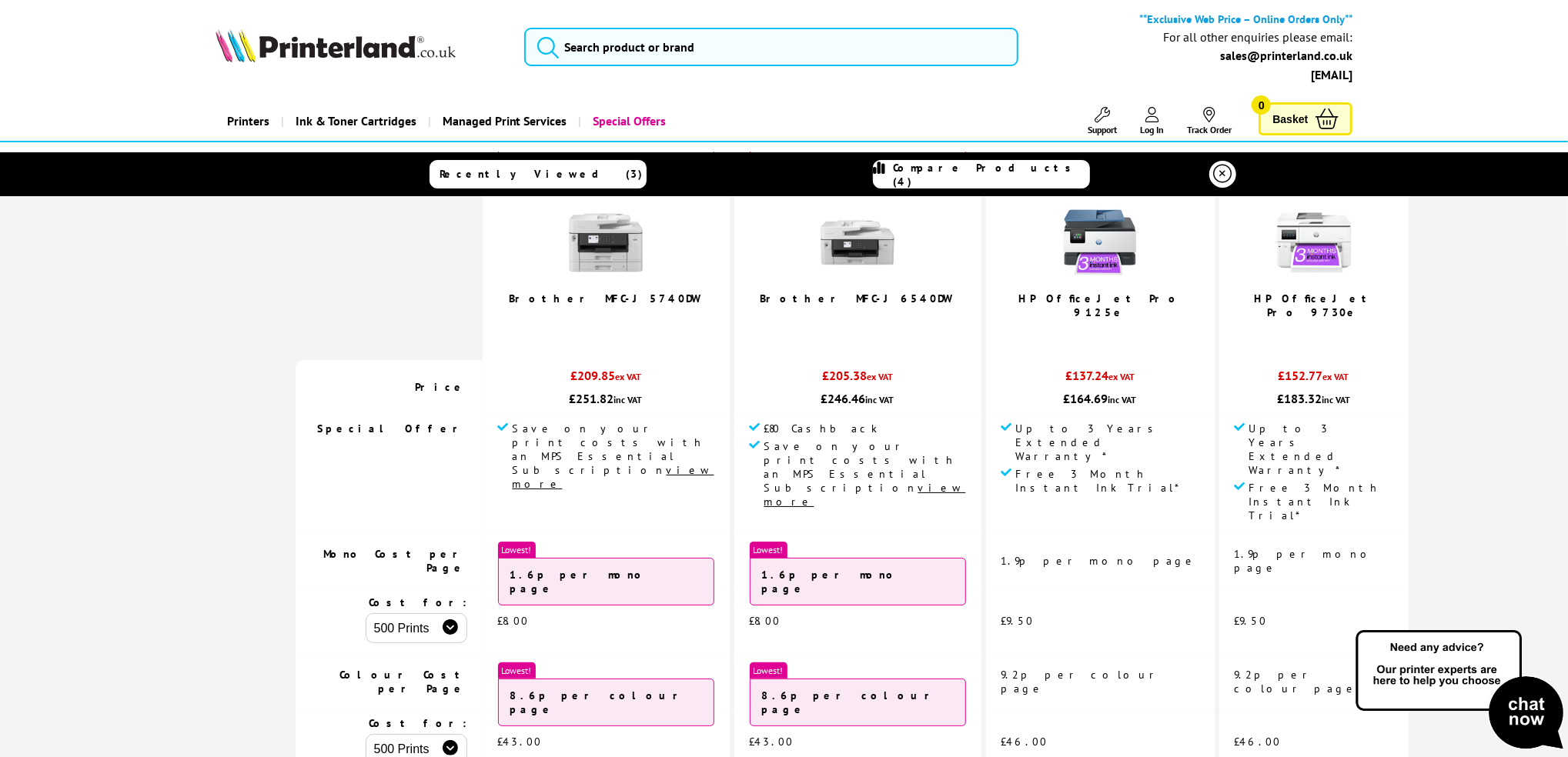 scroll, scrollTop: 115, scrollLeft: 0, axis: vertical 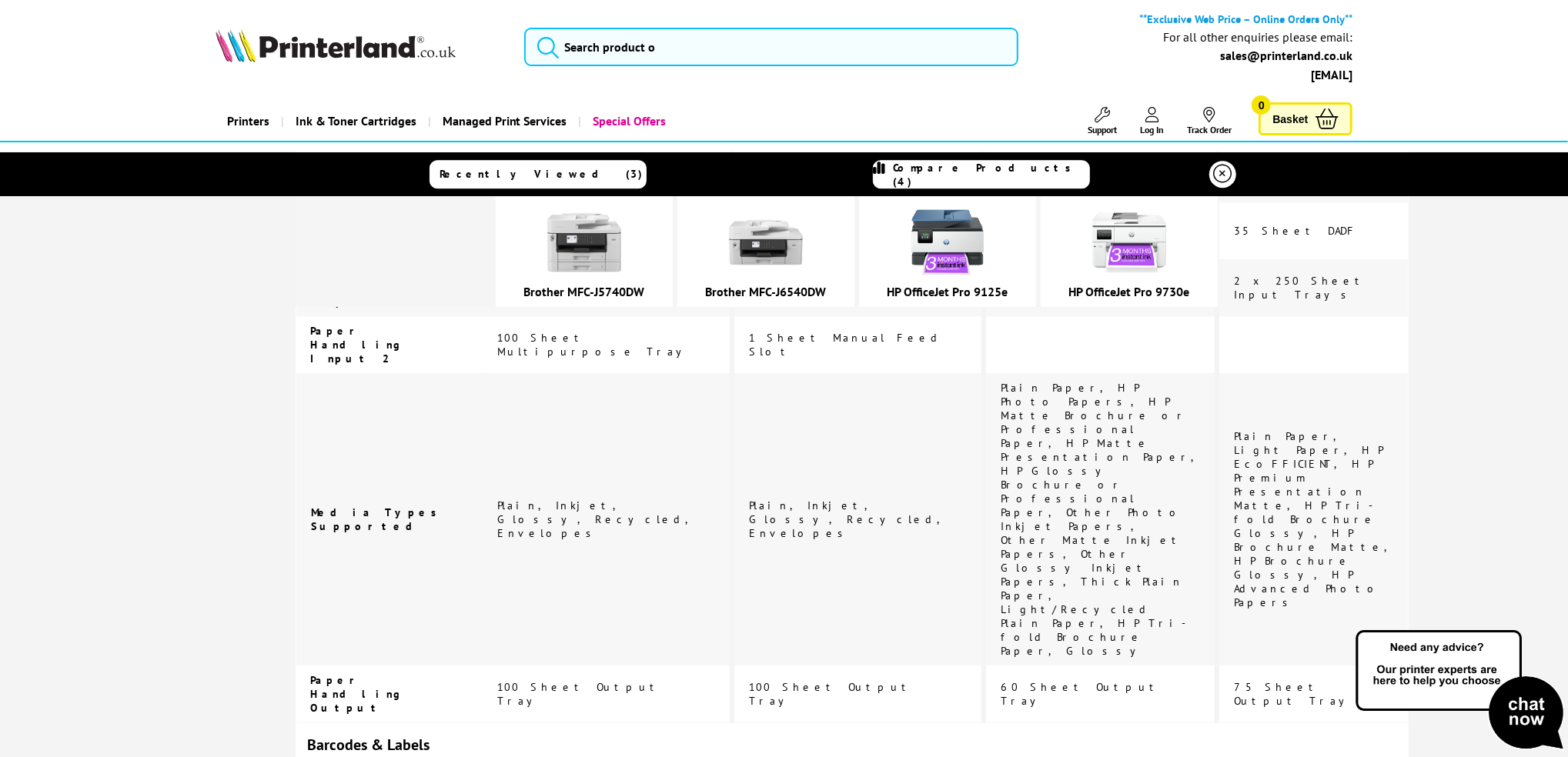 click at bounding box center (948, 242) 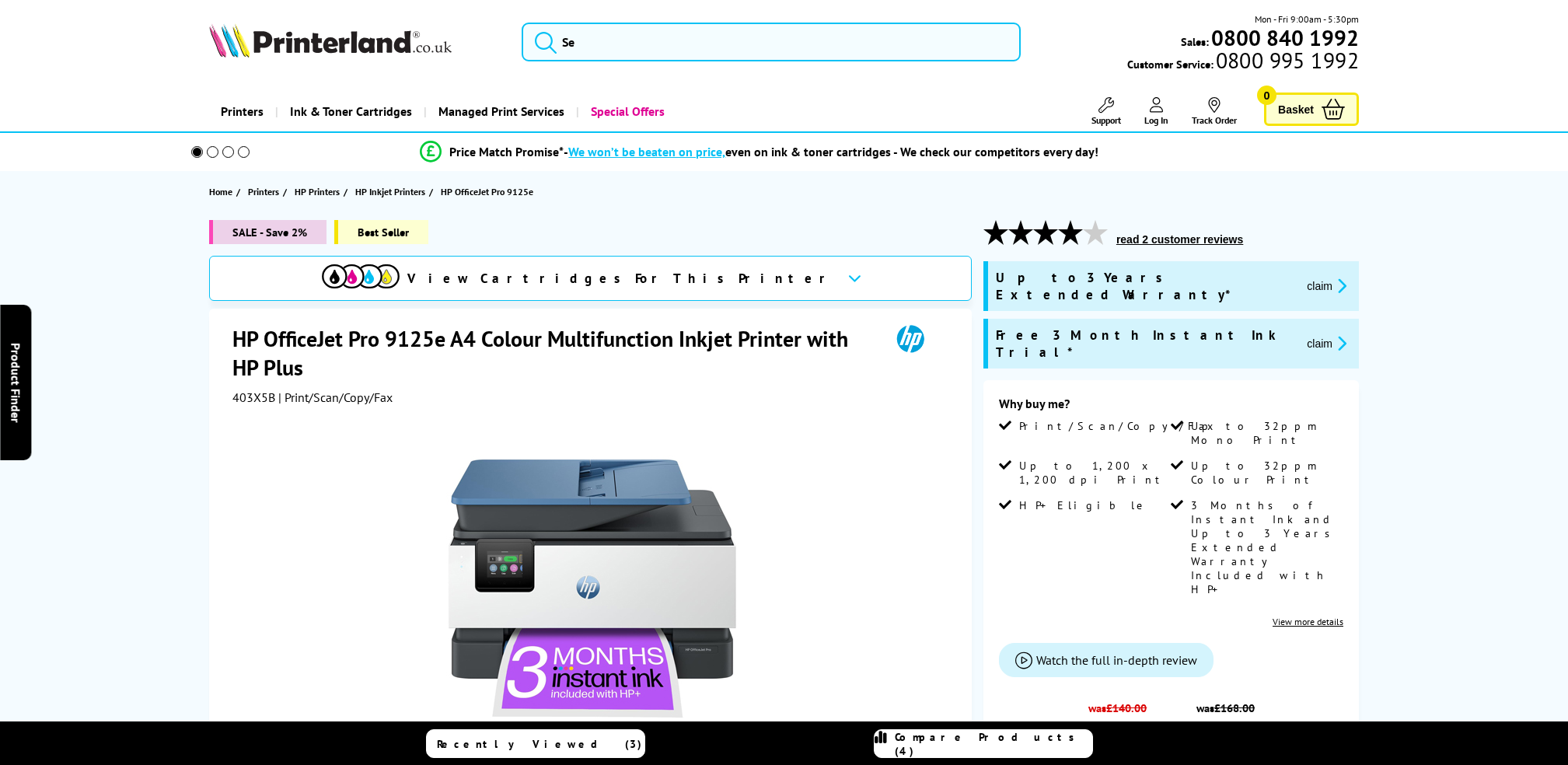 scroll, scrollTop: 0, scrollLeft: 0, axis: both 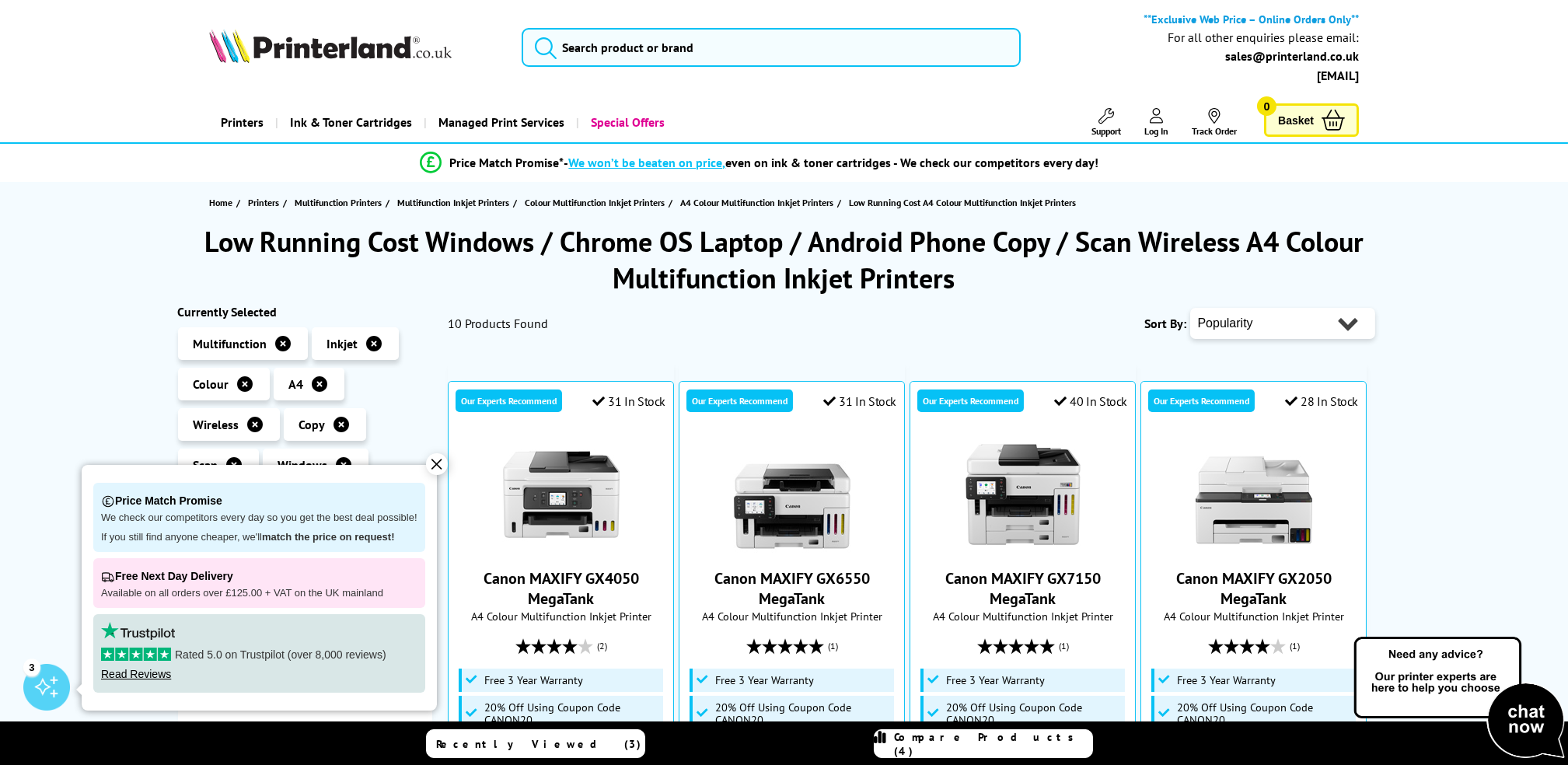 click on "Compare Products (4)" at bounding box center [994, 744] 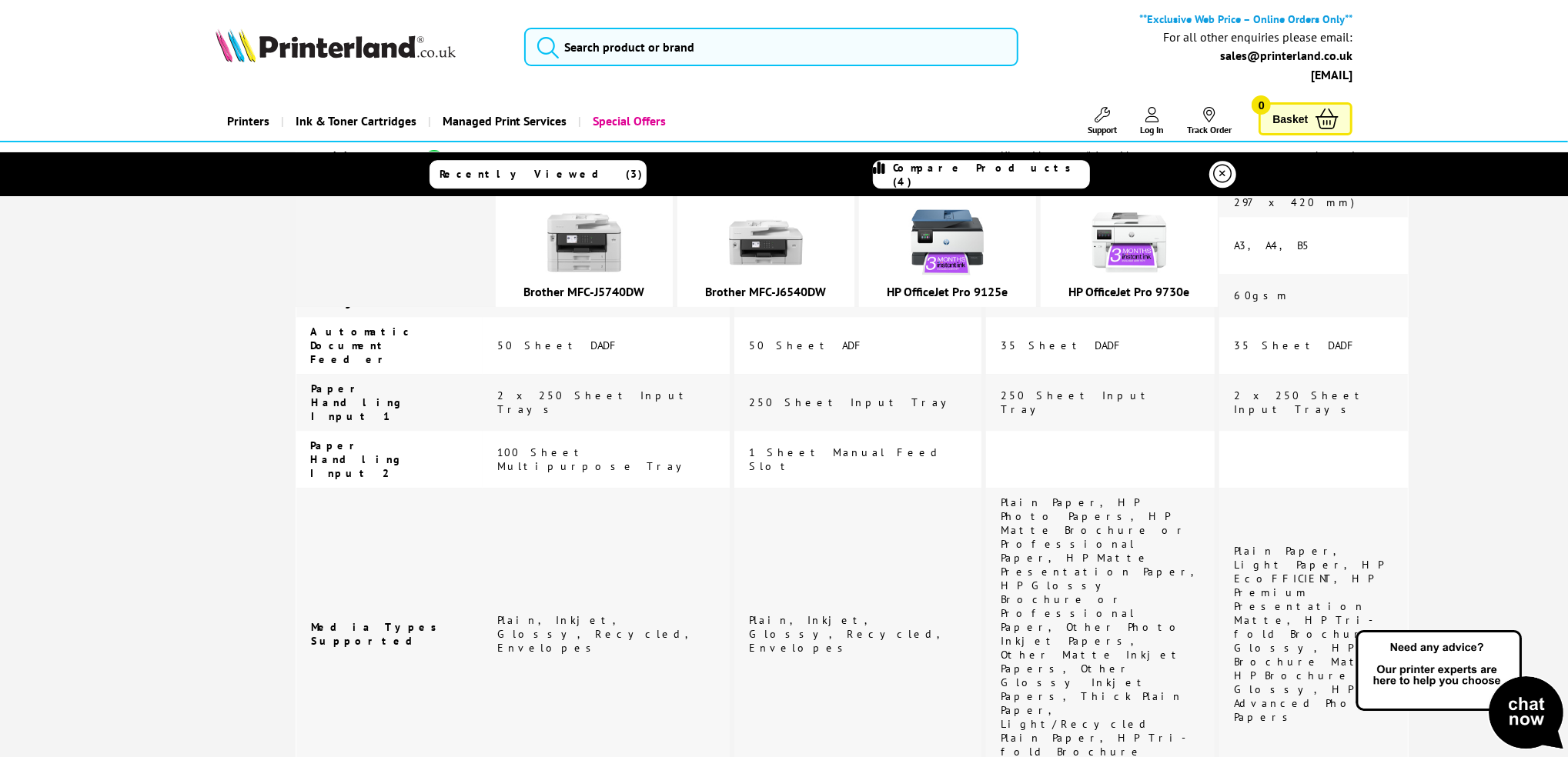 scroll, scrollTop: 3617, scrollLeft: 0, axis: vertical 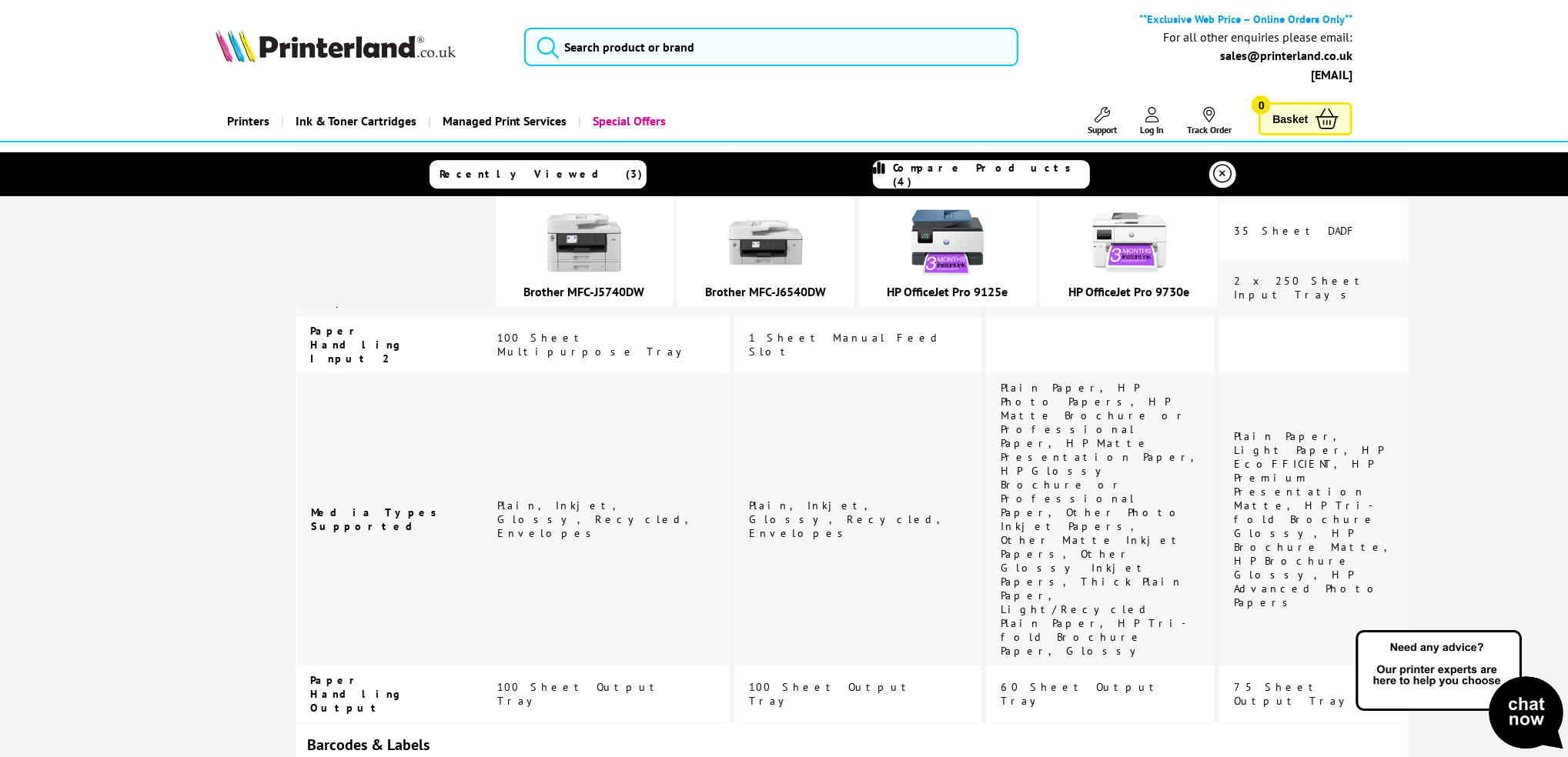 click on "HP OfficeJet Pro 9730e" at bounding box center (1128, 292) 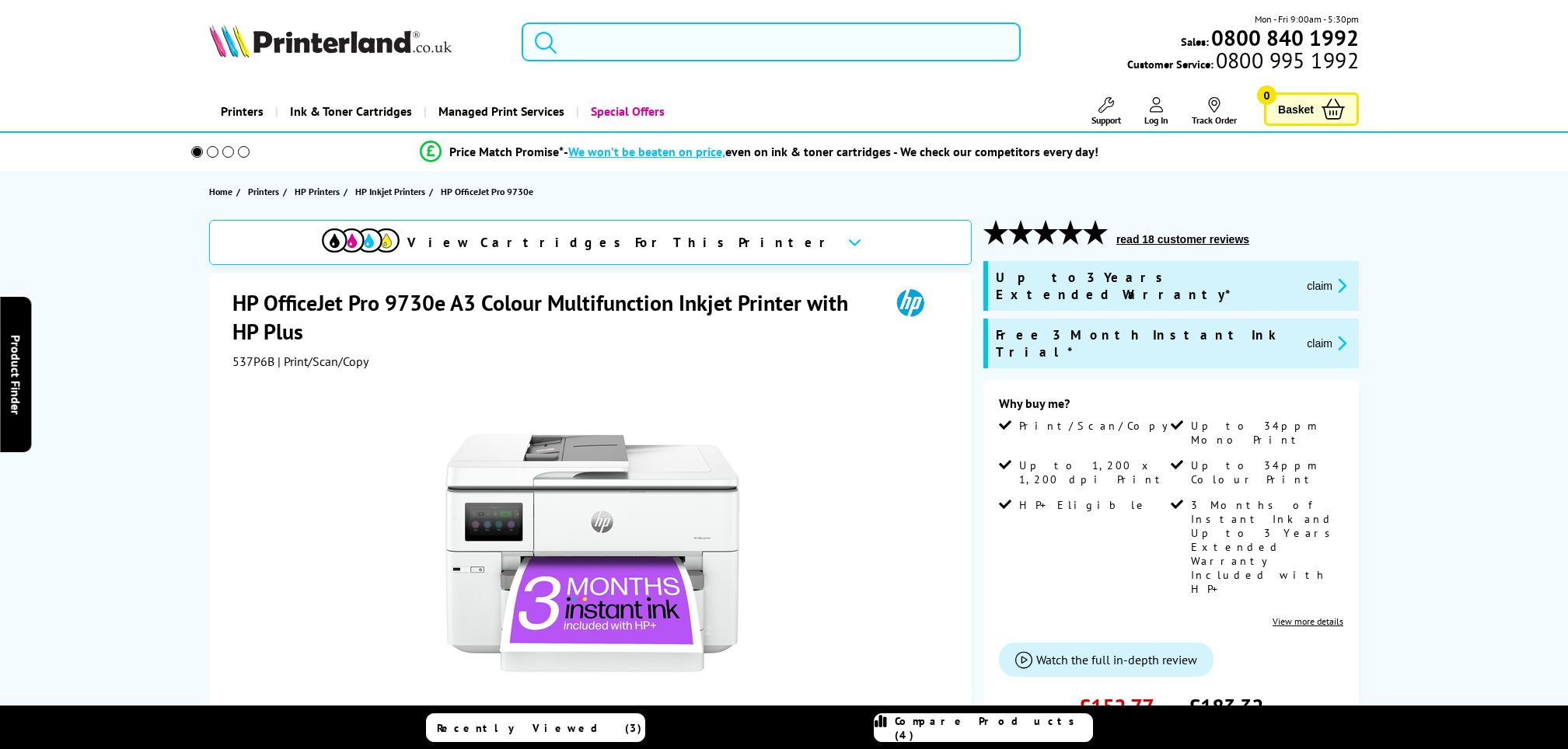scroll, scrollTop: 0, scrollLeft: 0, axis: both 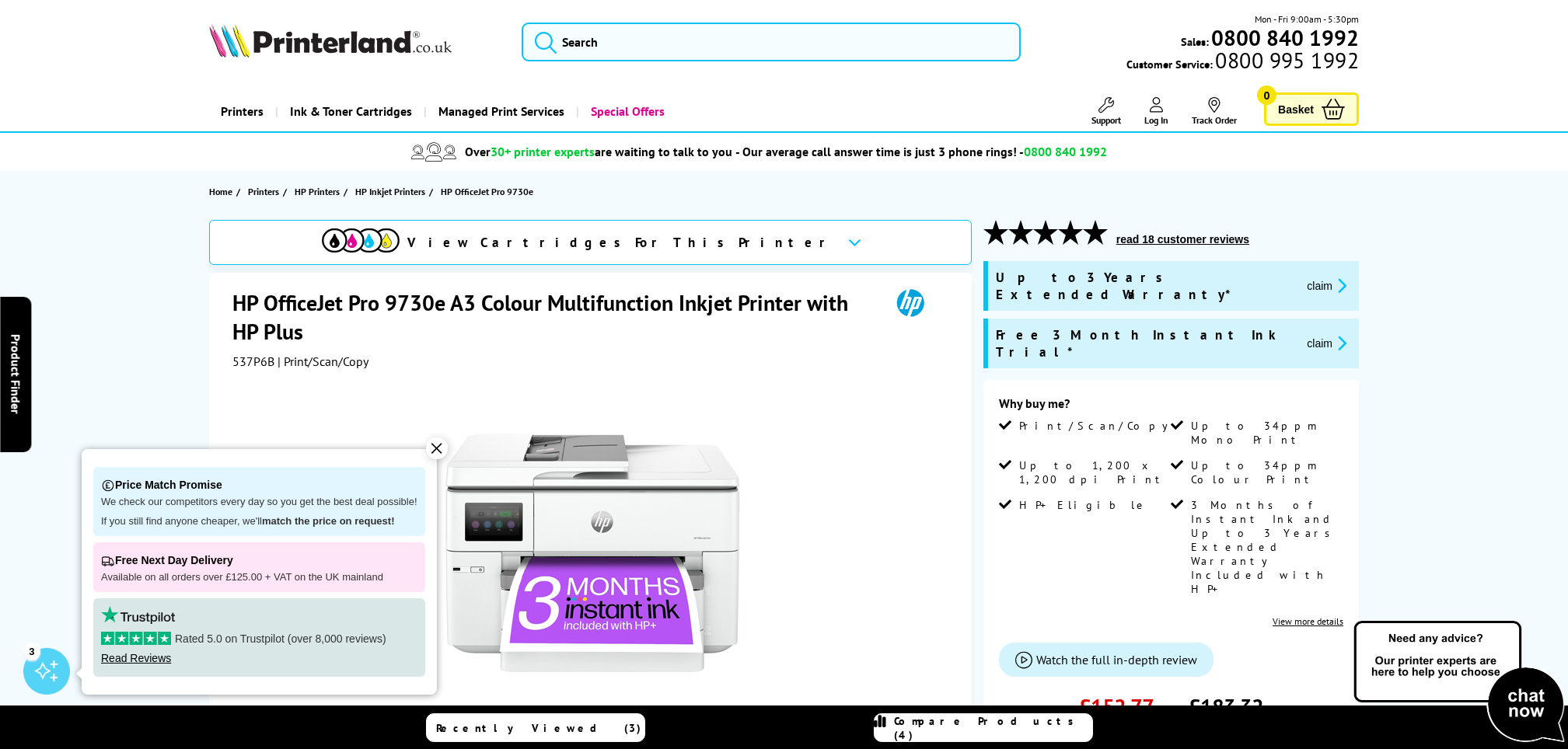 click at bounding box center (1024, 660) 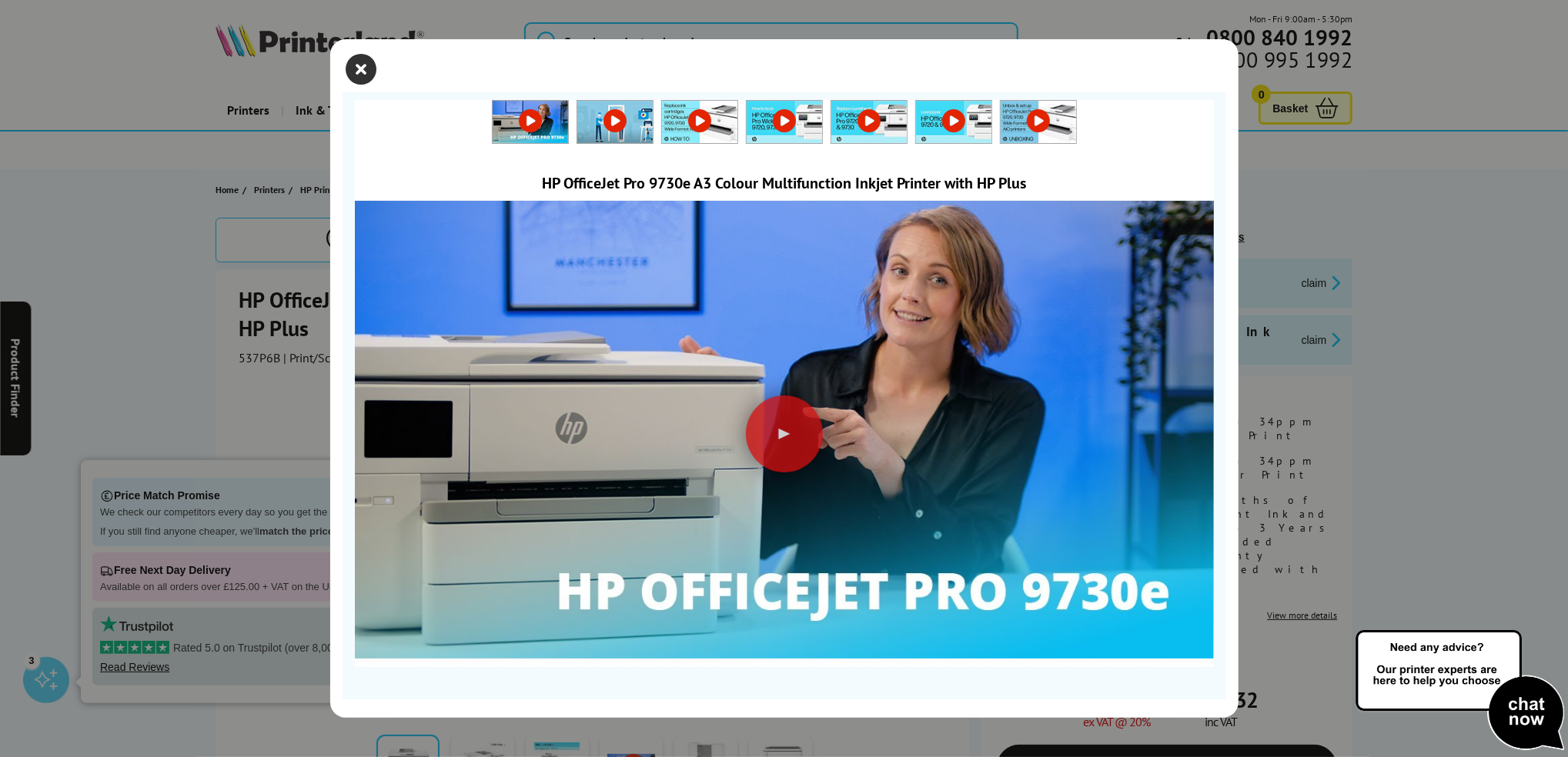 click at bounding box center [362, 69] 